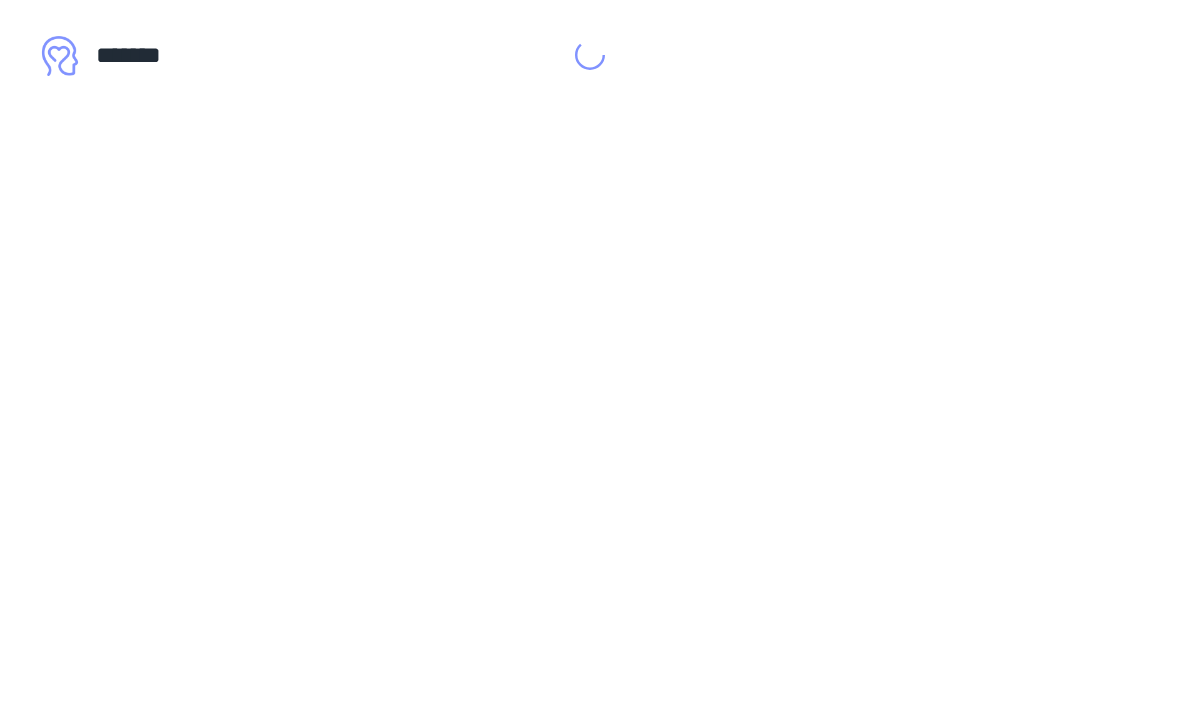 scroll, scrollTop: 0, scrollLeft: 0, axis: both 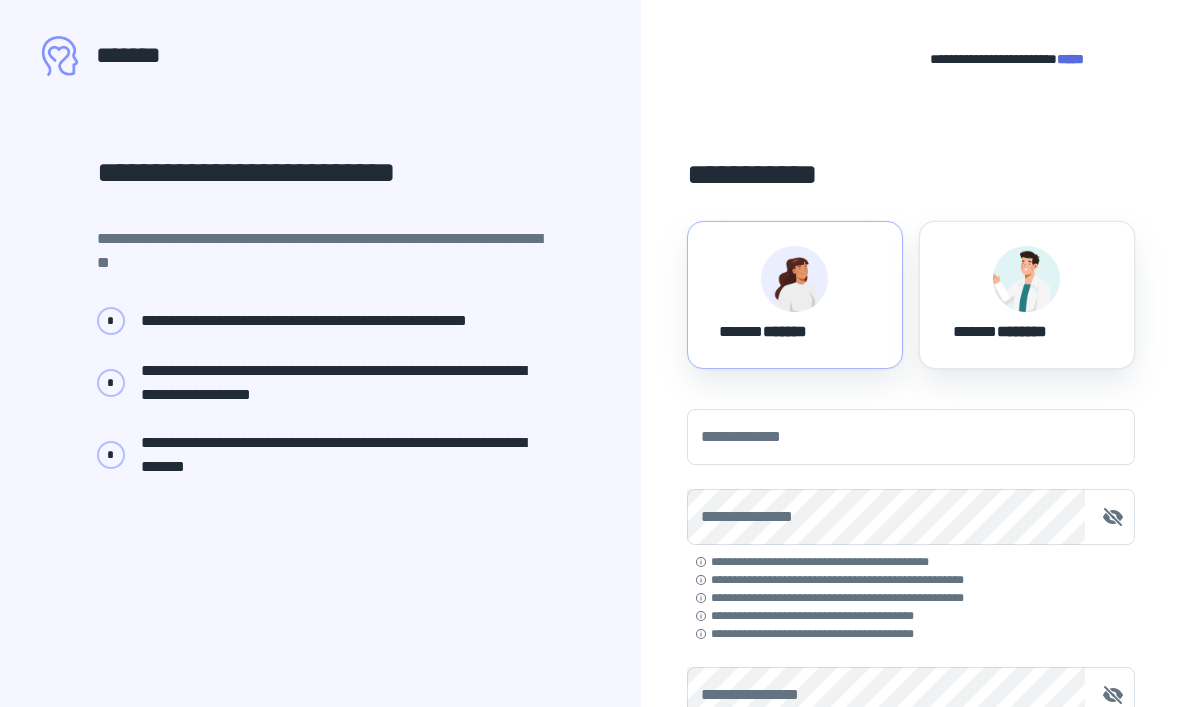 click on "**********" at bounding box center [911, 437] 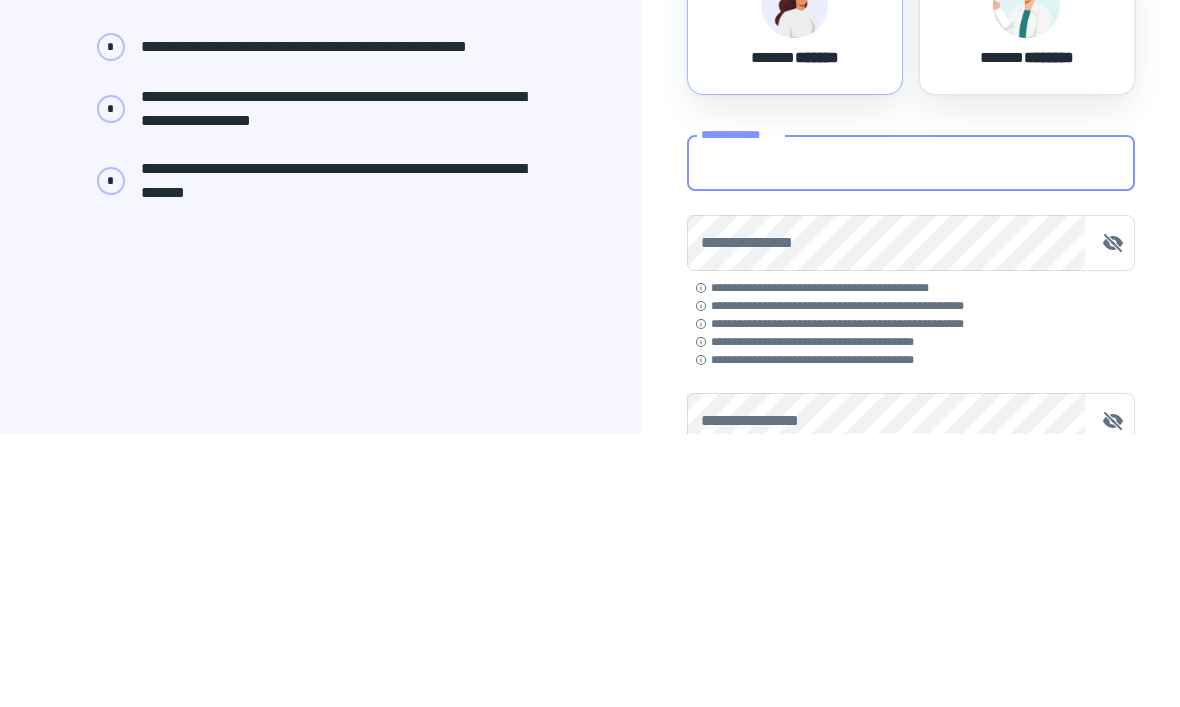 type on "**********" 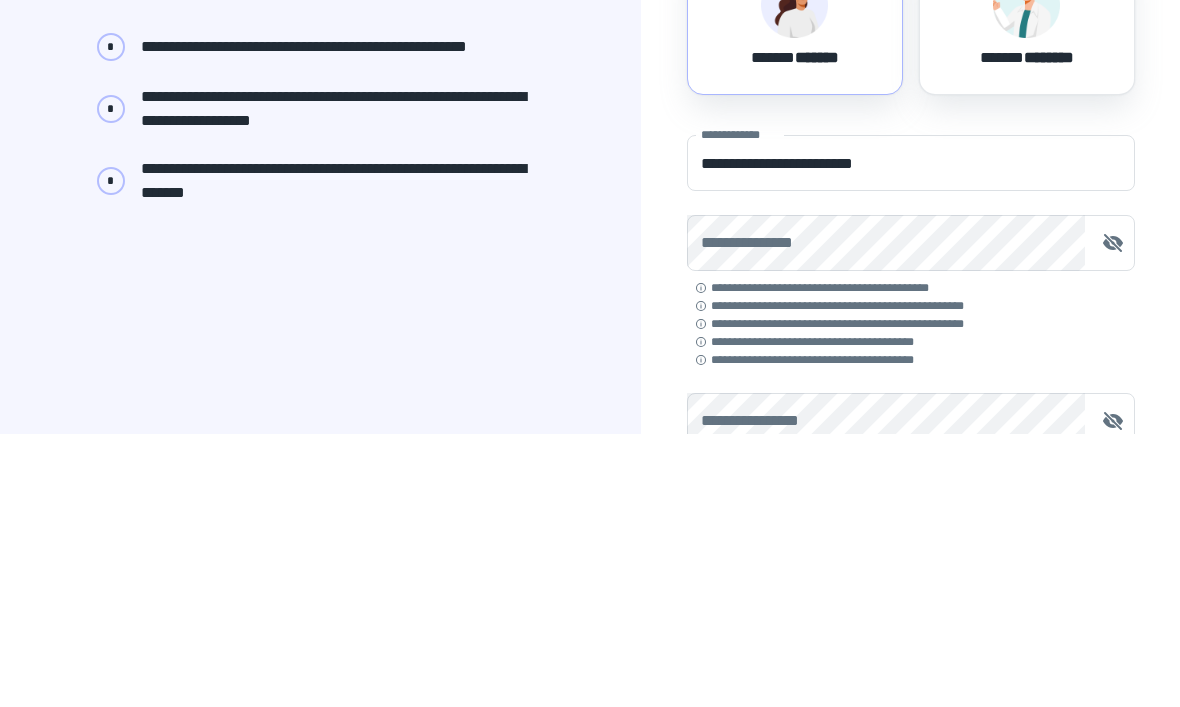 scroll, scrollTop: 273, scrollLeft: 0, axis: vertical 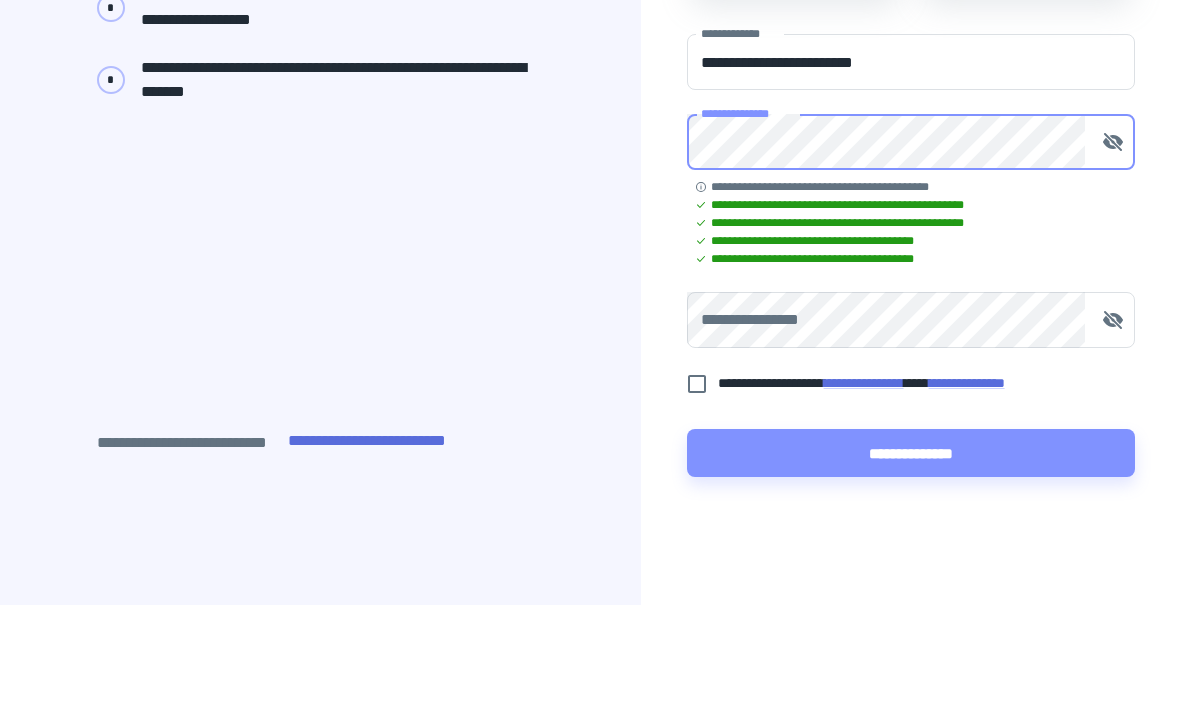 click on "**********" at bounding box center [911, 555] 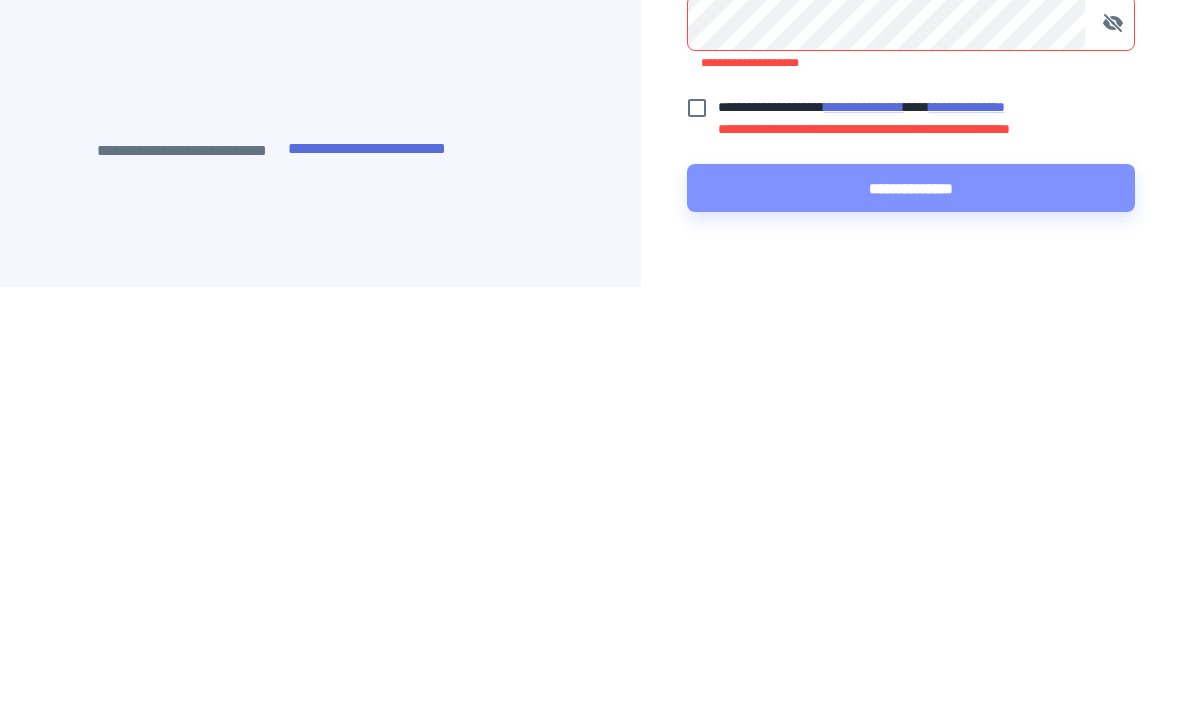 scroll, scrollTop: 326, scrollLeft: 0, axis: vertical 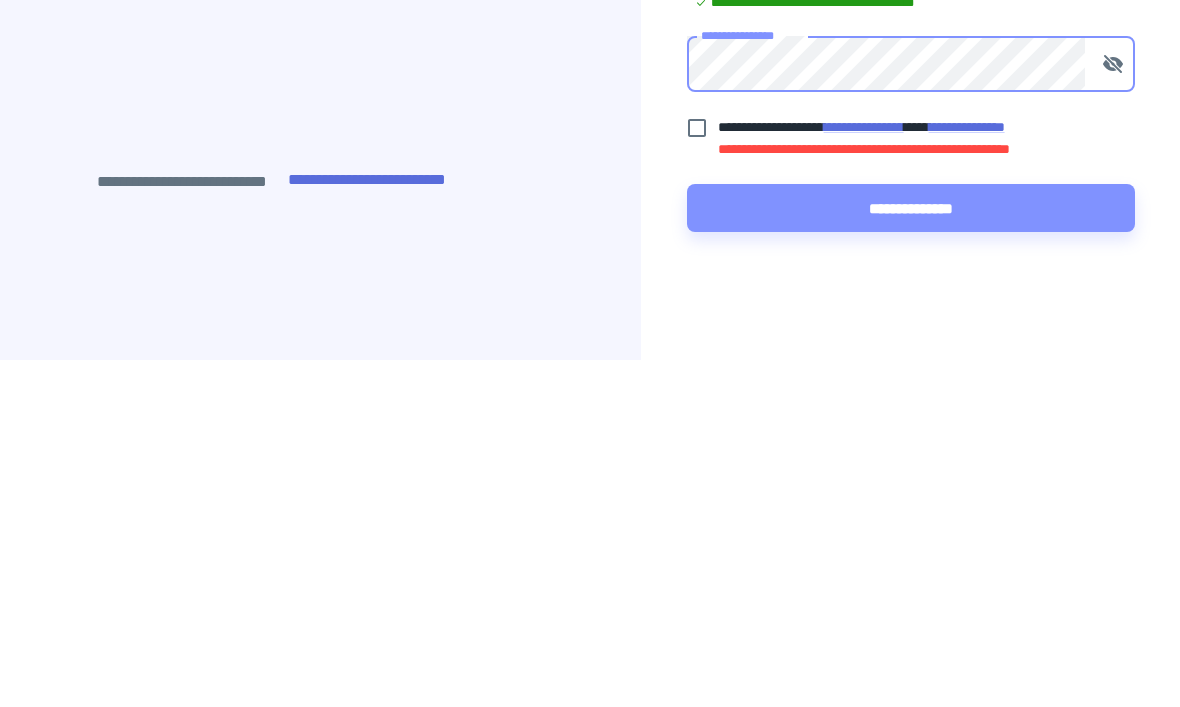 click on "**********" at bounding box center (911, 555) 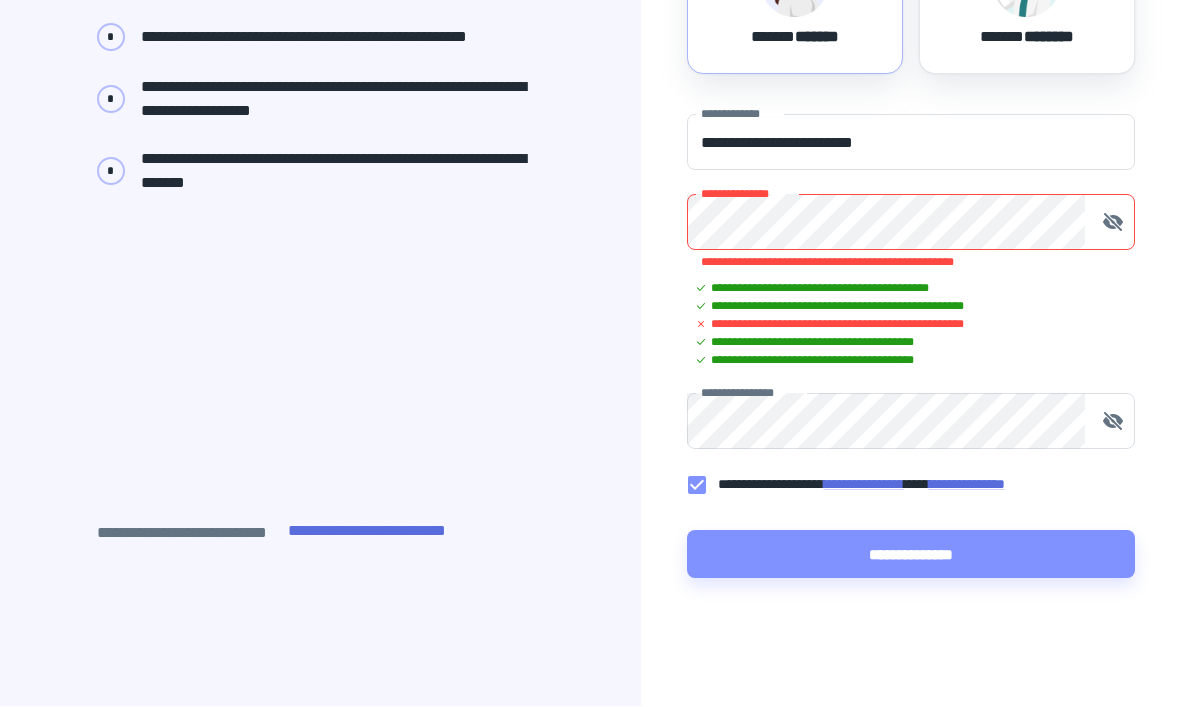 scroll, scrollTop: 294, scrollLeft: 0, axis: vertical 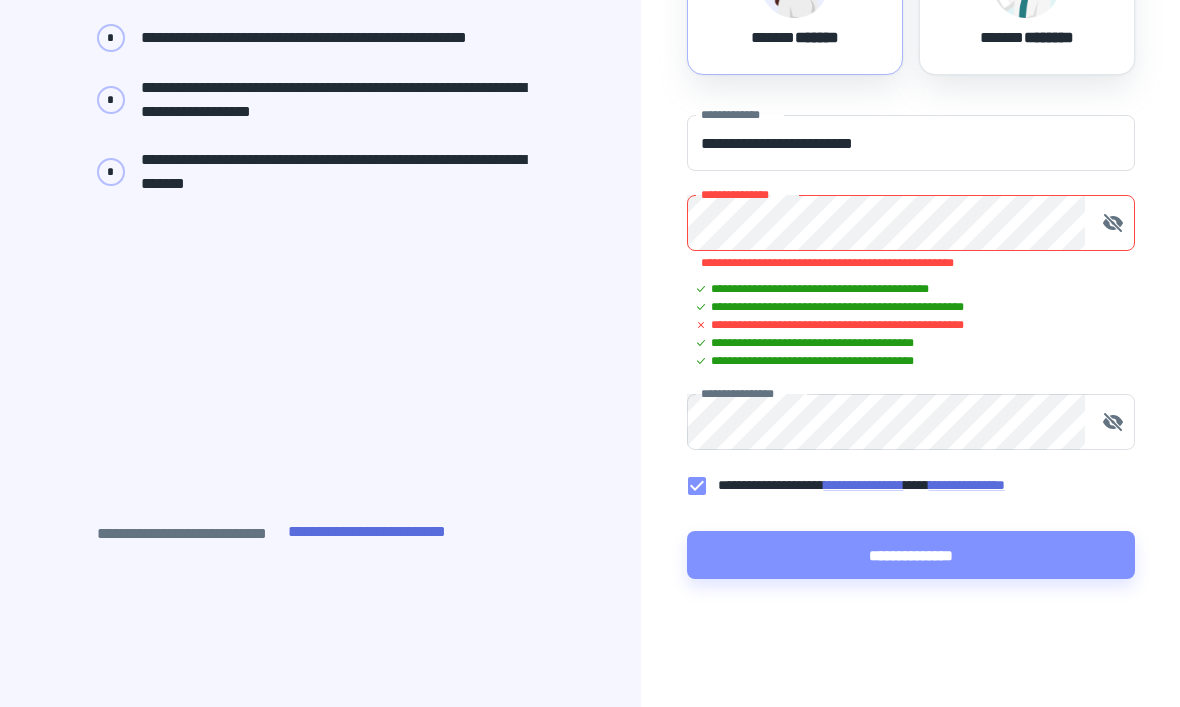 click on "**********" at bounding box center [911, 555] 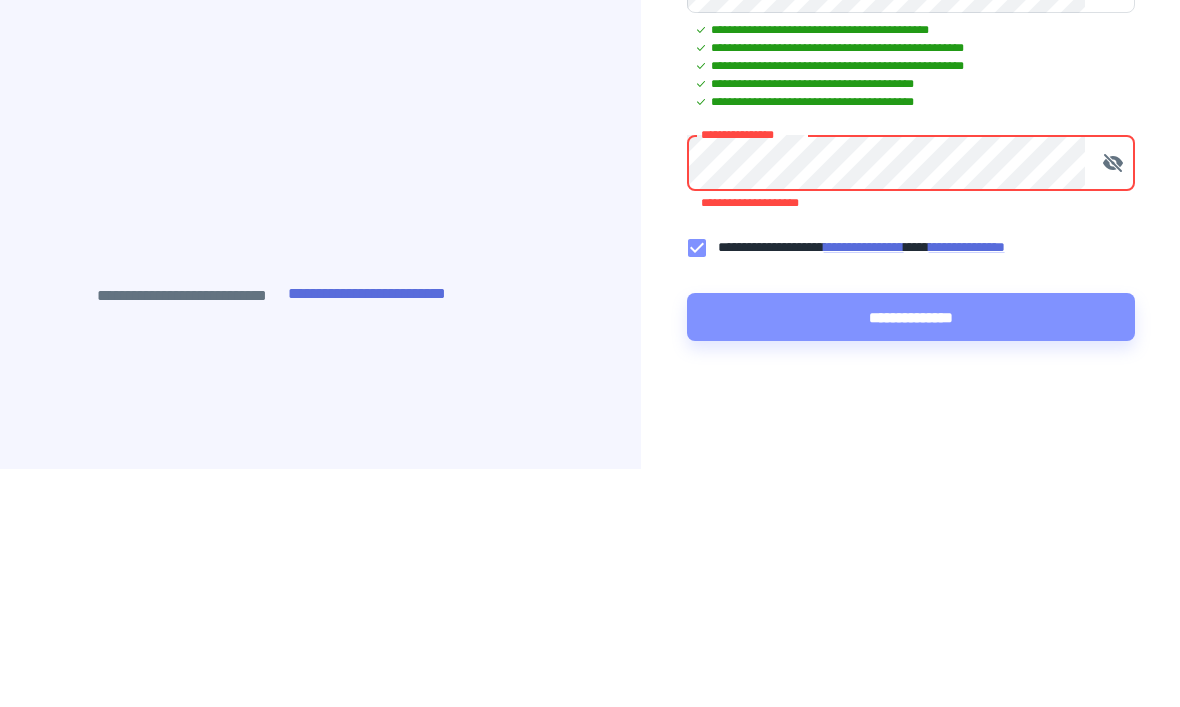 scroll, scrollTop: 273, scrollLeft: 0, axis: vertical 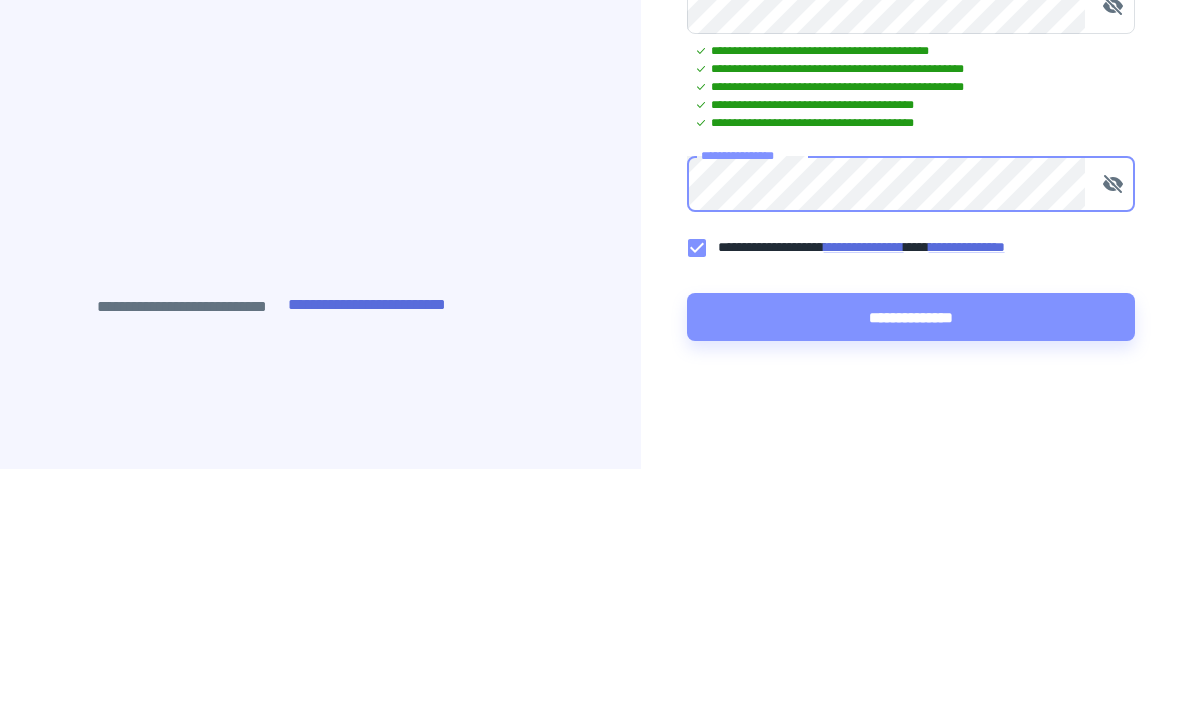 click on "**********" at bounding box center (911, 555) 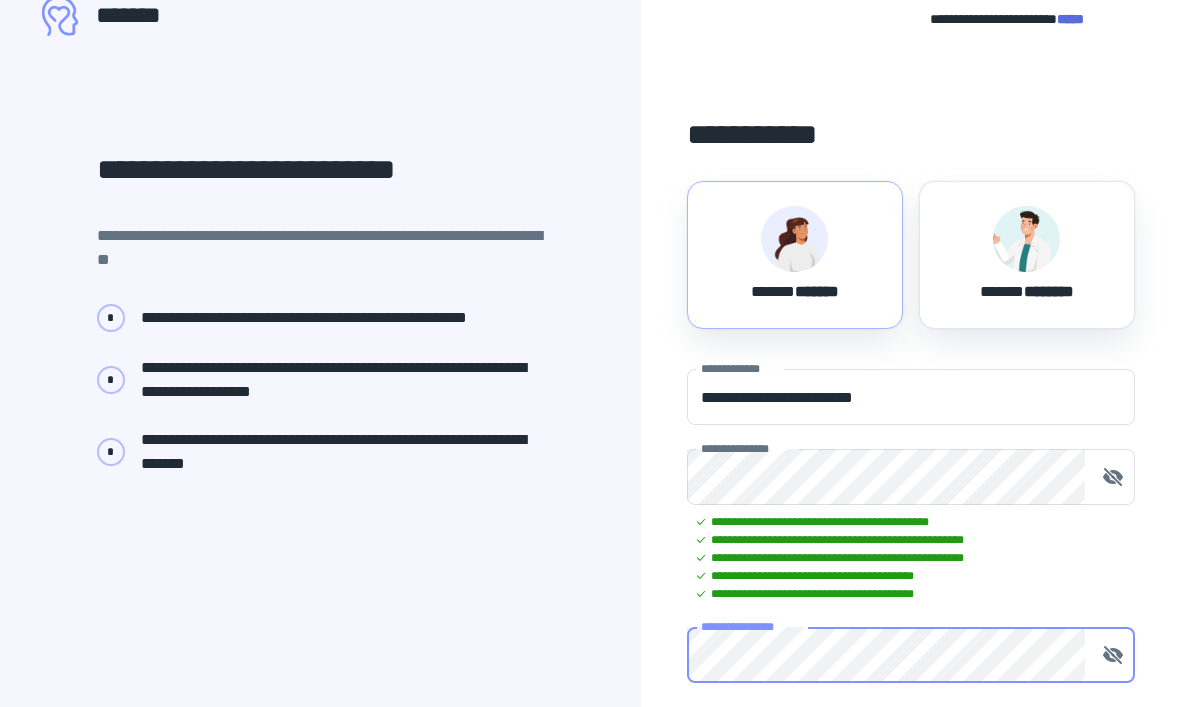 scroll, scrollTop: 0, scrollLeft: 0, axis: both 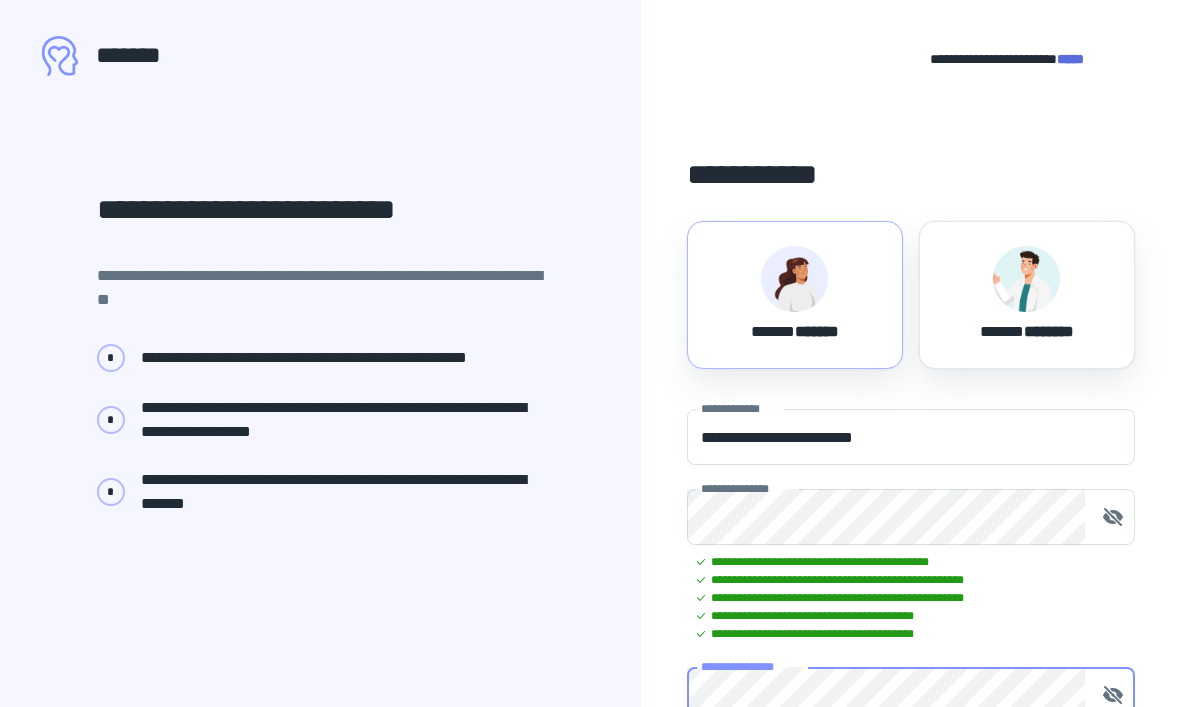 click on "*****" at bounding box center (1070, 59) 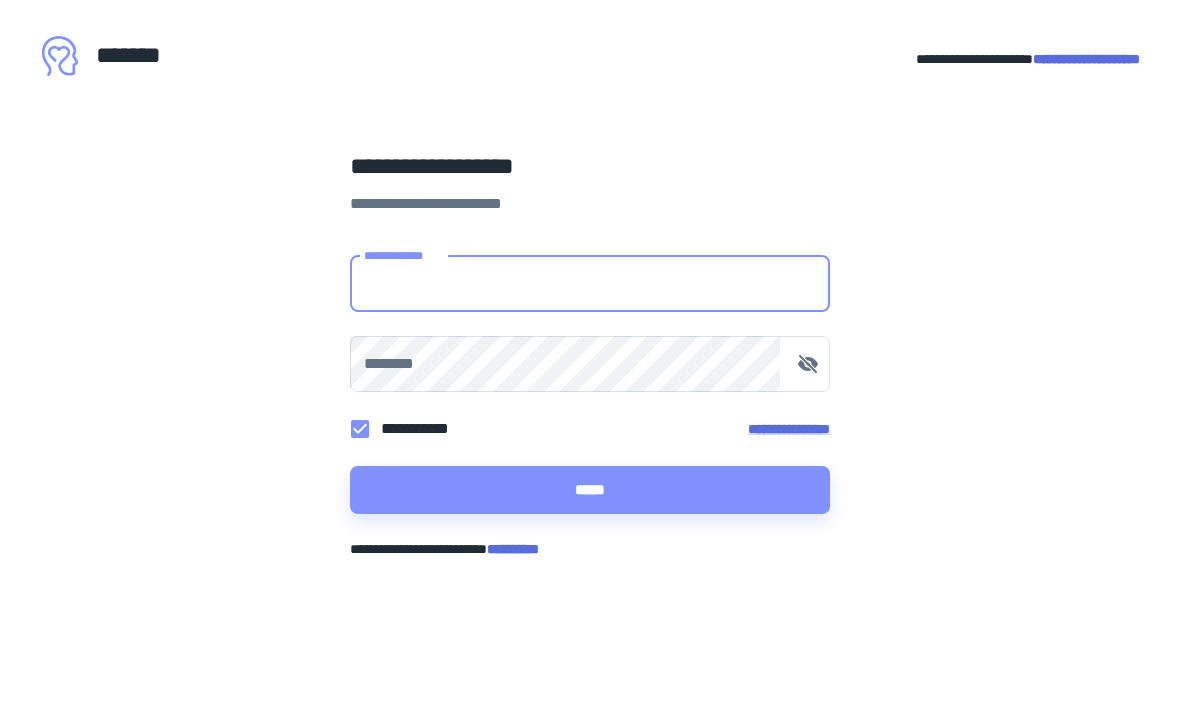 scroll, scrollTop: 67, scrollLeft: 0, axis: vertical 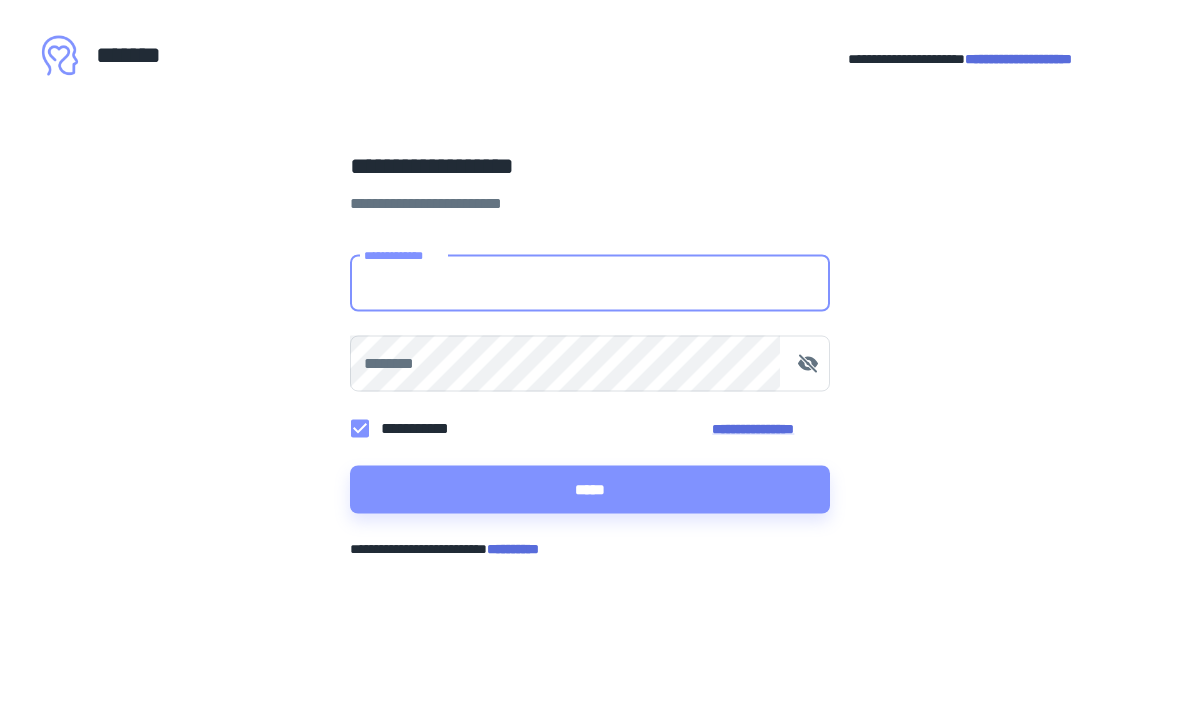 type on "**********" 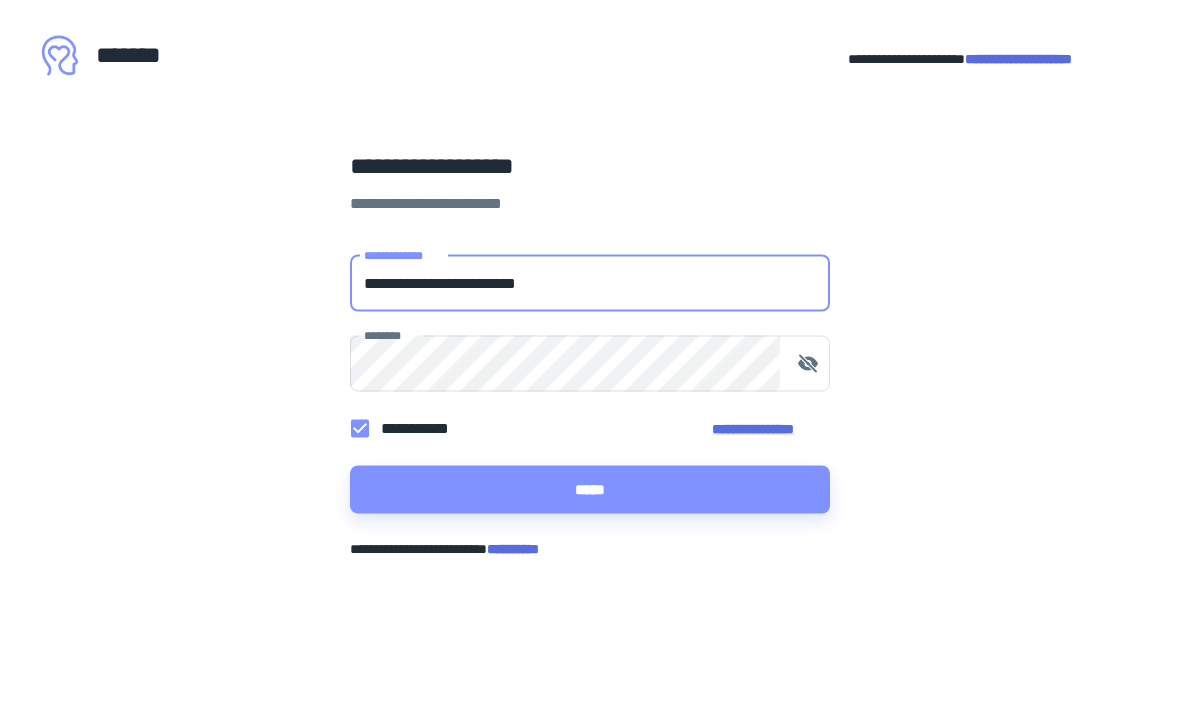 click on "*****" at bounding box center [590, 490] 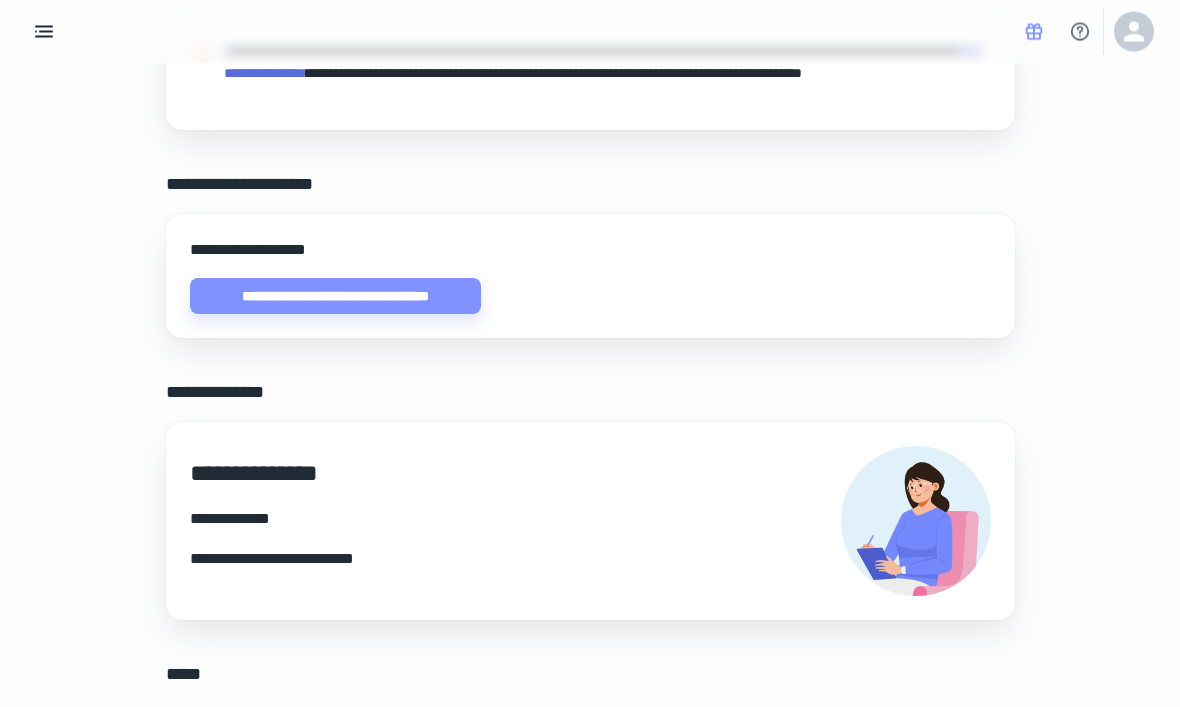 scroll, scrollTop: 612, scrollLeft: 0, axis: vertical 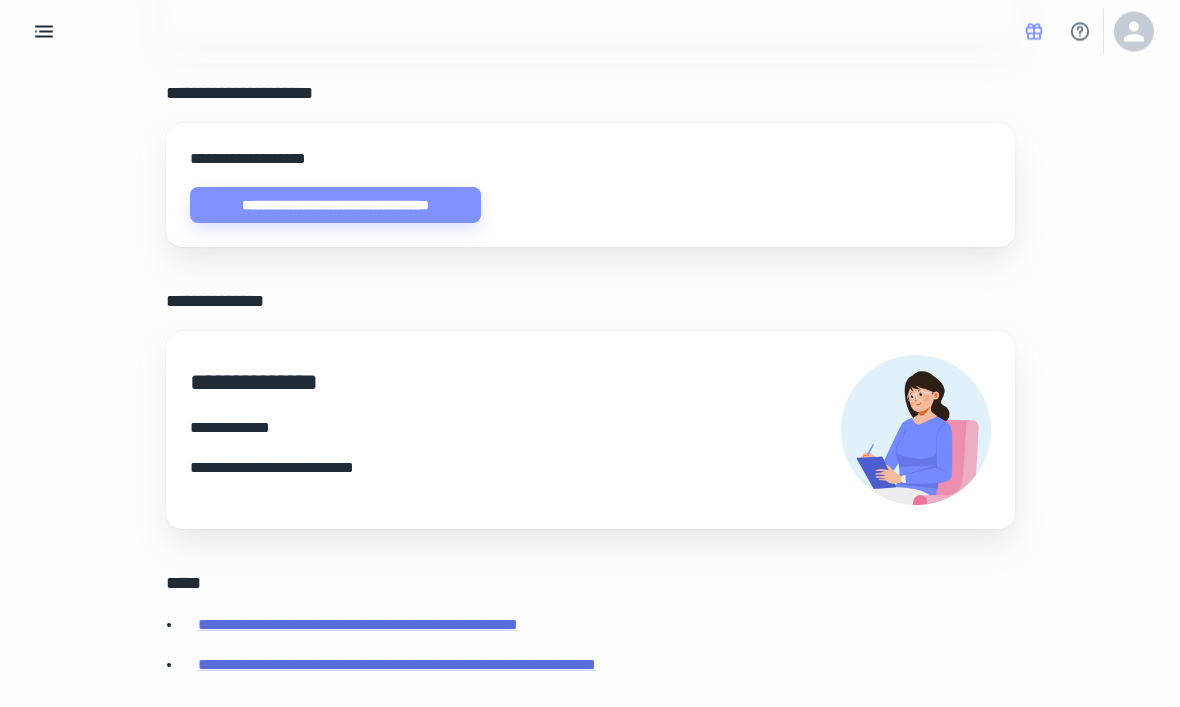 click at bounding box center [1134, 32] 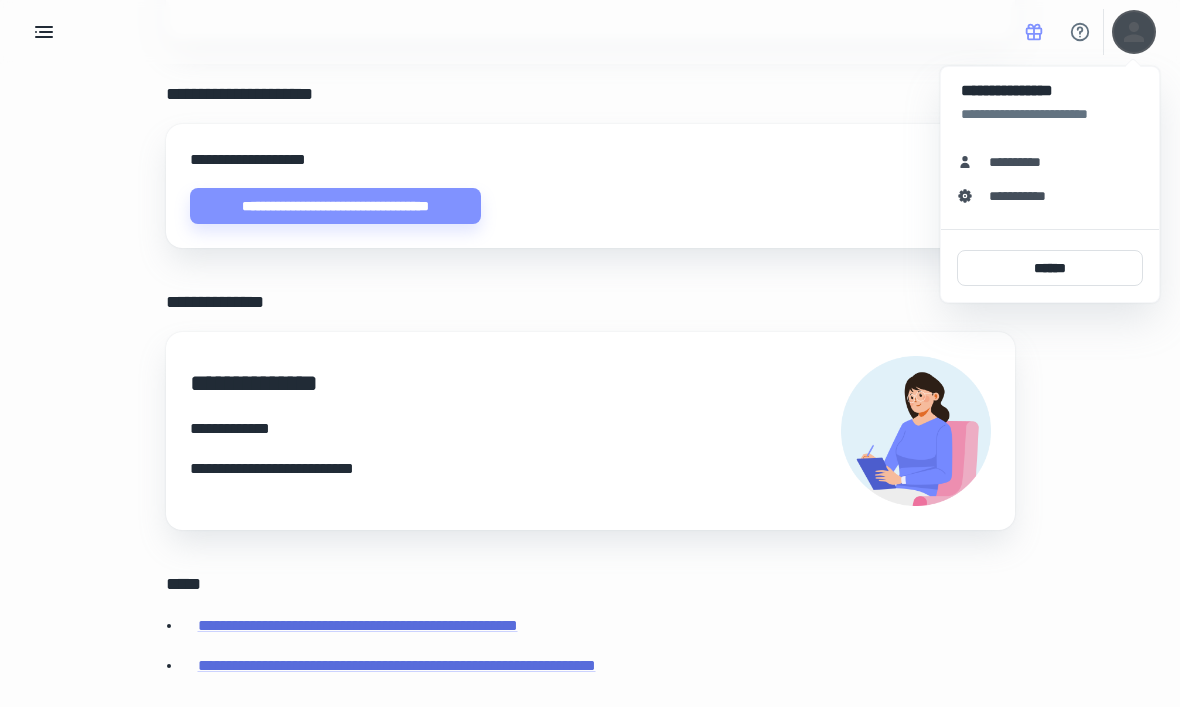 click on "**********" at bounding box center (1050, 162) 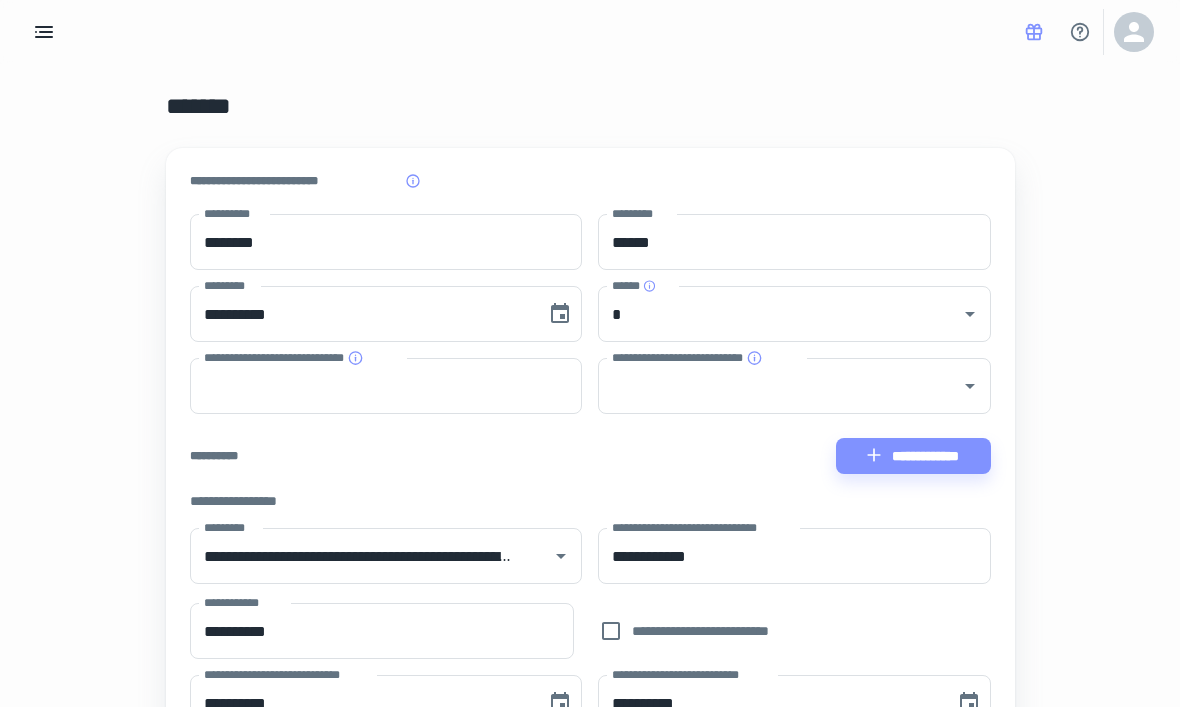 click on "[FIRST] [LAST]" at bounding box center [358, 556] 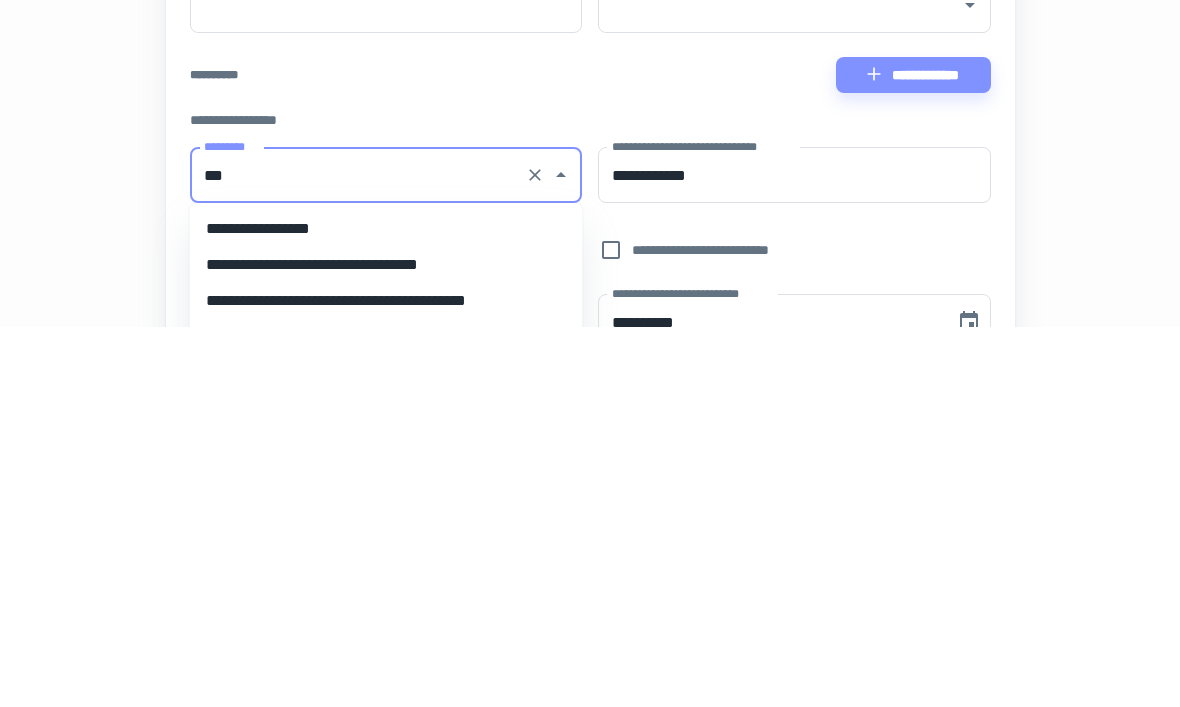 scroll, scrollTop: 0, scrollLeft: 0, axis: both 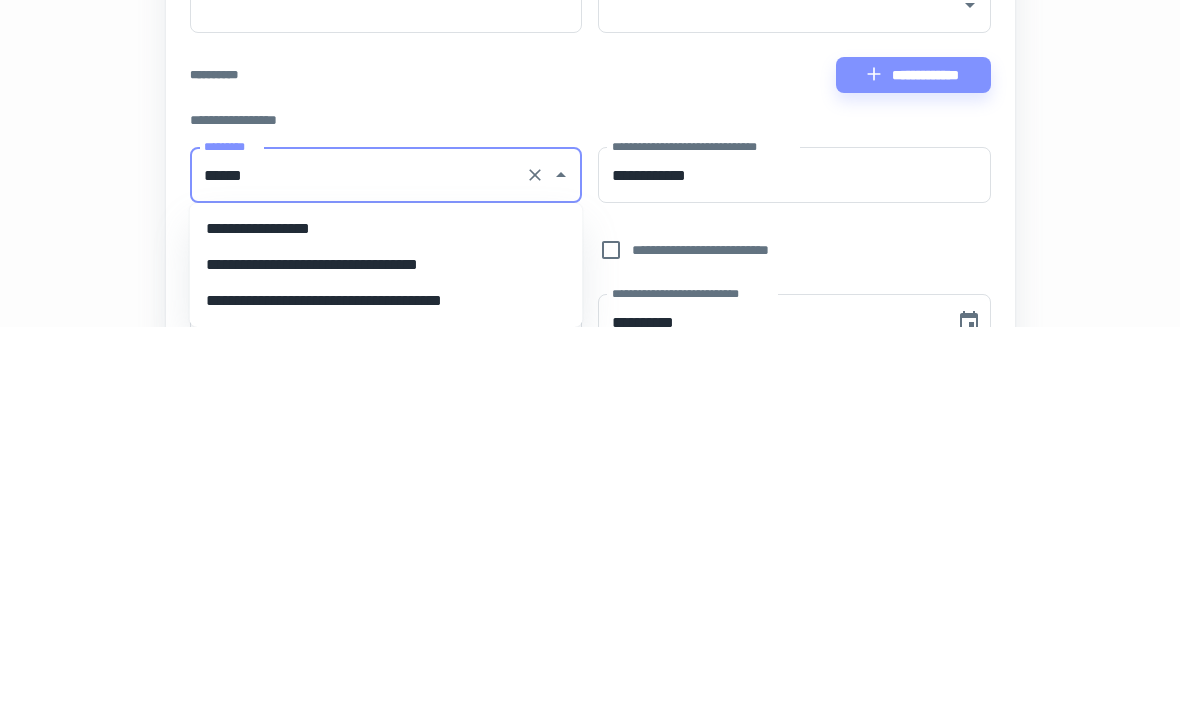 click on "**********" at bounding box center [386, 610] 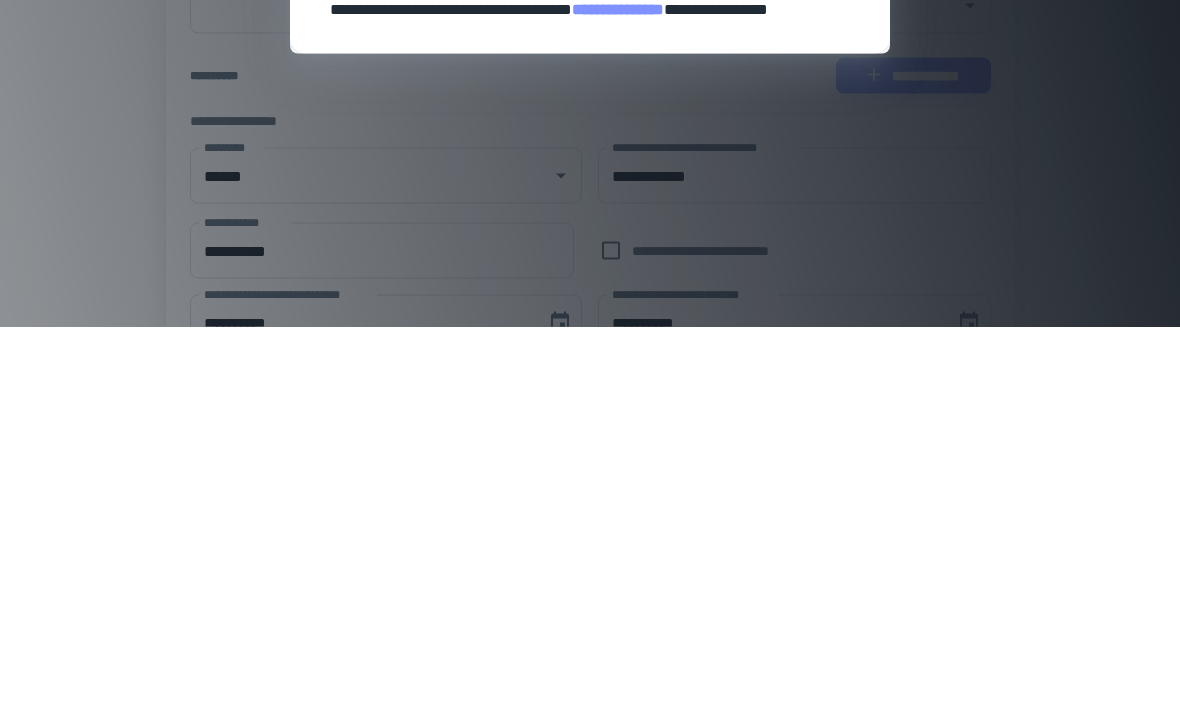 type on "[FIRST] [LAST]" 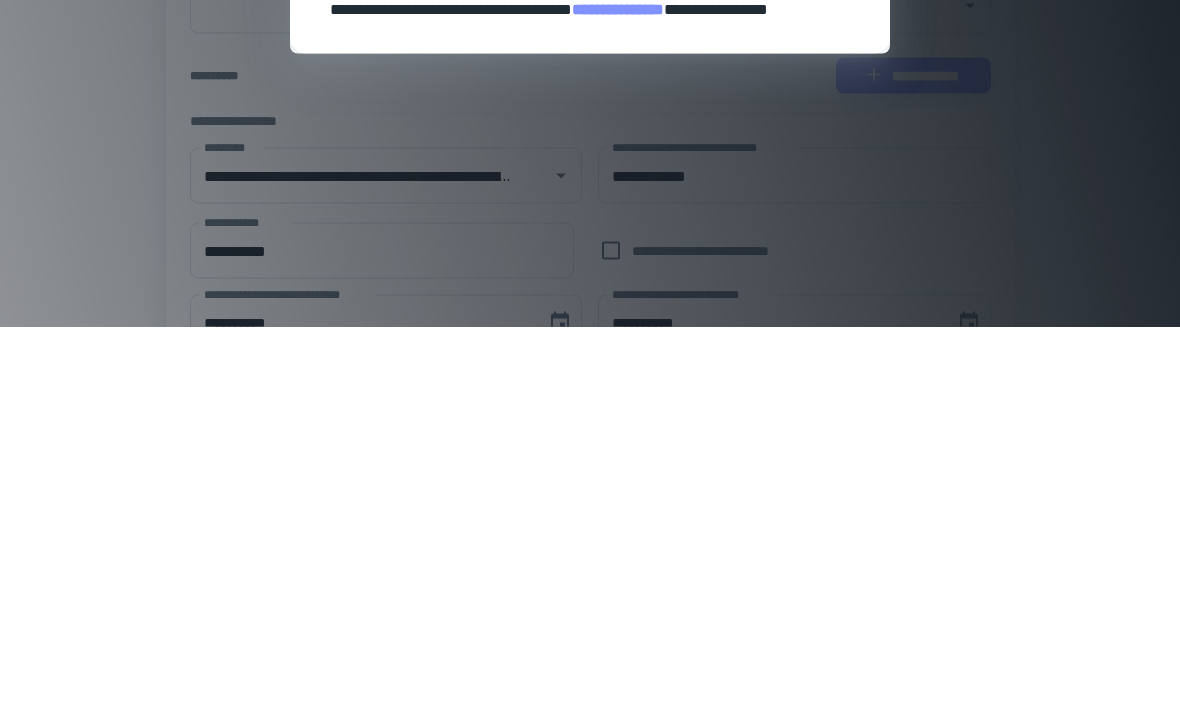 scroll, scrollTop: 381, scrollLeft: 0, axis: vertical 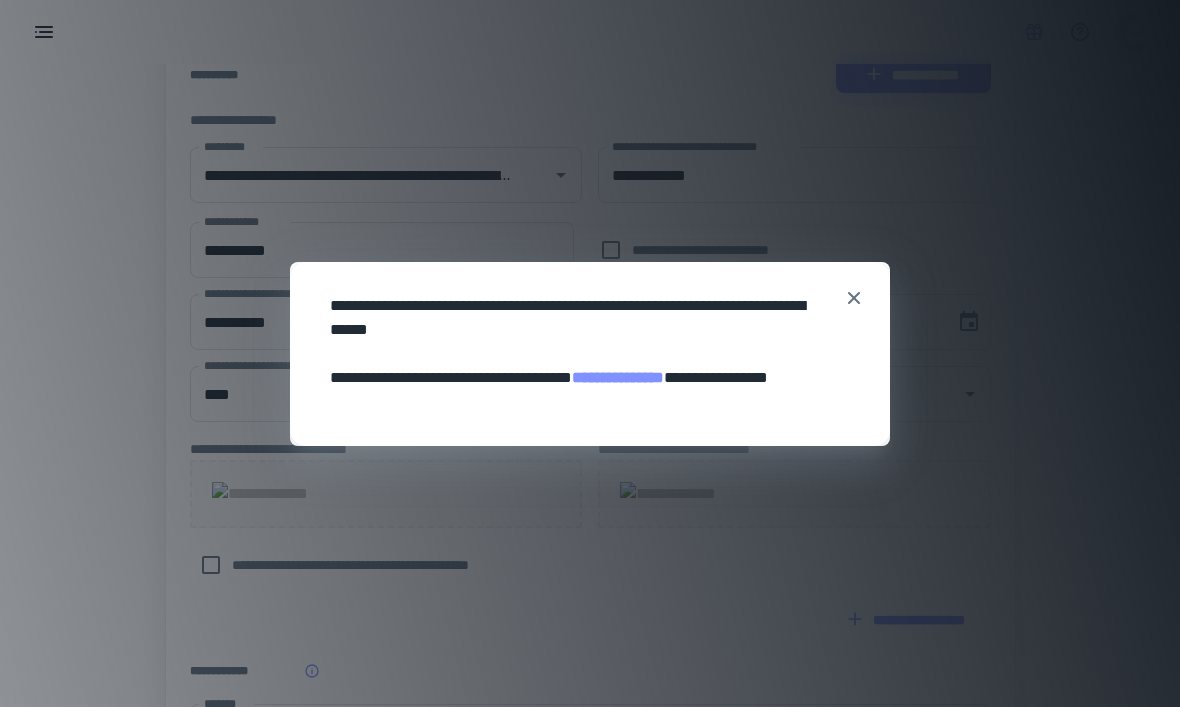click 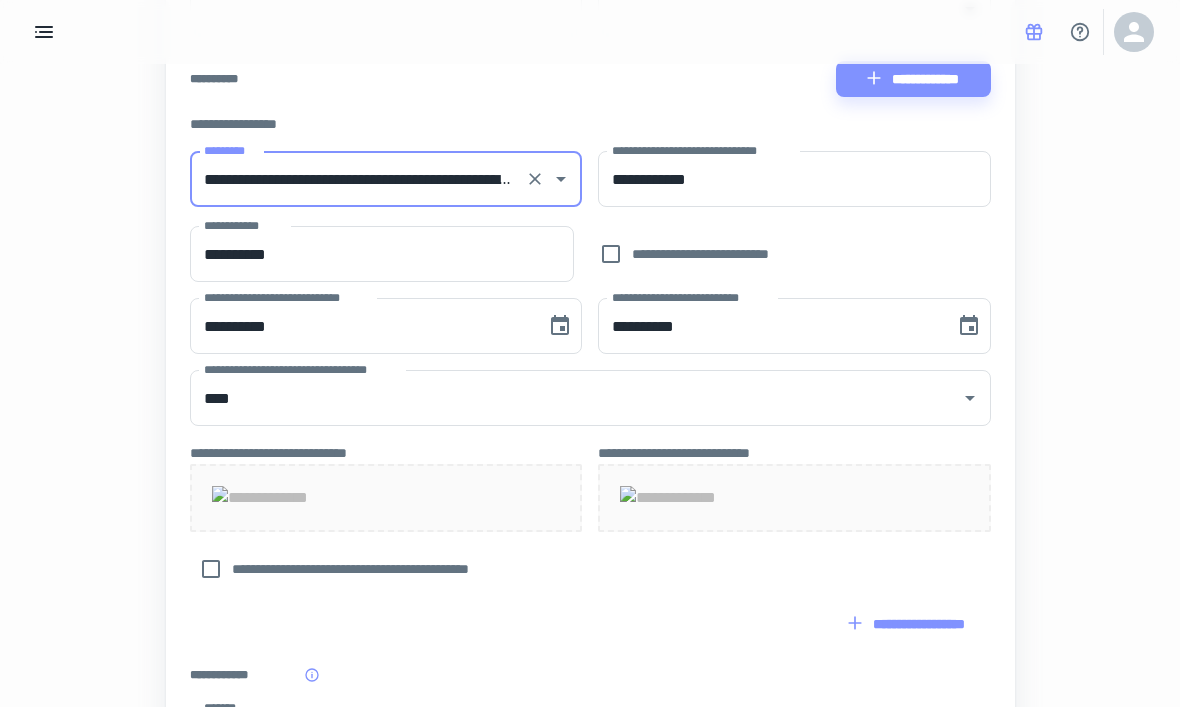 scroll, scrollTop: 340, scrollLeft: 0, axis: vertical 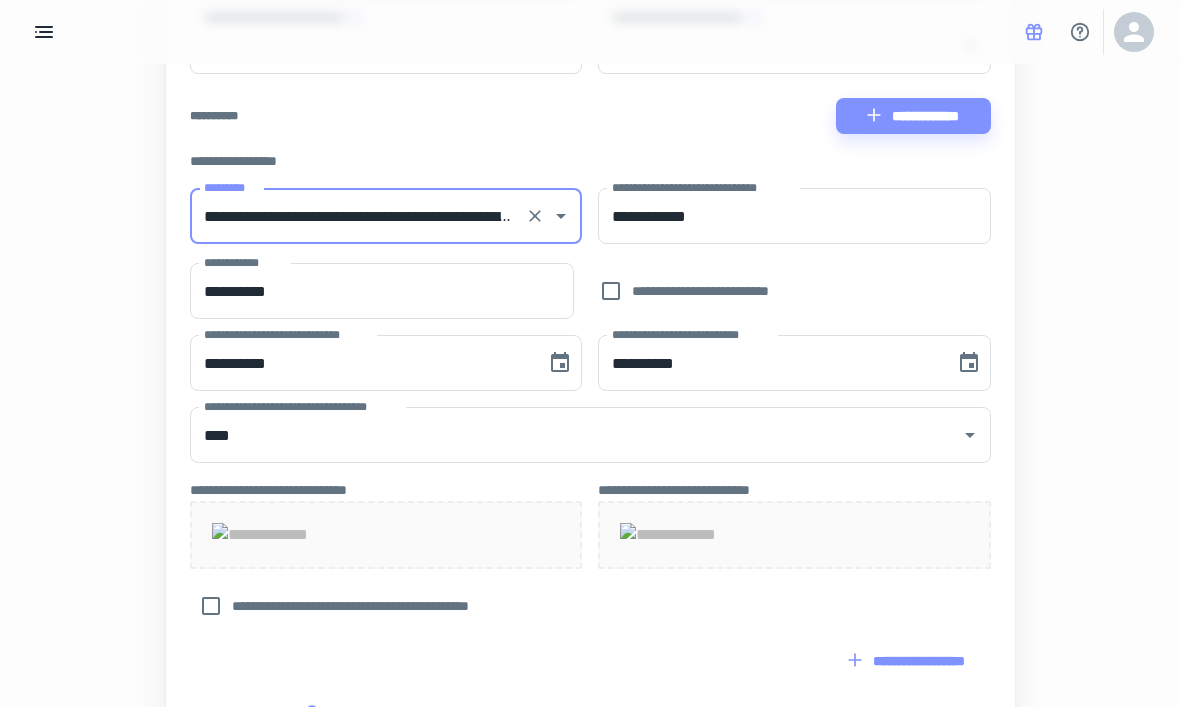 click on "**********" at bounding box center (913, 116) 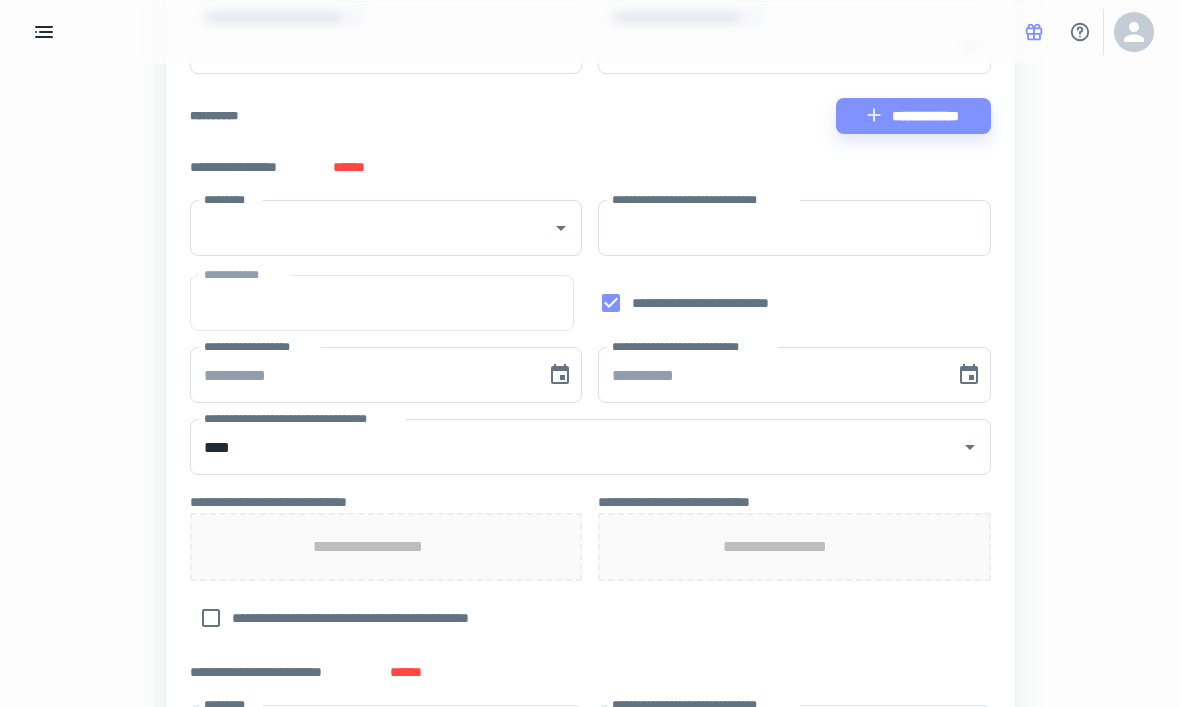 click on "*********" at bounding box center (358, 228) 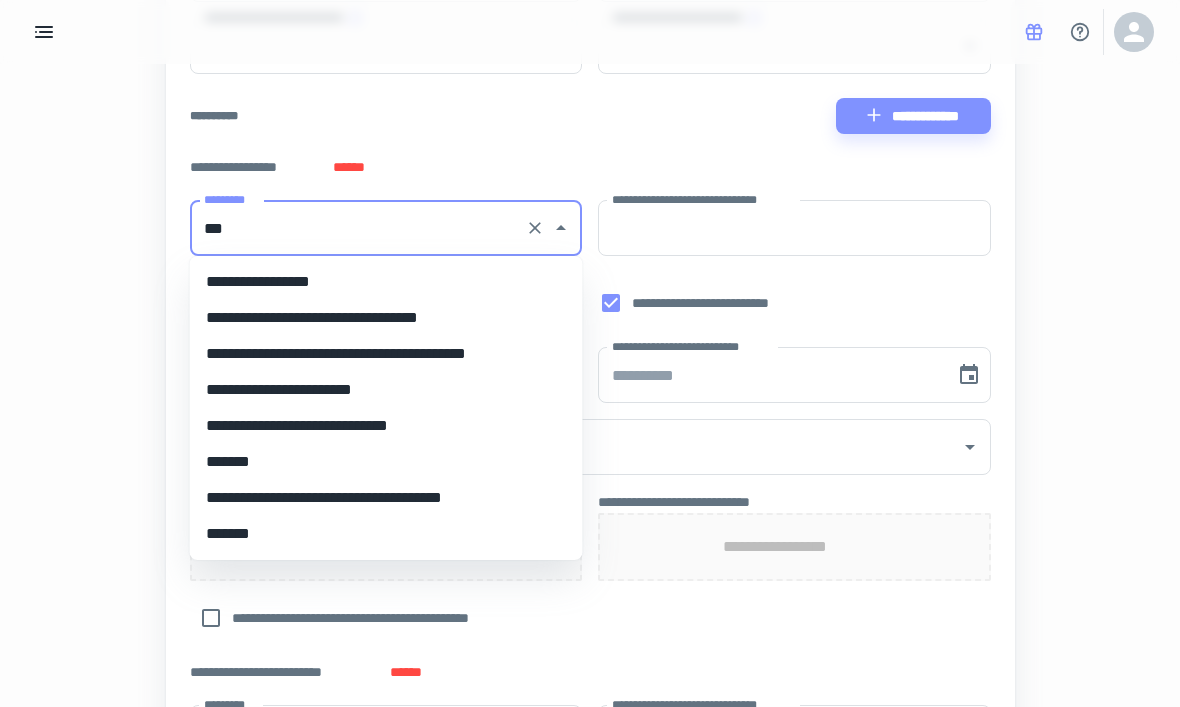 scroll, scrollTop: 0, scrollLeft: 0, axis: both 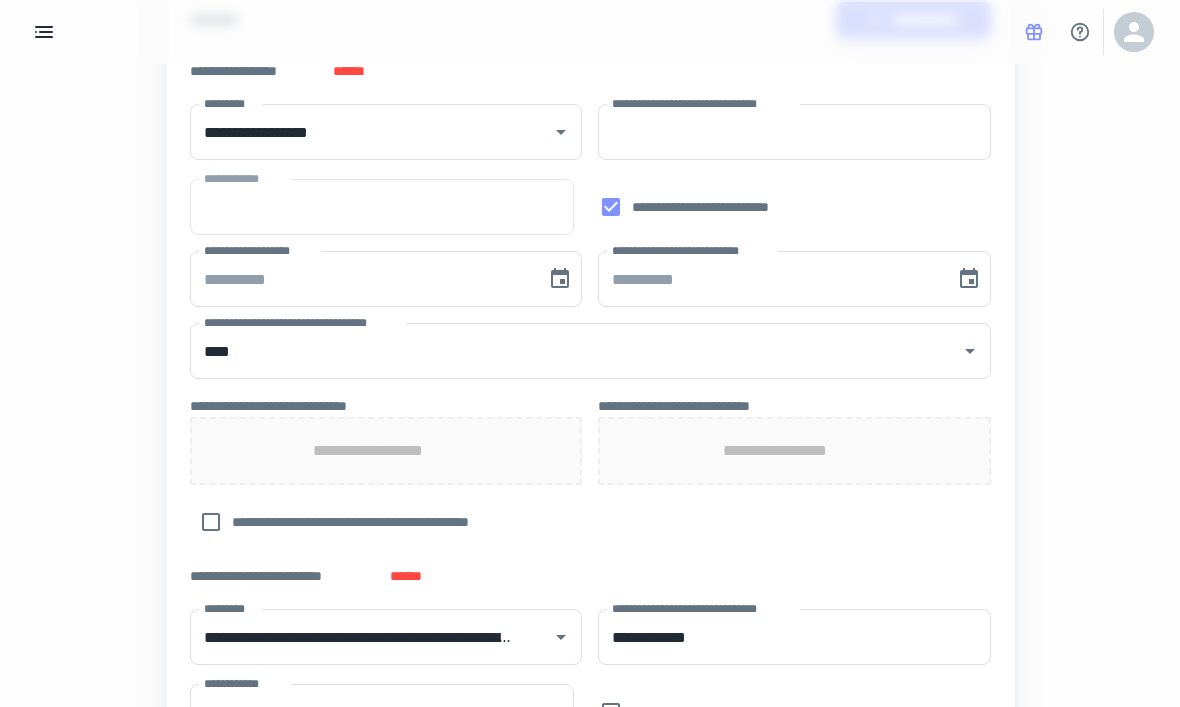click on "**********" at bounding box center [245, 178] 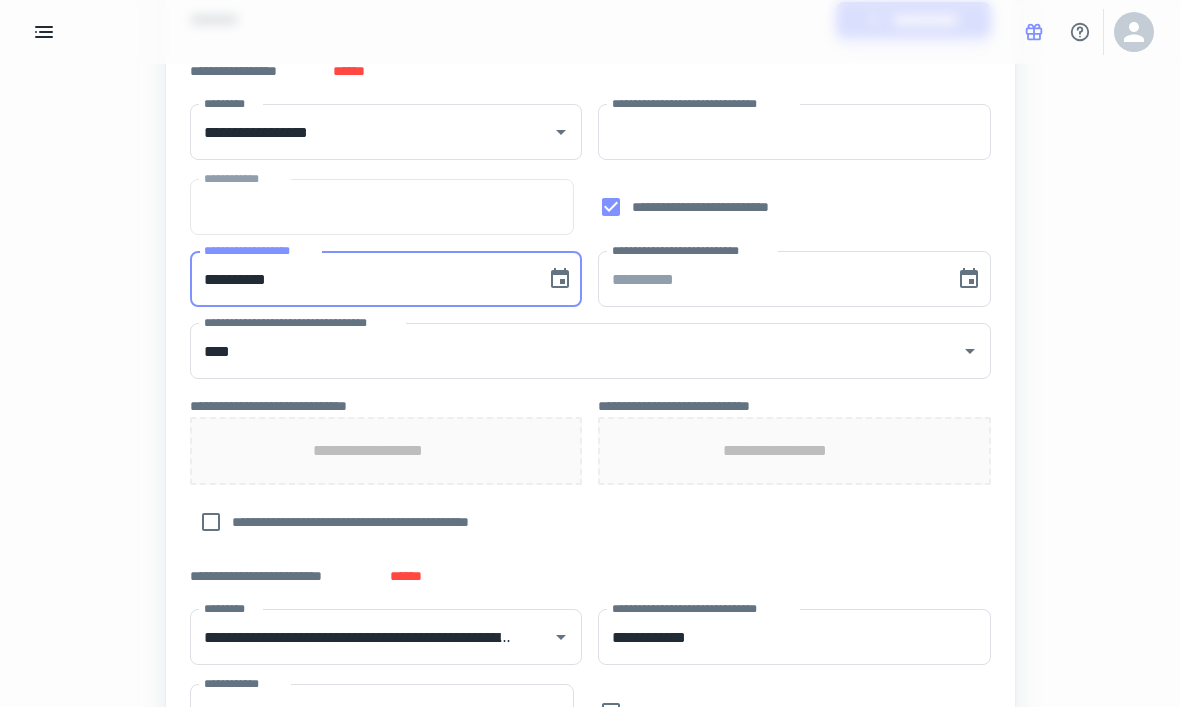 click on "**********" at bounding box center [303, 322] 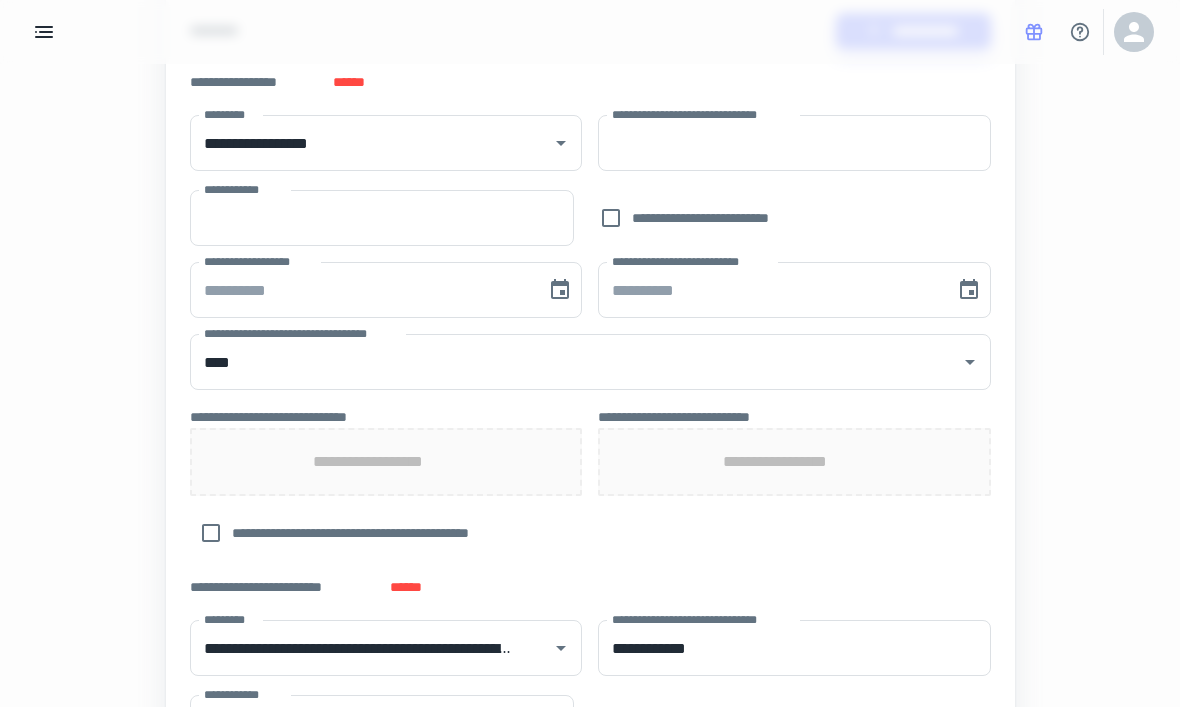 scroll, scrollTop: 419, scrollLeft: 0, axis: vertical 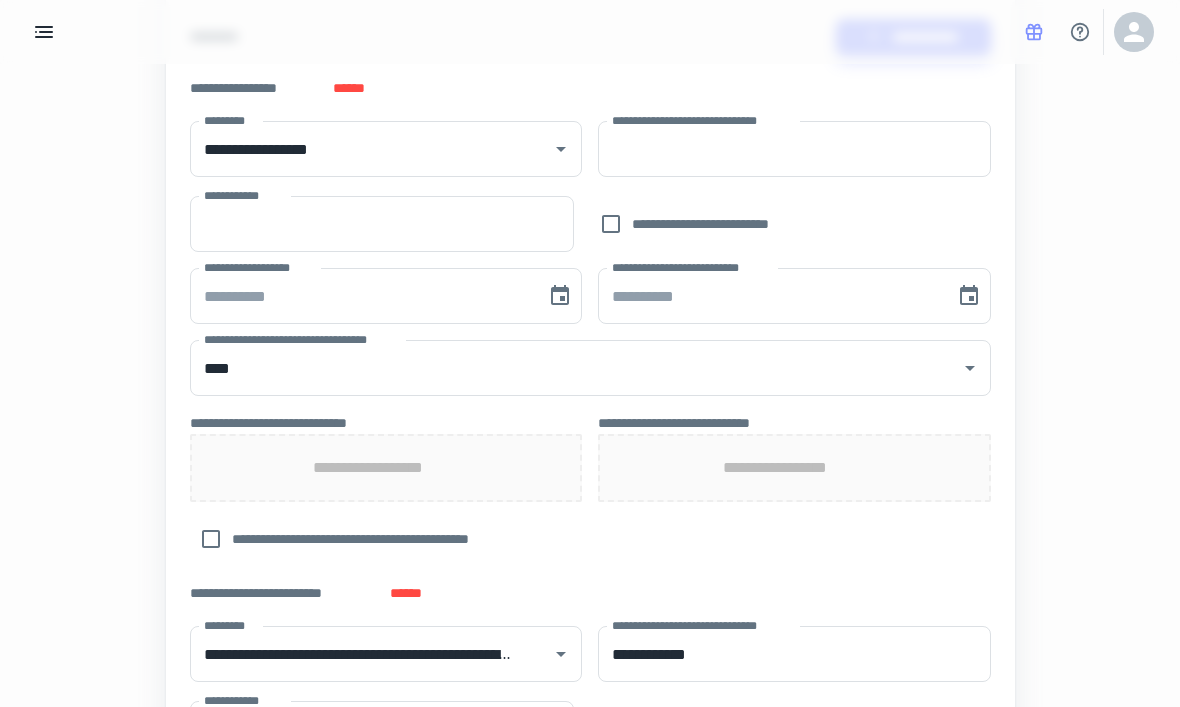 click on "**********" at bounding box center [382, 224] 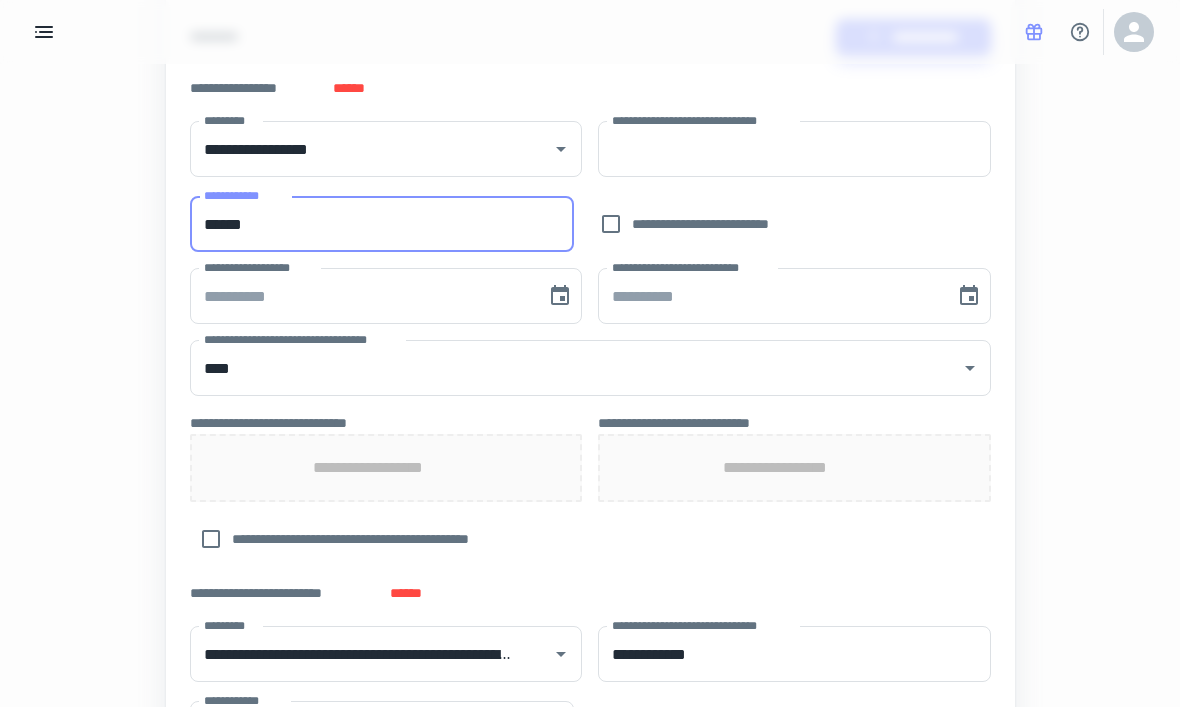 type on "******" 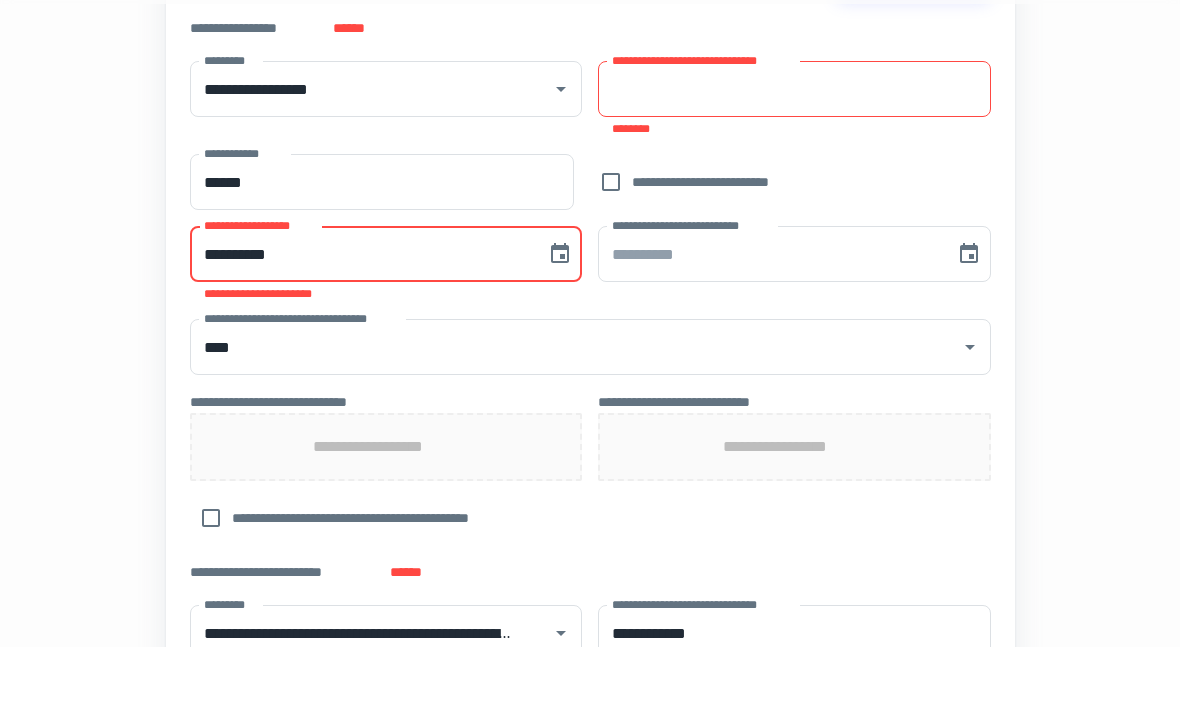 click on "**********" at bounding box center [794, 149] 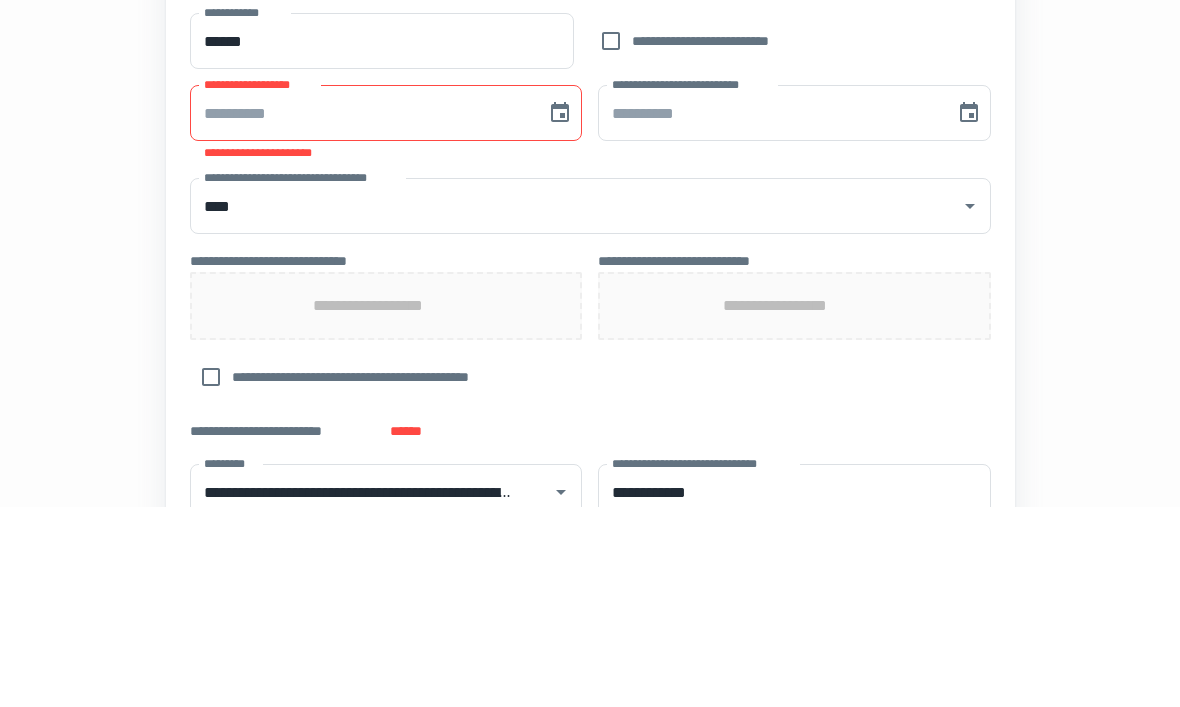 type on "******" 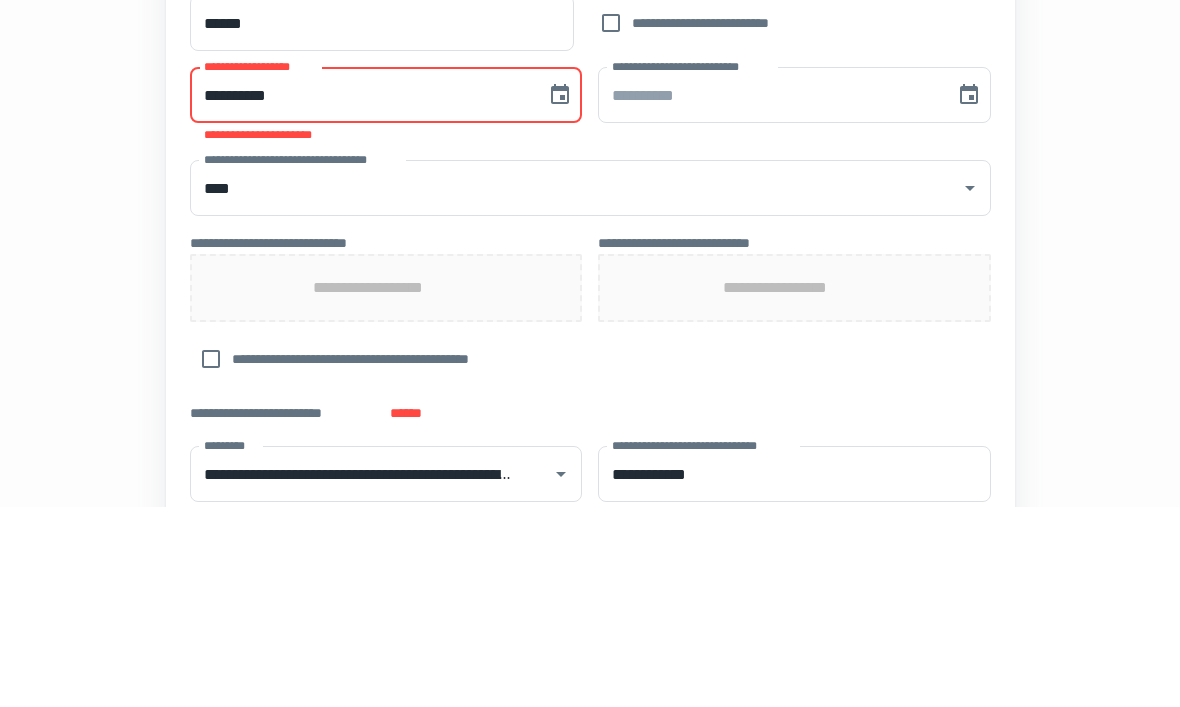 scroll, scrollTop: 620, scrollLeft: 0, axis: vertical 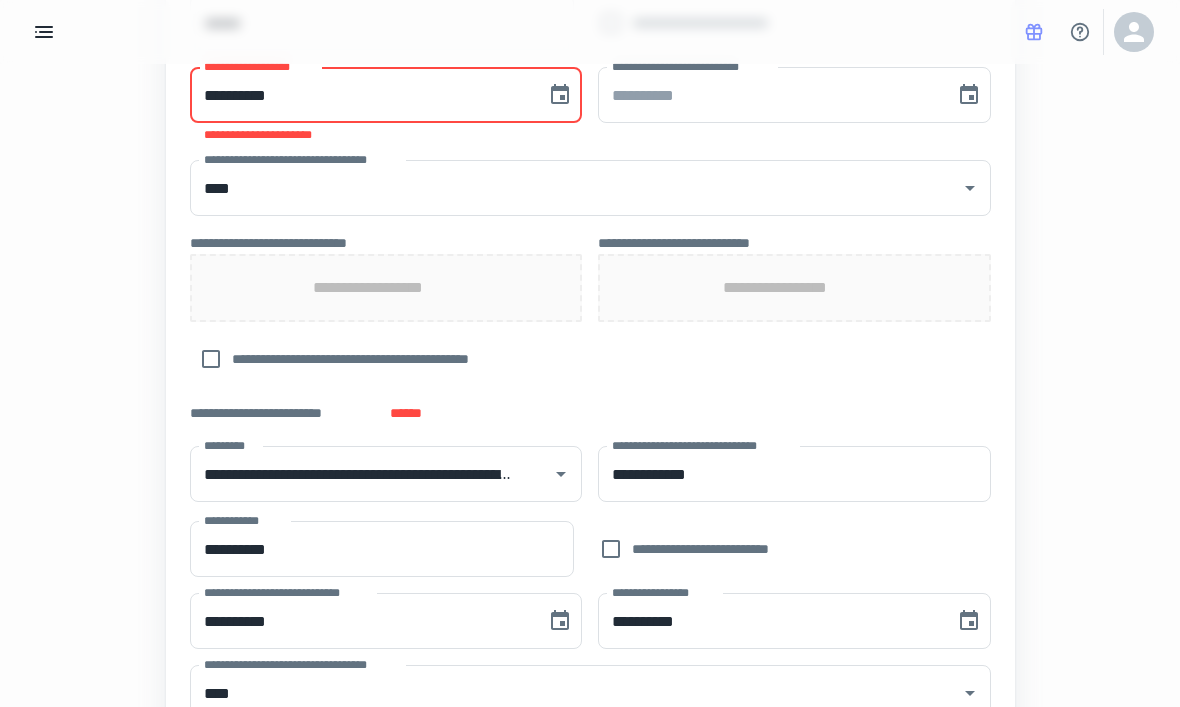 click on "**********" at bounding box center [361, 95] 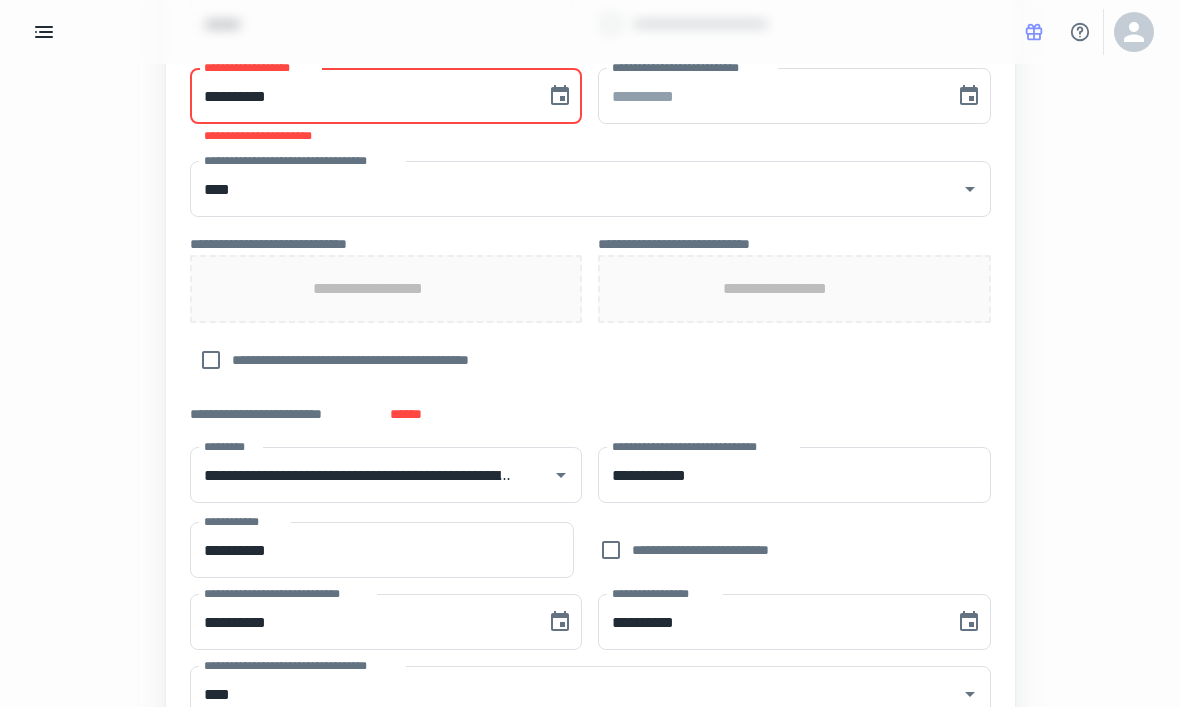 click on "**********" at bounding box center [361, 96] 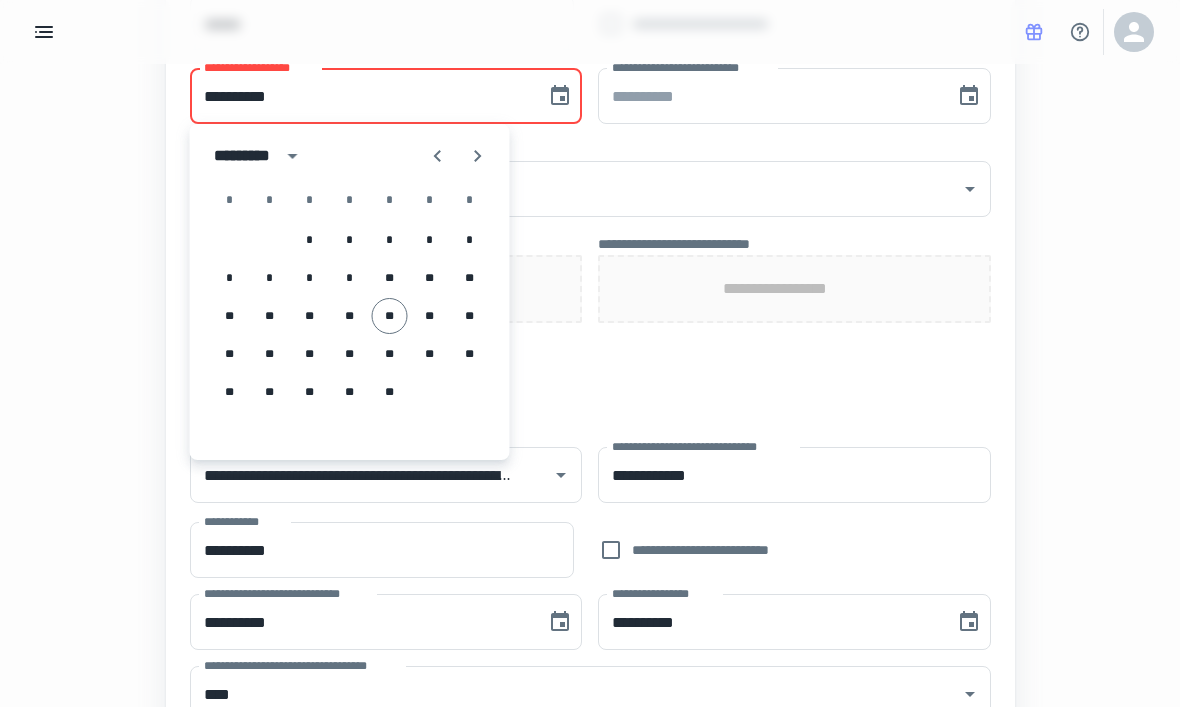 scroll, scrollTop: 620, scrollLeft: 0, axis: vertical 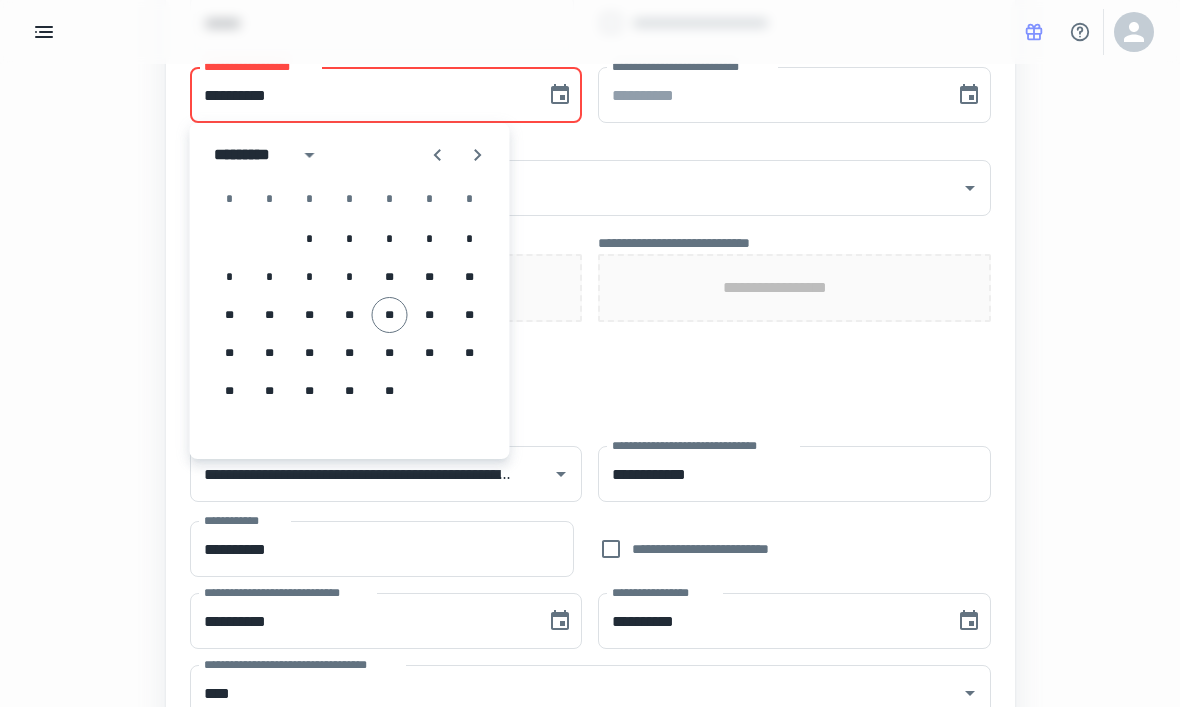 click 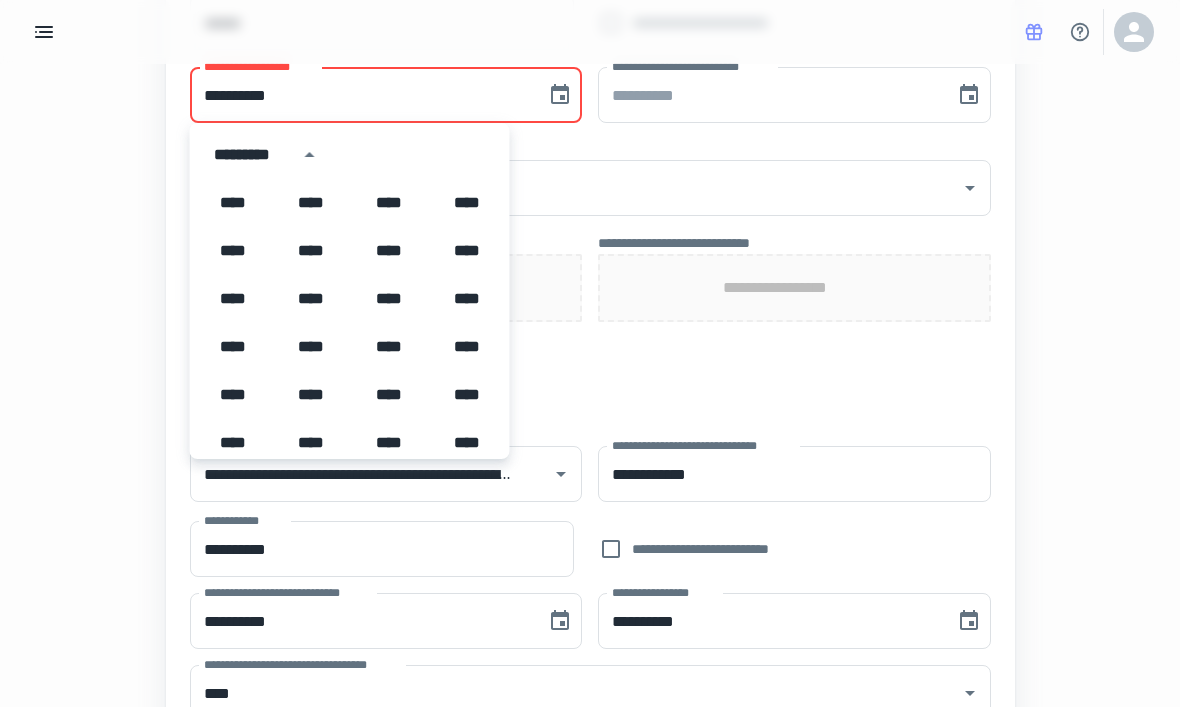 scroll, scrollTop: 1372, scrollLeft: 0, axis: vertical 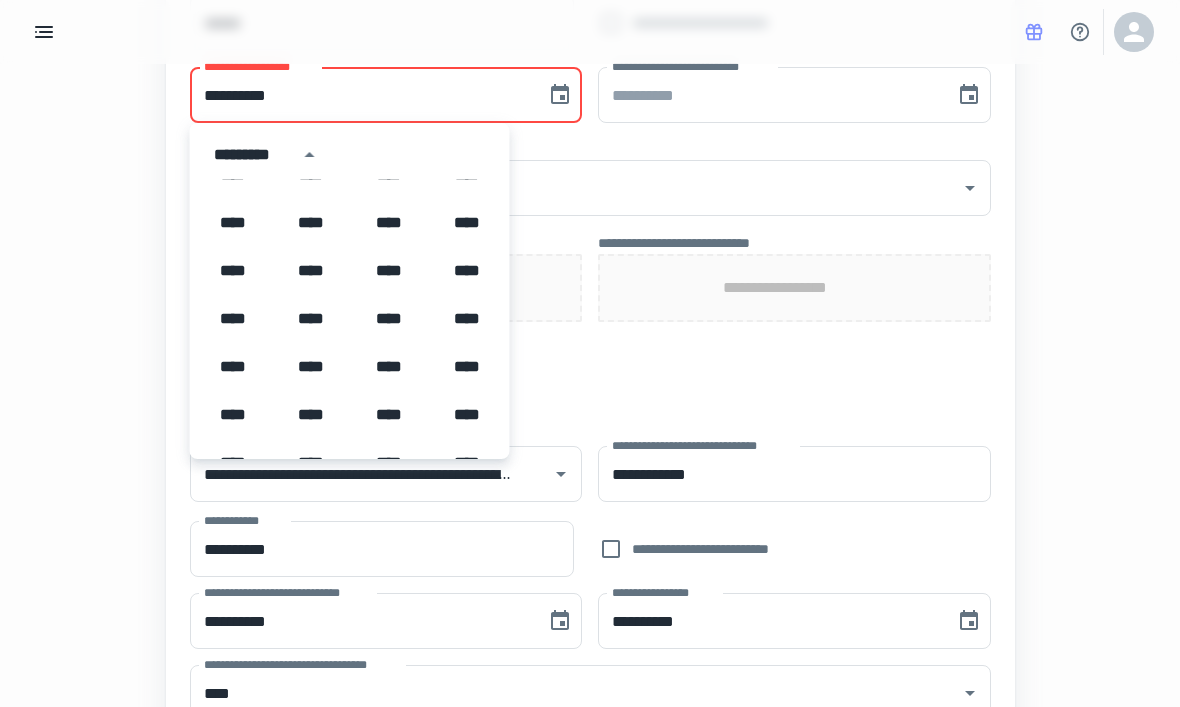 click on "****" at bounding box center (311, 319) 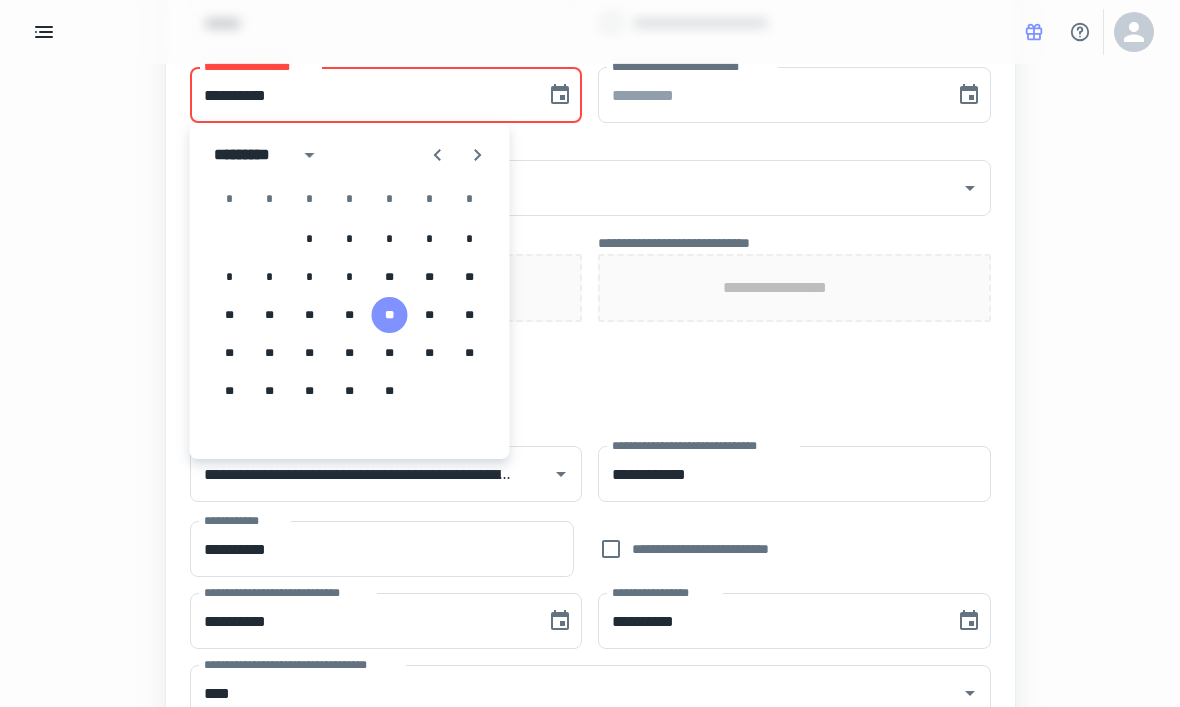 click on "**********" at bounding box center (361, 95) 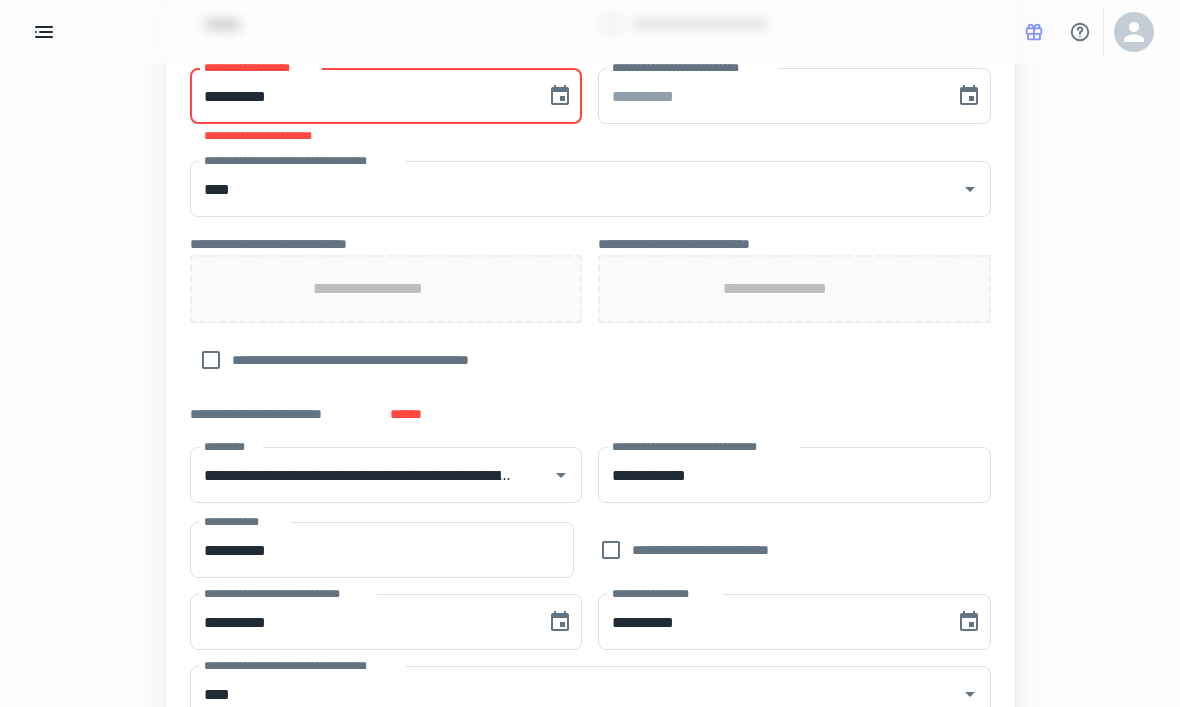 click on "[NUMBER] [STREET], [CITY], [STATE] [POSTAL_CODE]" at bounding box center (590, 313) 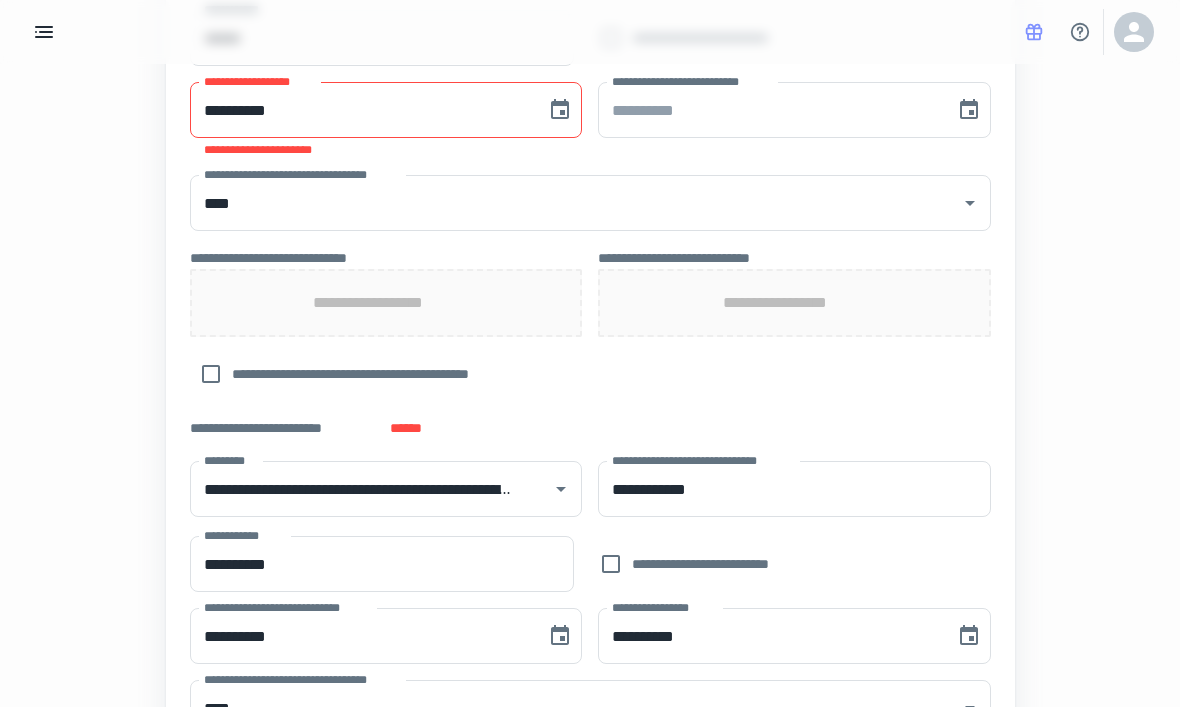 scroll, scrollTop: 601, scrollLeft: 0, axis: vertical 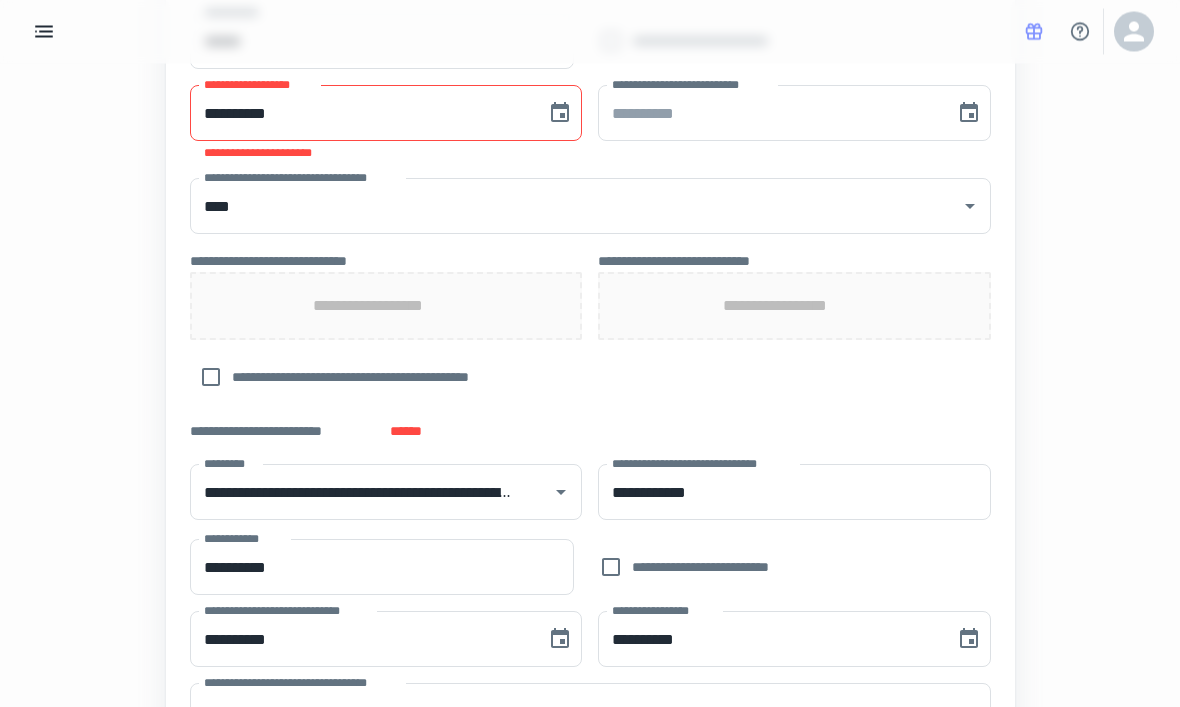 click on "**********" at bounding box center [361, 114] 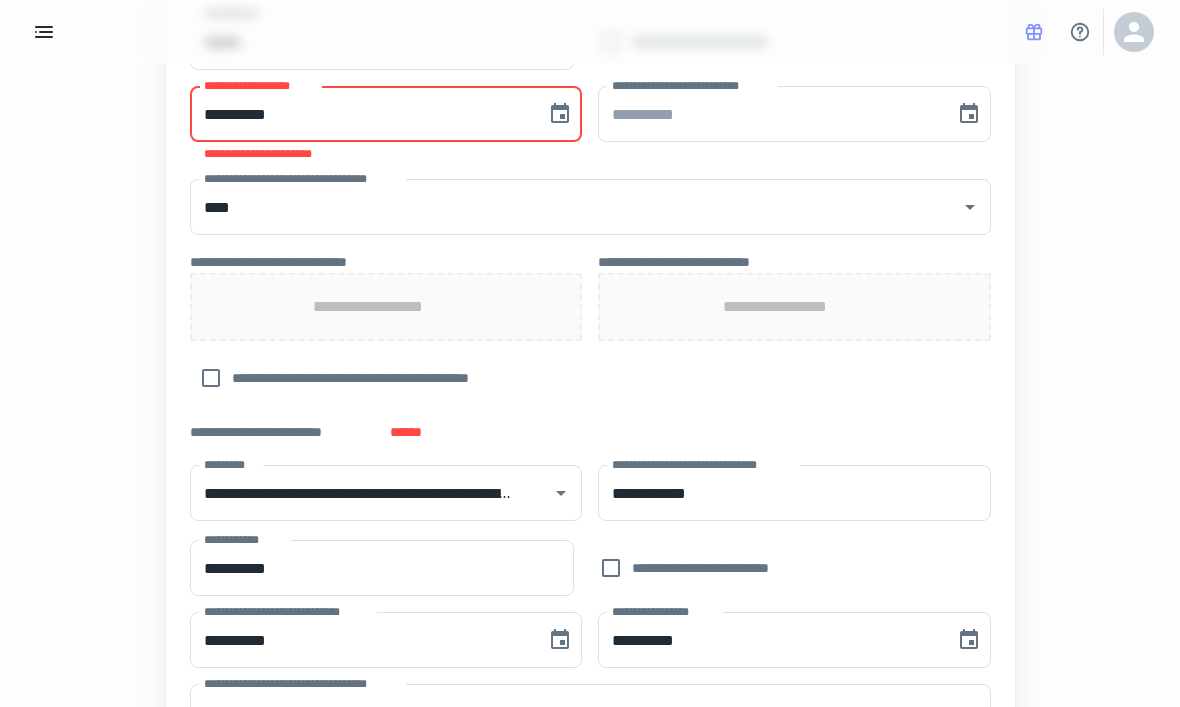 click on "**********" at bounding box center [361, 114] 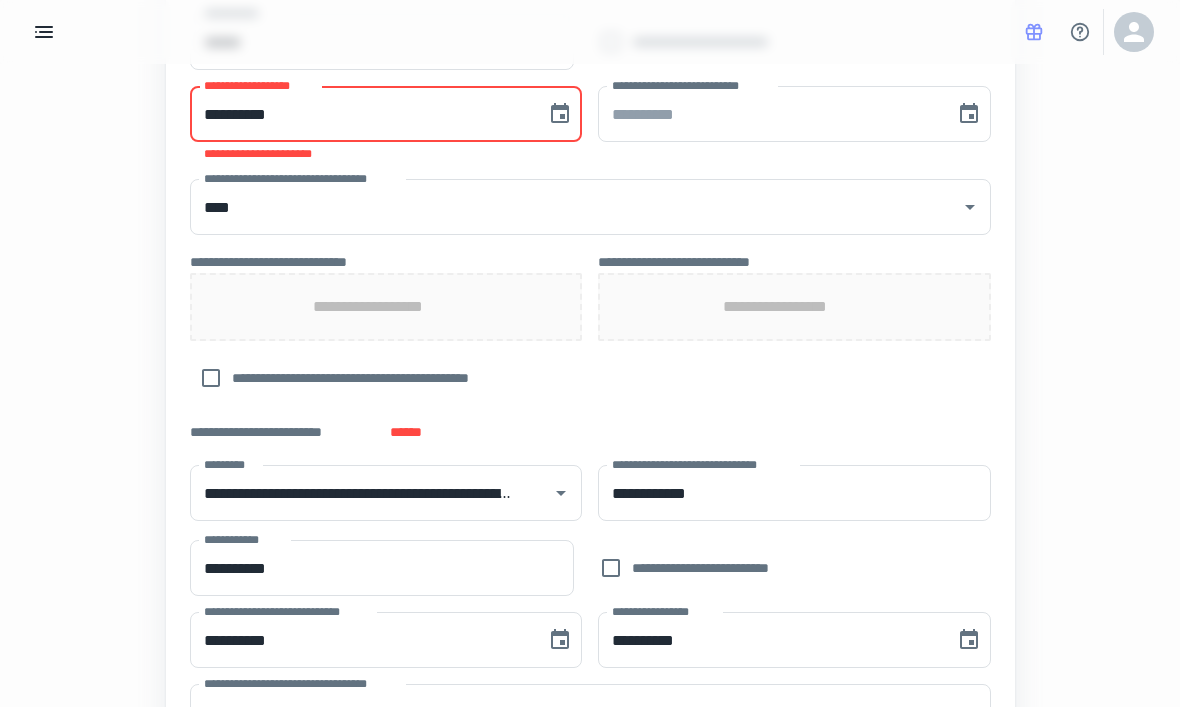 click 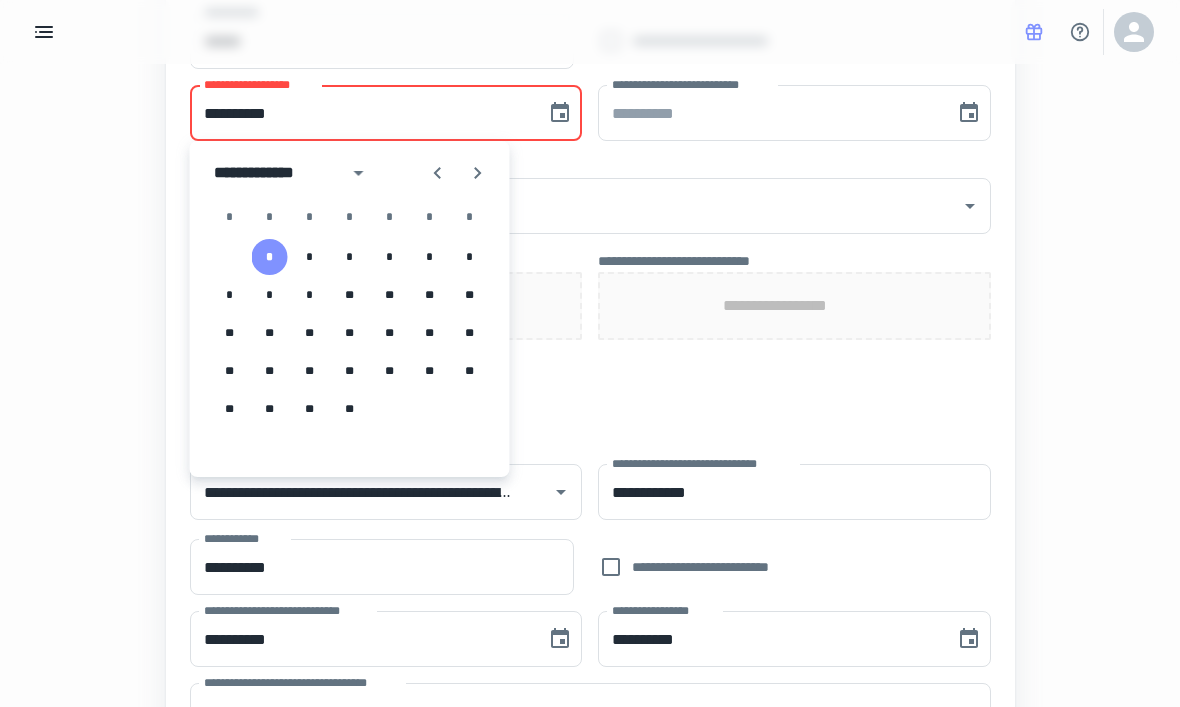 click 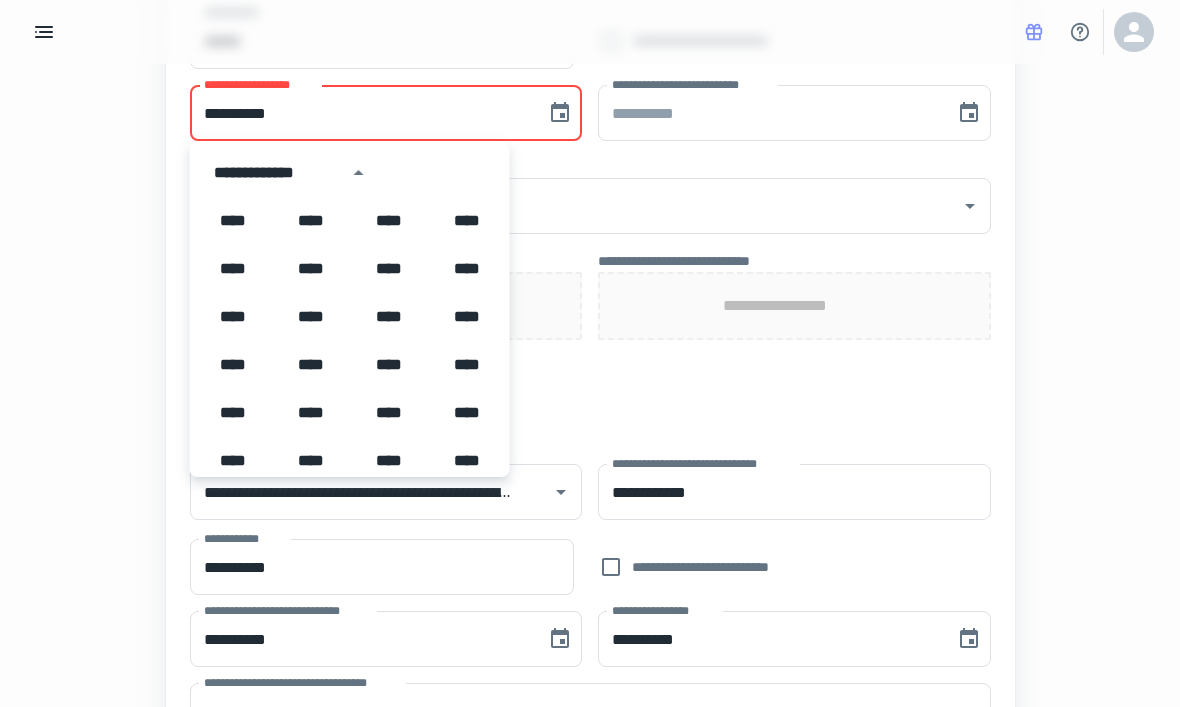 scroll, scrollTop: 1372, scrollLeft: 0, axis: vertical 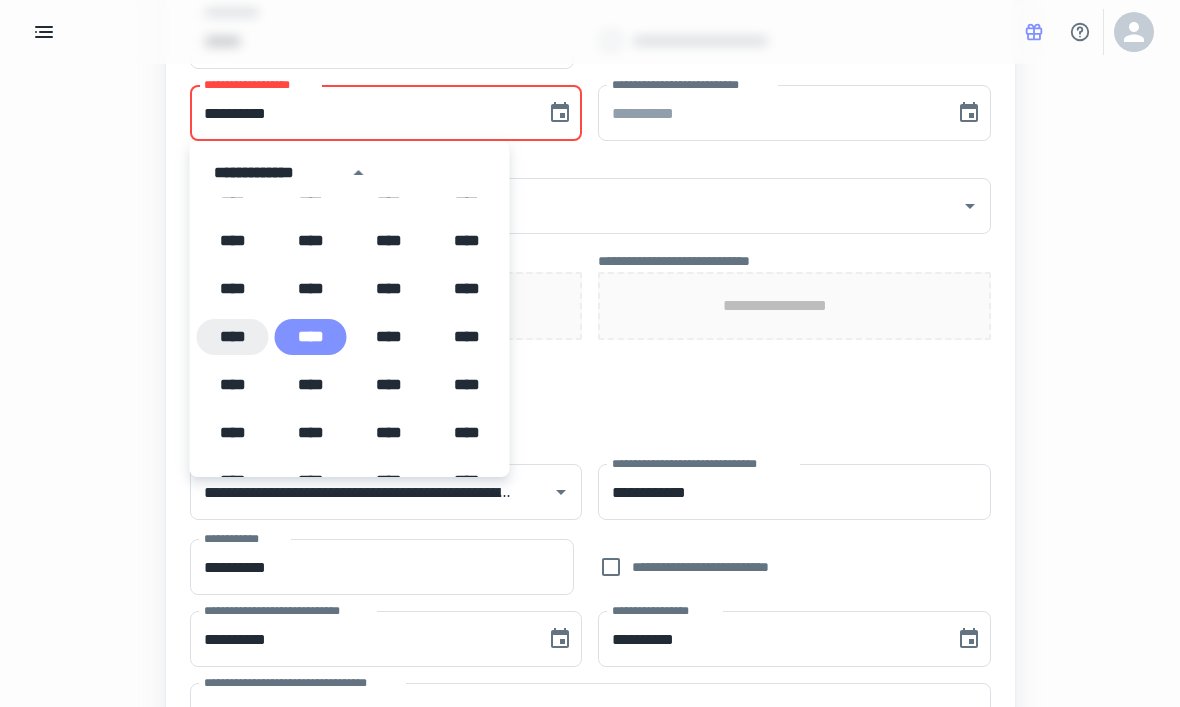 click on "****" at bounding box center [233, 337] 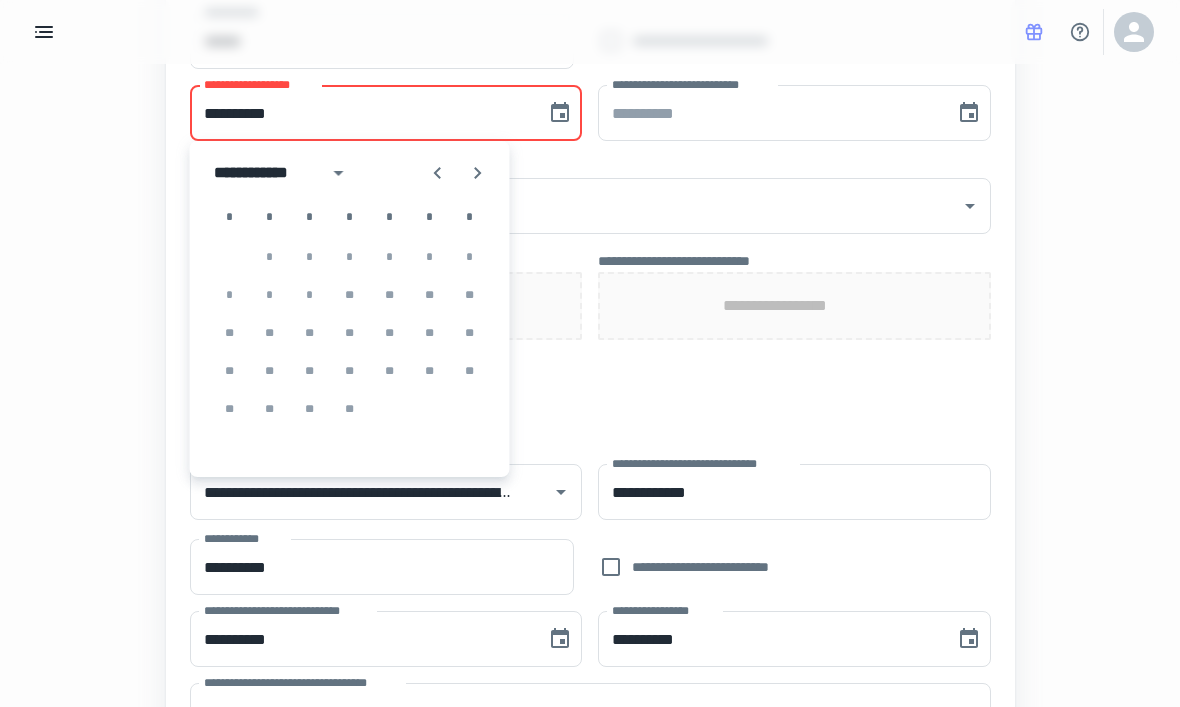 click on "[DATE]" at bounding box center [350, 257] 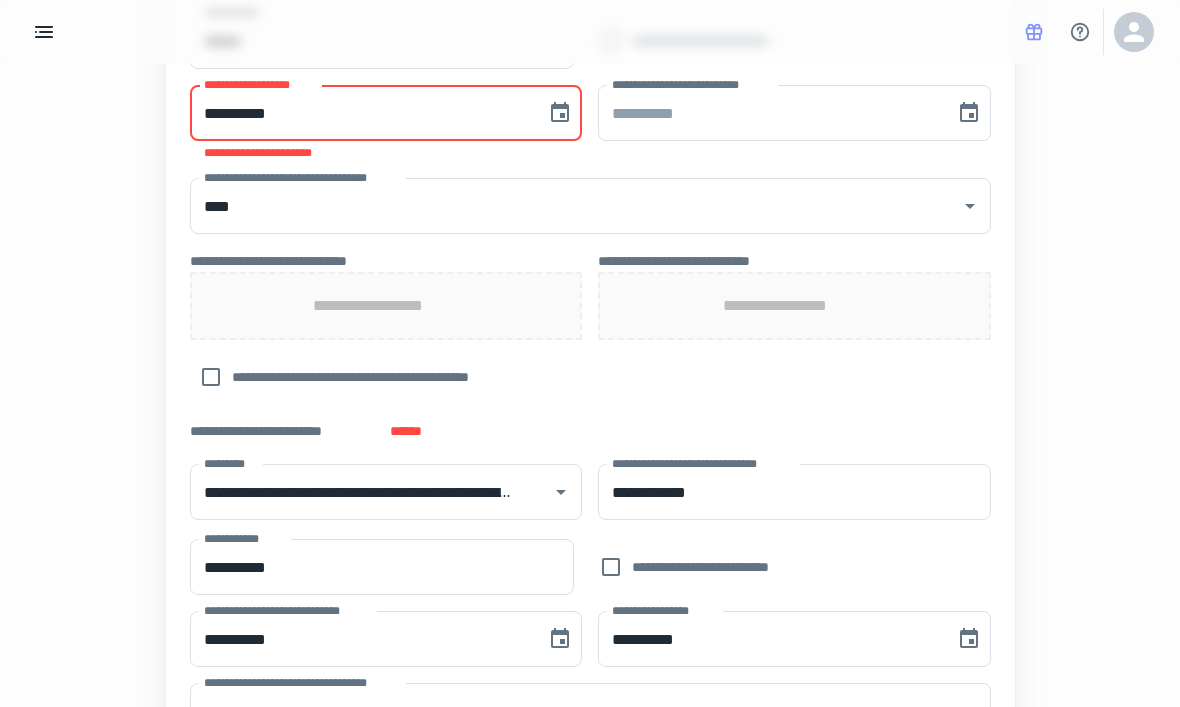 scroll, scrollTop: 601, scrollLeft: 0, axis: vertical 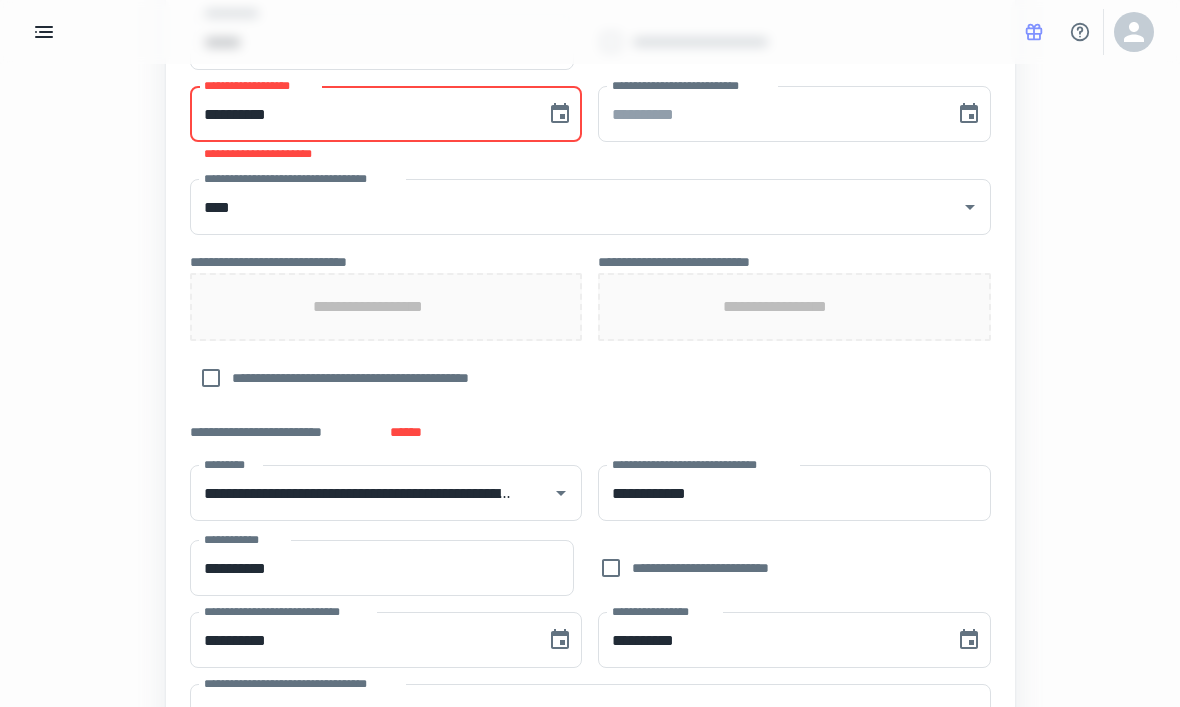 click on "**********" at bounding box center (361, 114) 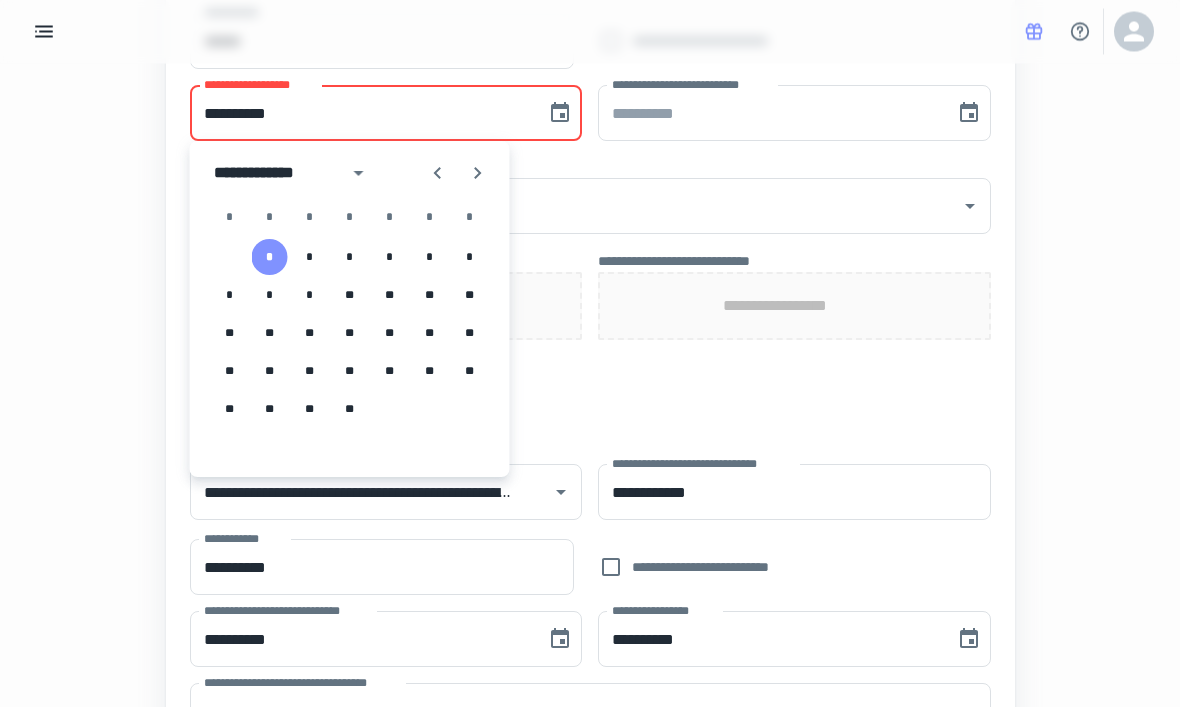 scroll, scrollTop: 602, scrollLeft: 0, axis: vertical 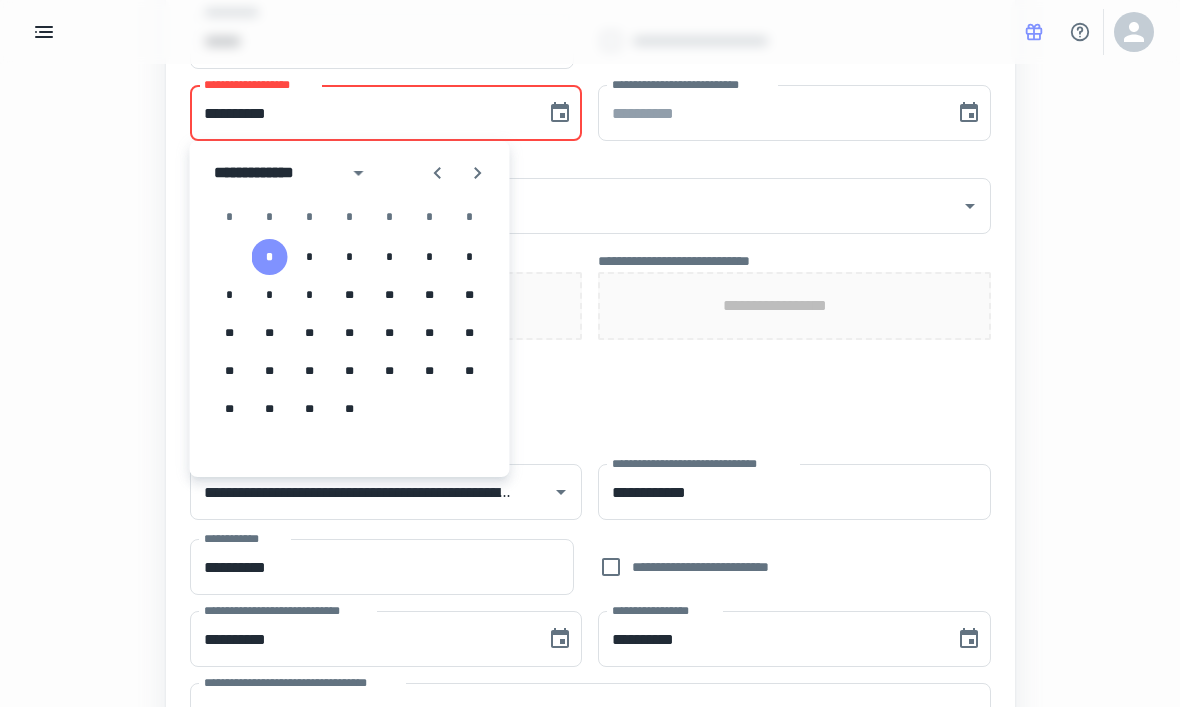 click 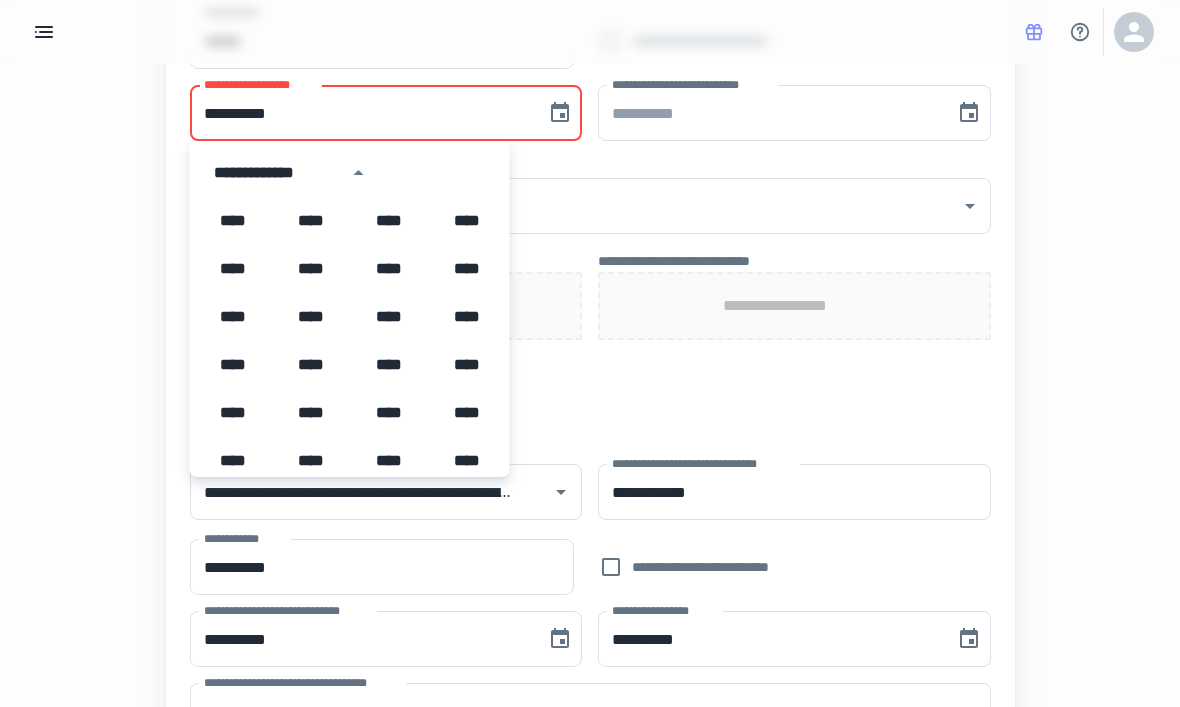 scroll, scrollTop: 1372, scrollLeft: 0, axis: vertical 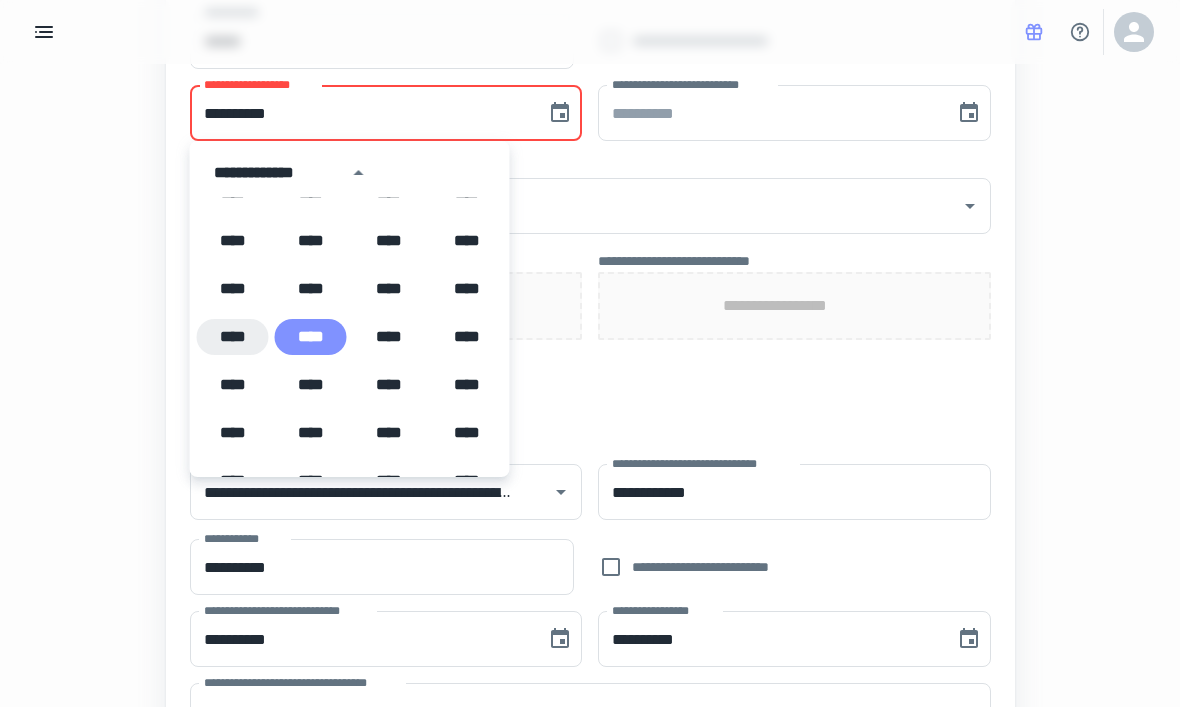 click on "****" at bounding box center [233, 337] 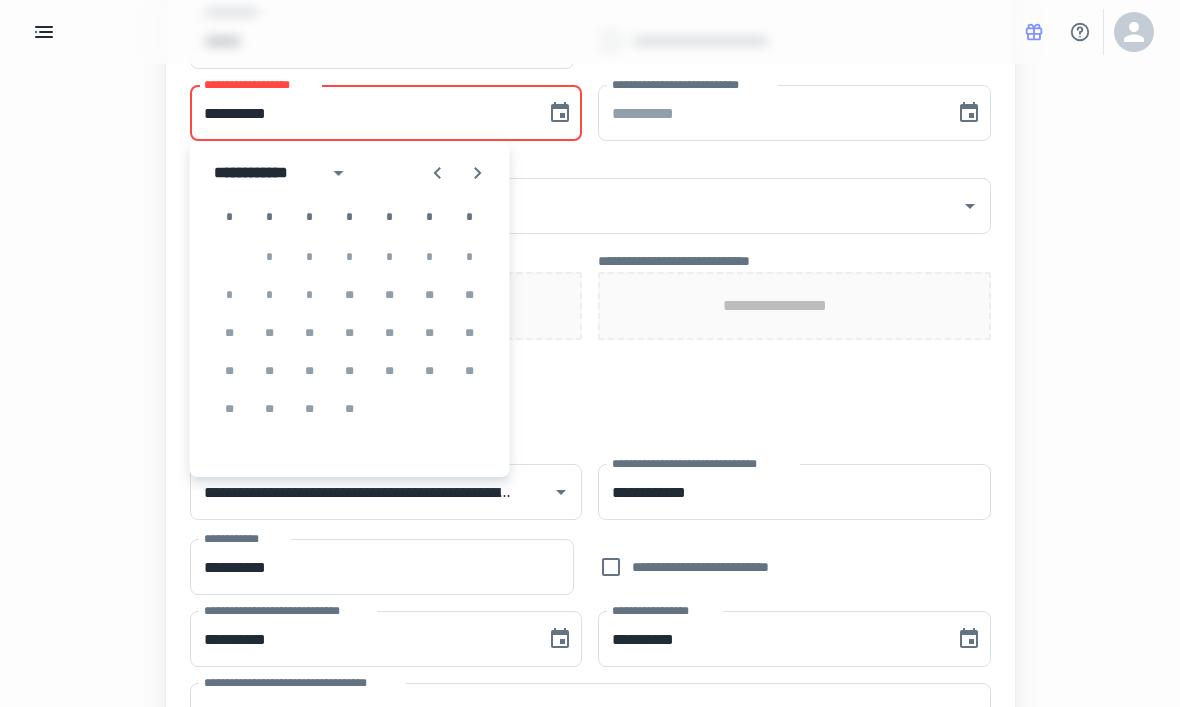 click 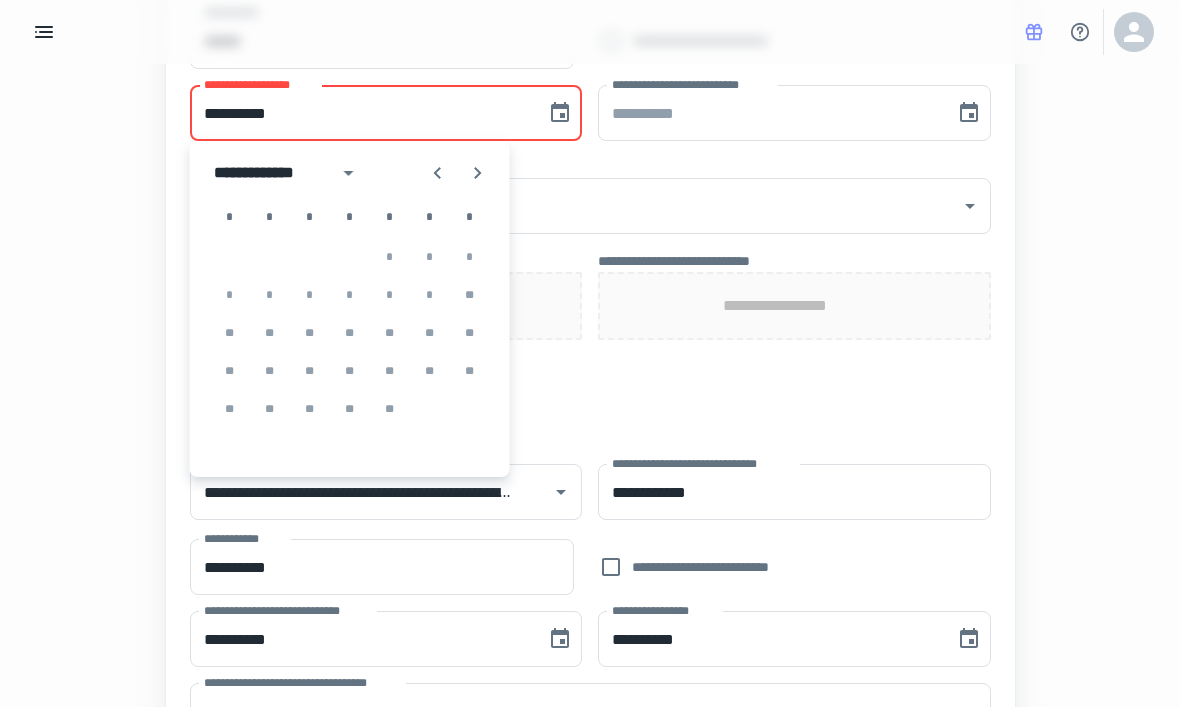 click 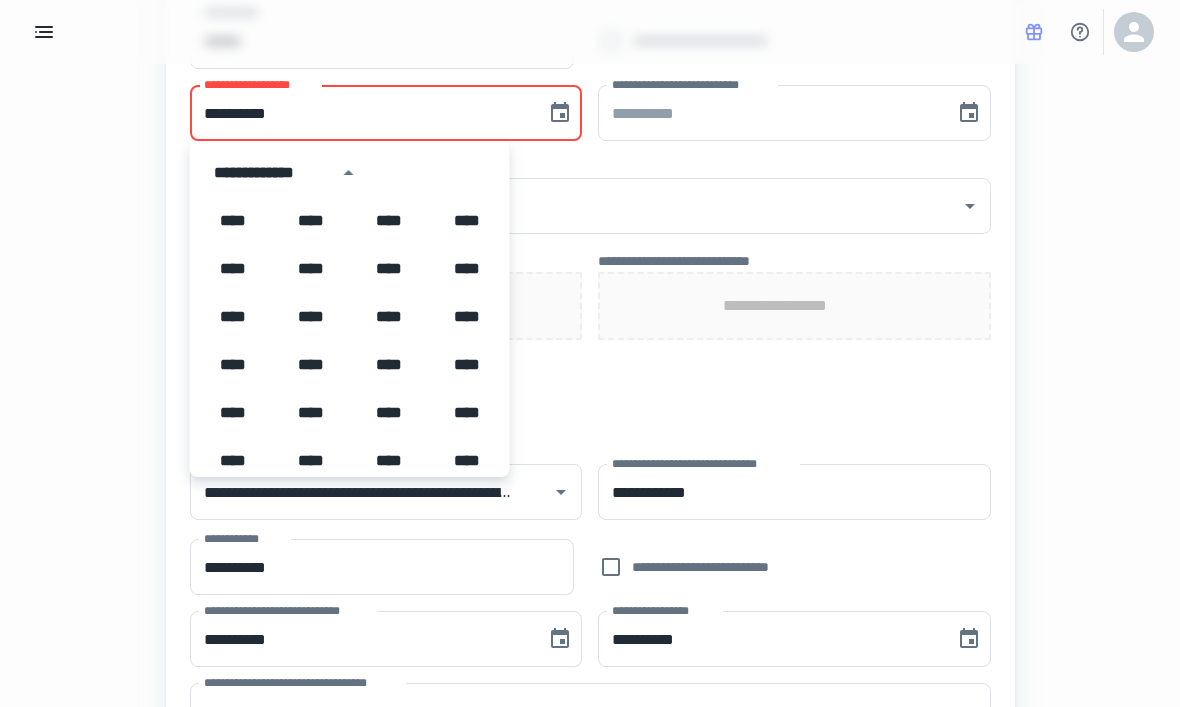 scroll, scrollTop: 1372, scrollLeft: 0, axis: vertical 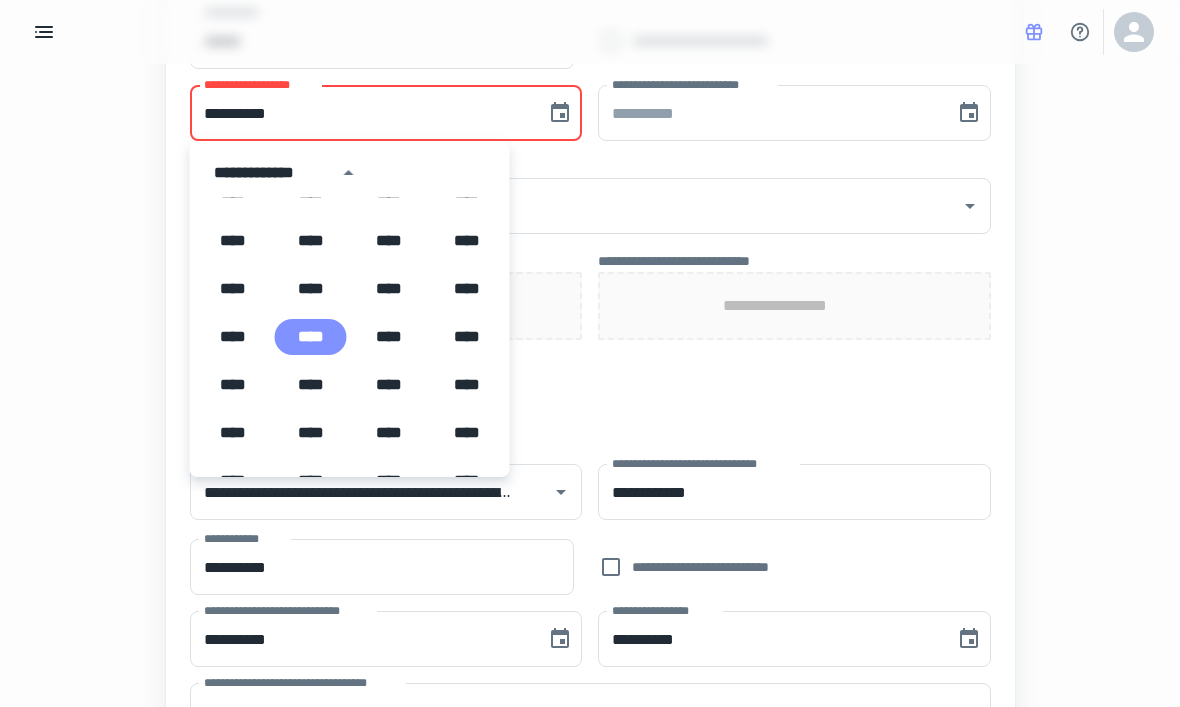 click on "****" at bounding box center (311, 337) 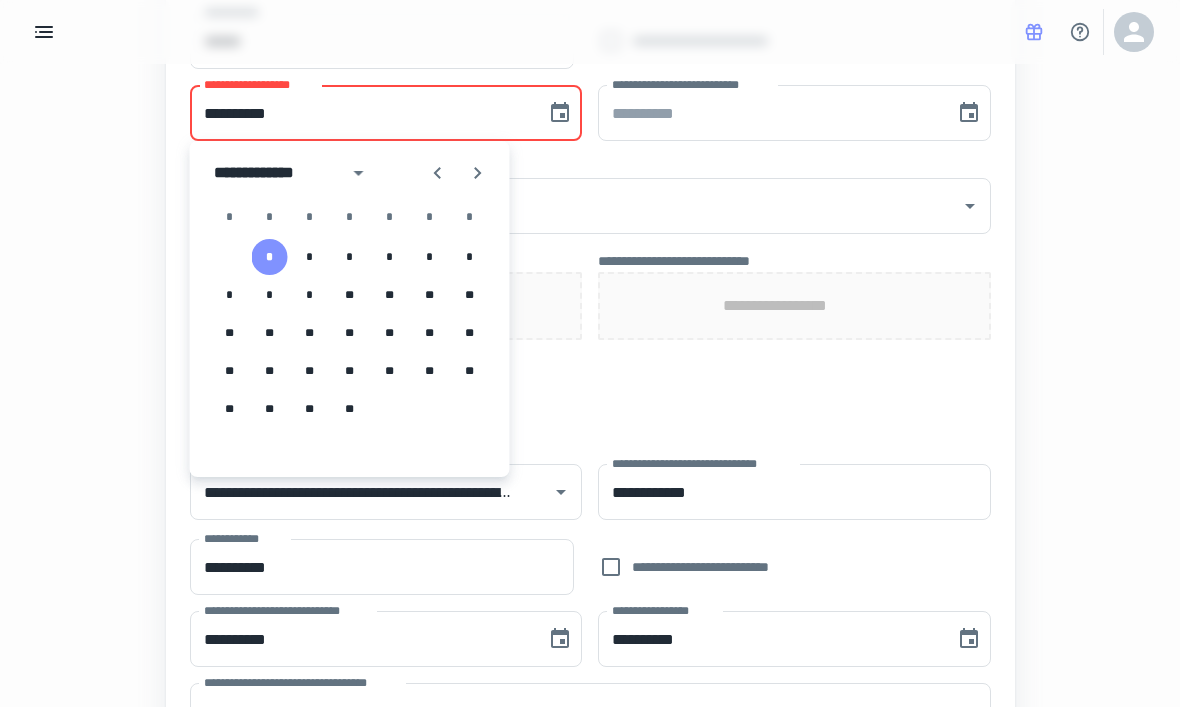 click 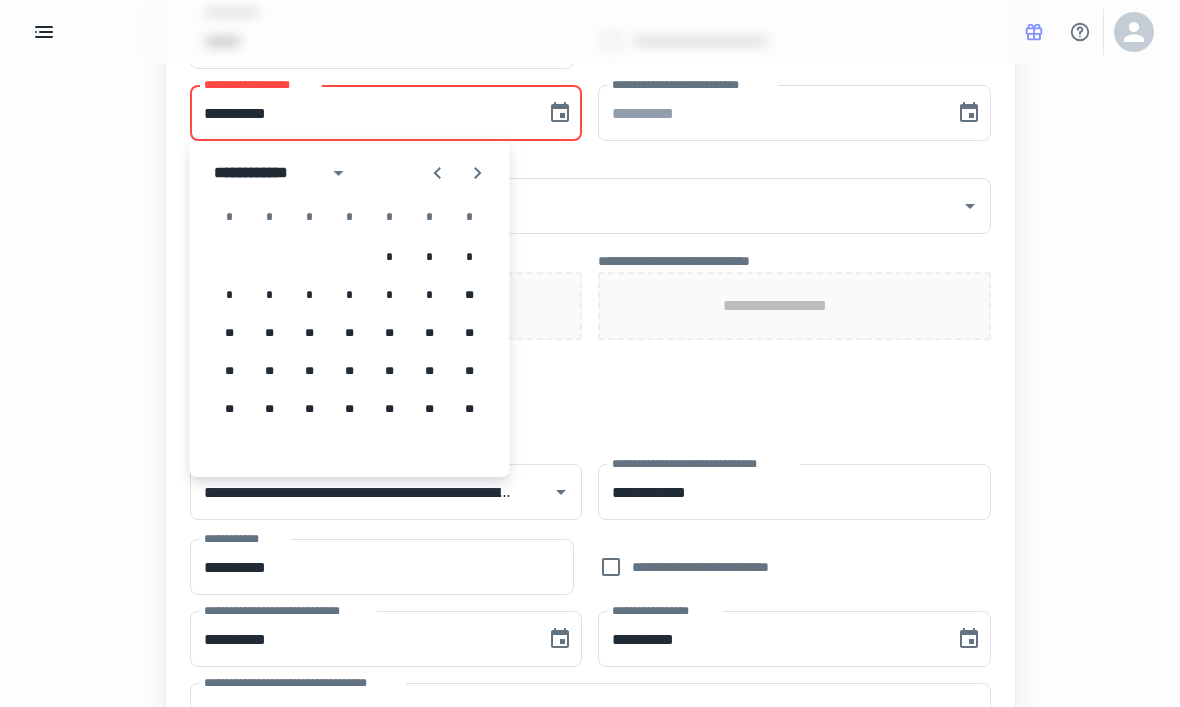 click at bounding box center [438, 173] 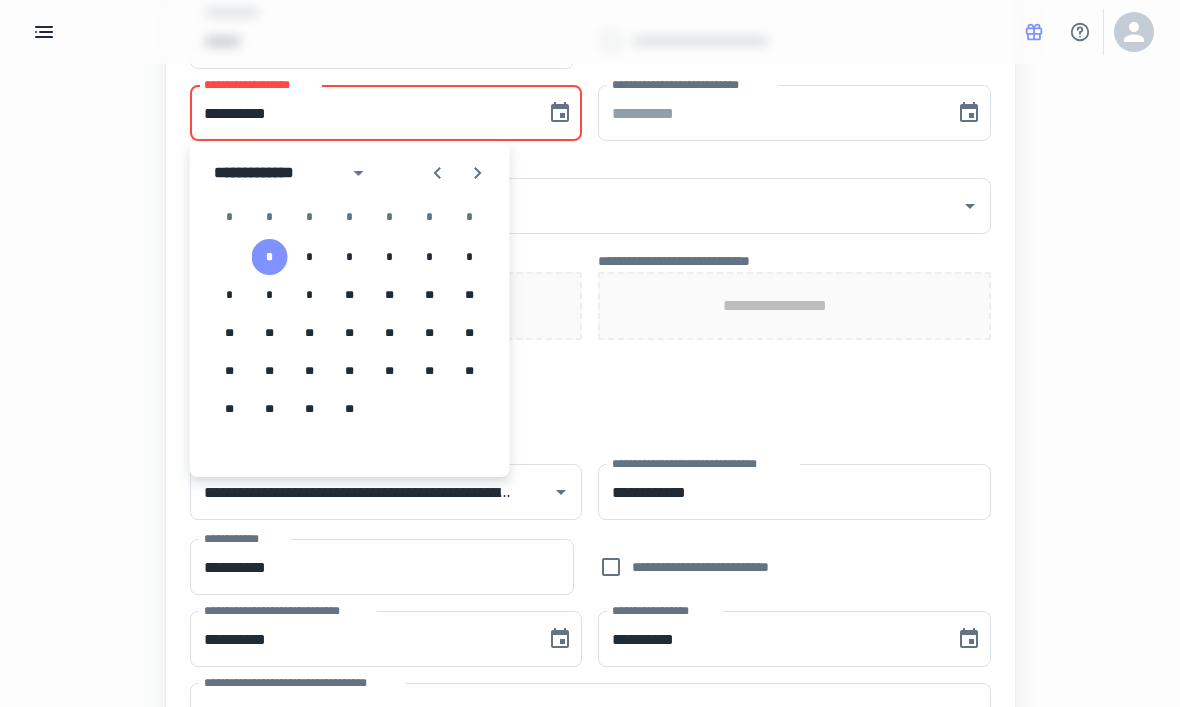 click at bounding box center (358, 173) 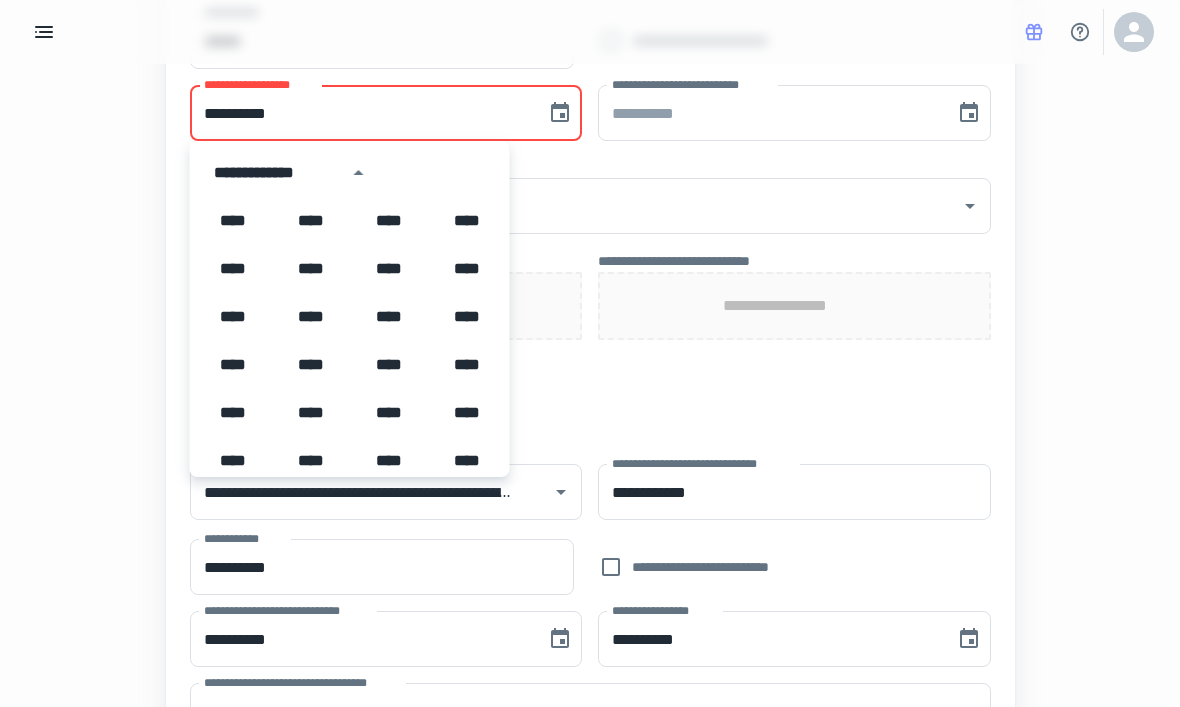 scroll, scrollTop: 1372, scrollLeft: 0, axis: vertical 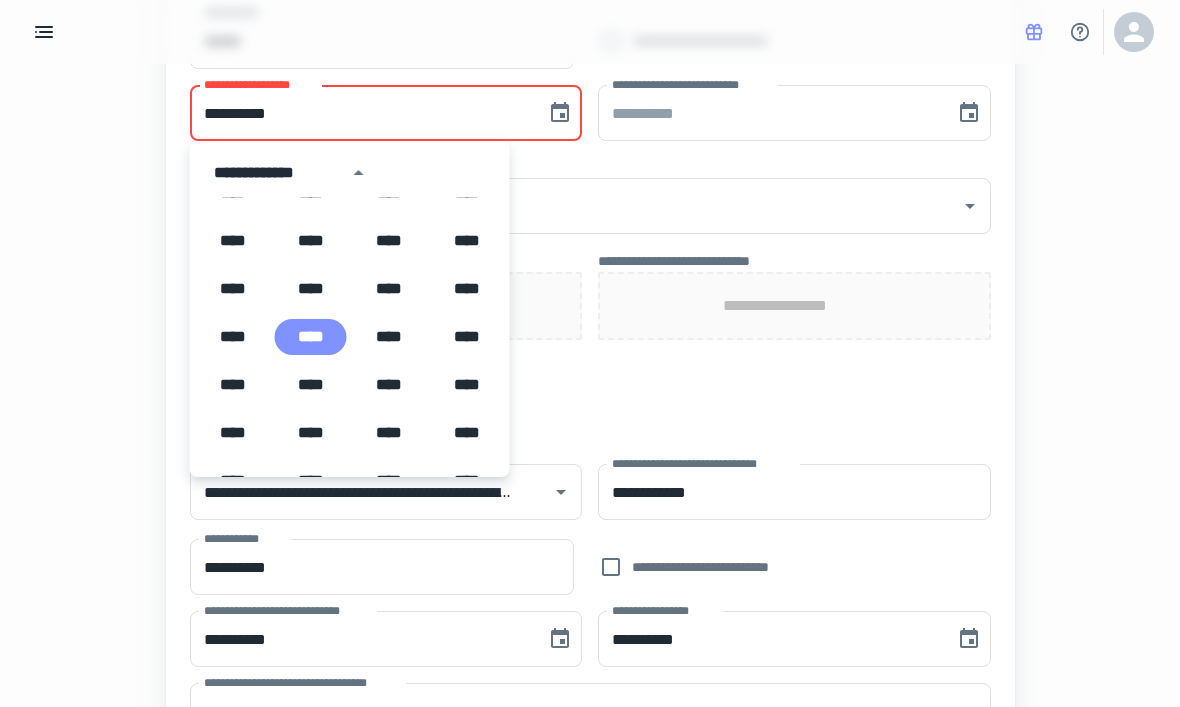 click on "****" at bounding box center (311, 337) 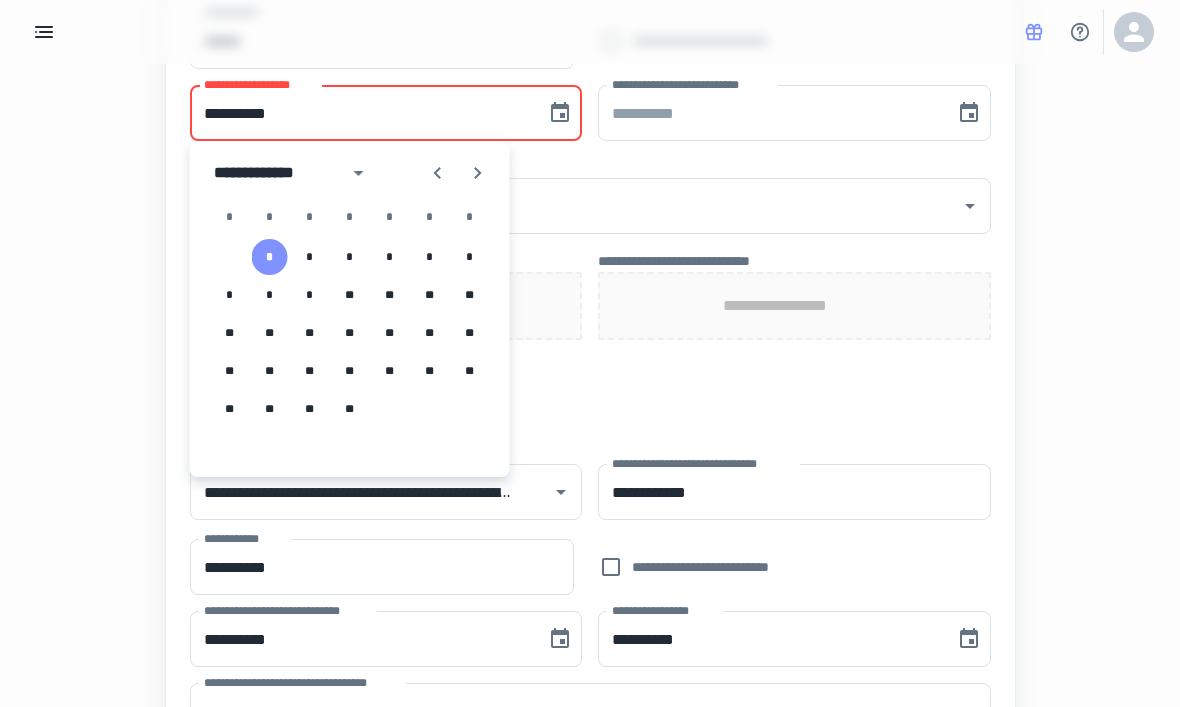 click at bounding box center (438, 173) 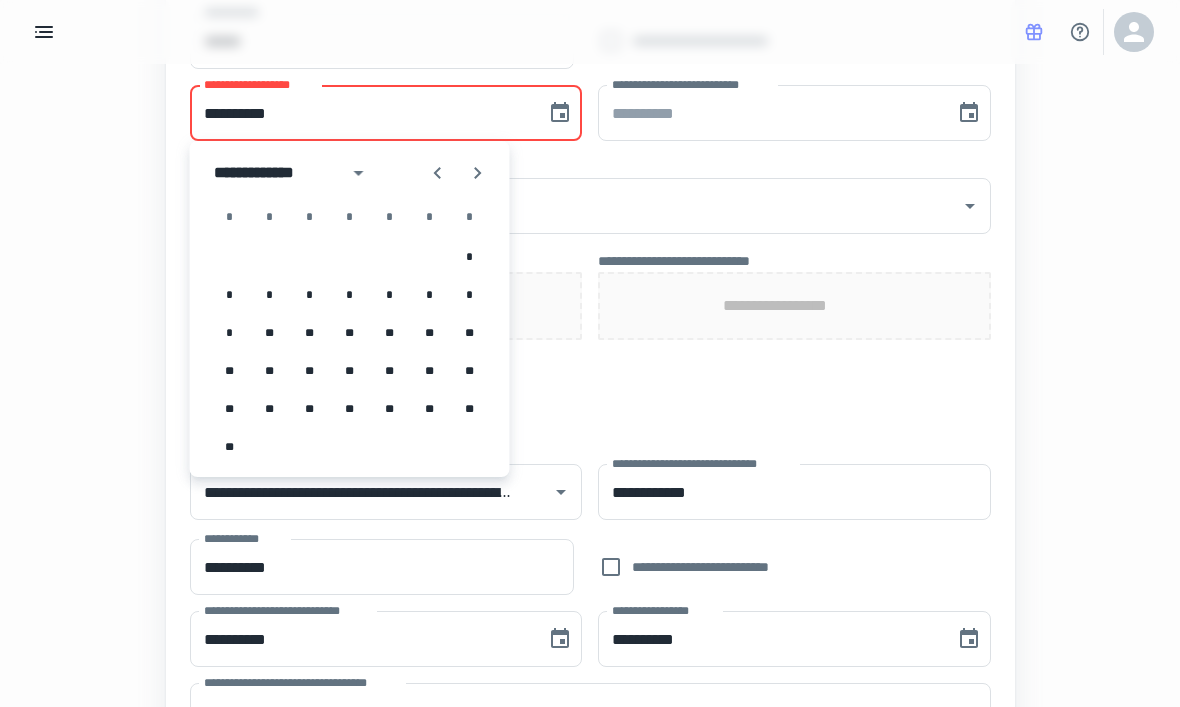click 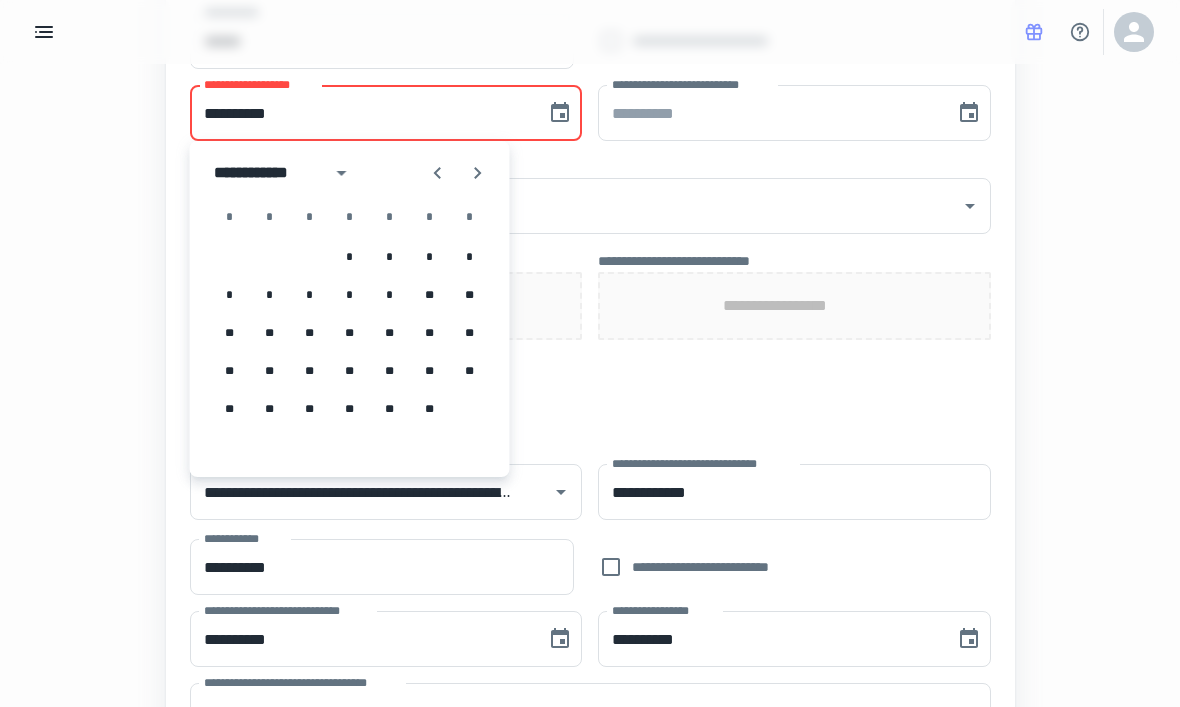 click 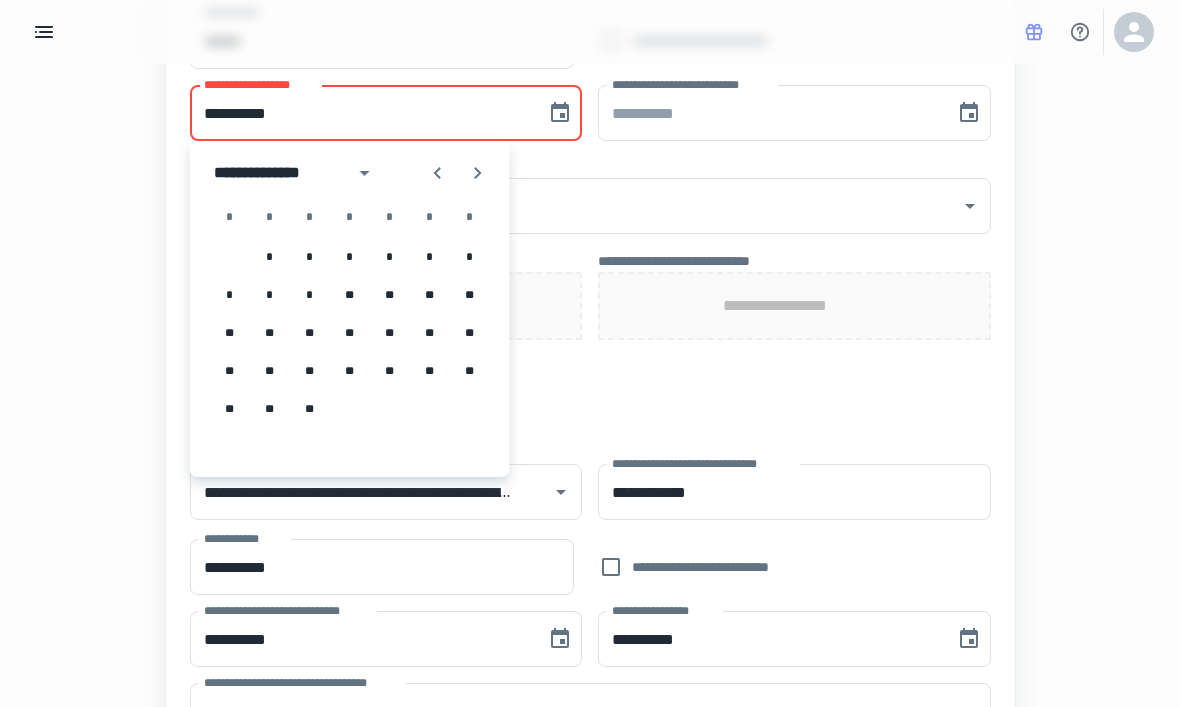 click 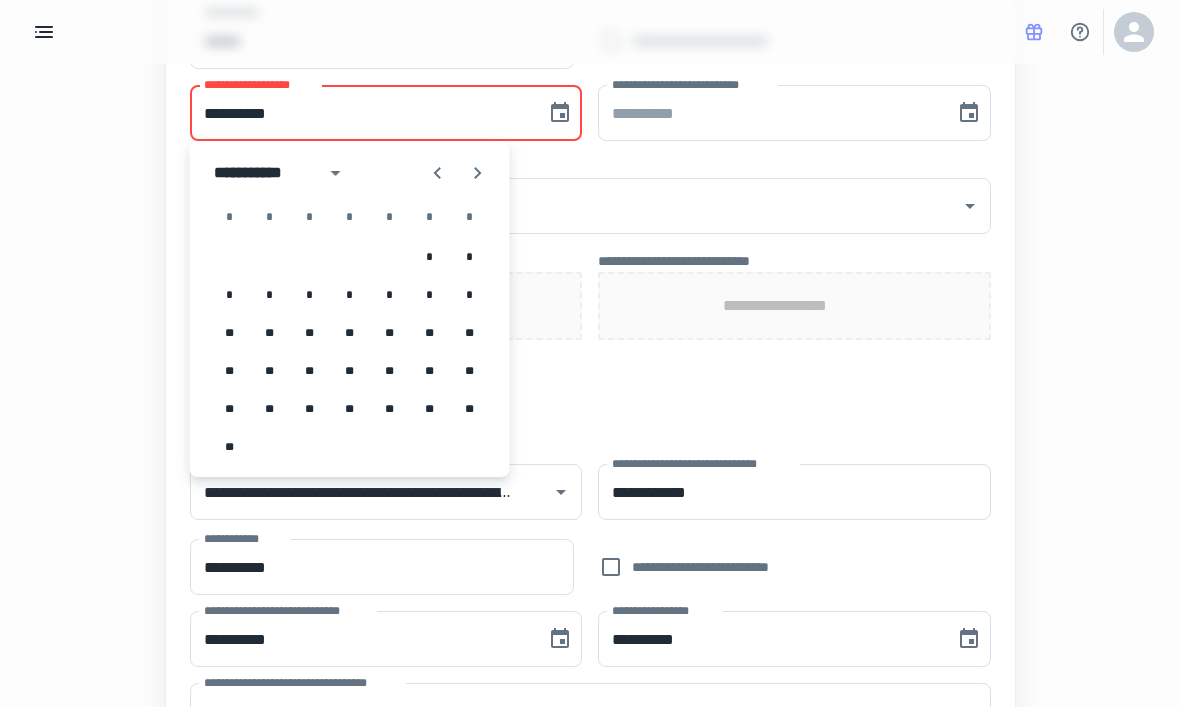 click 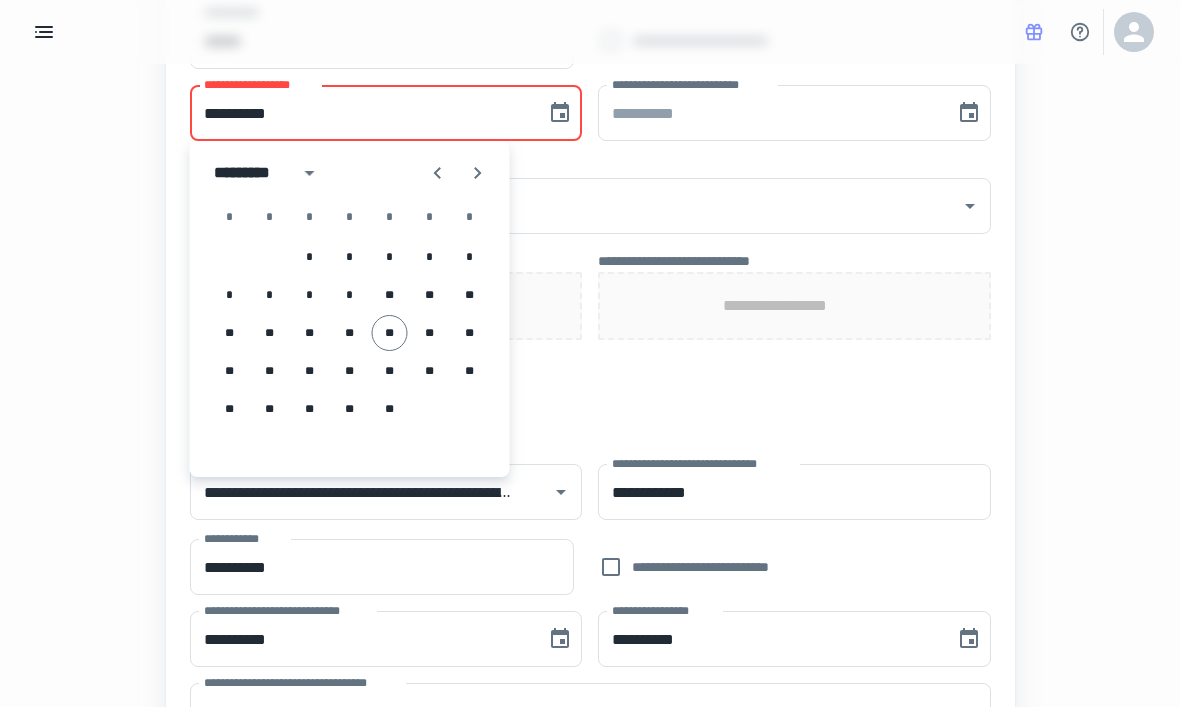 click at bounding box center [438, 173] 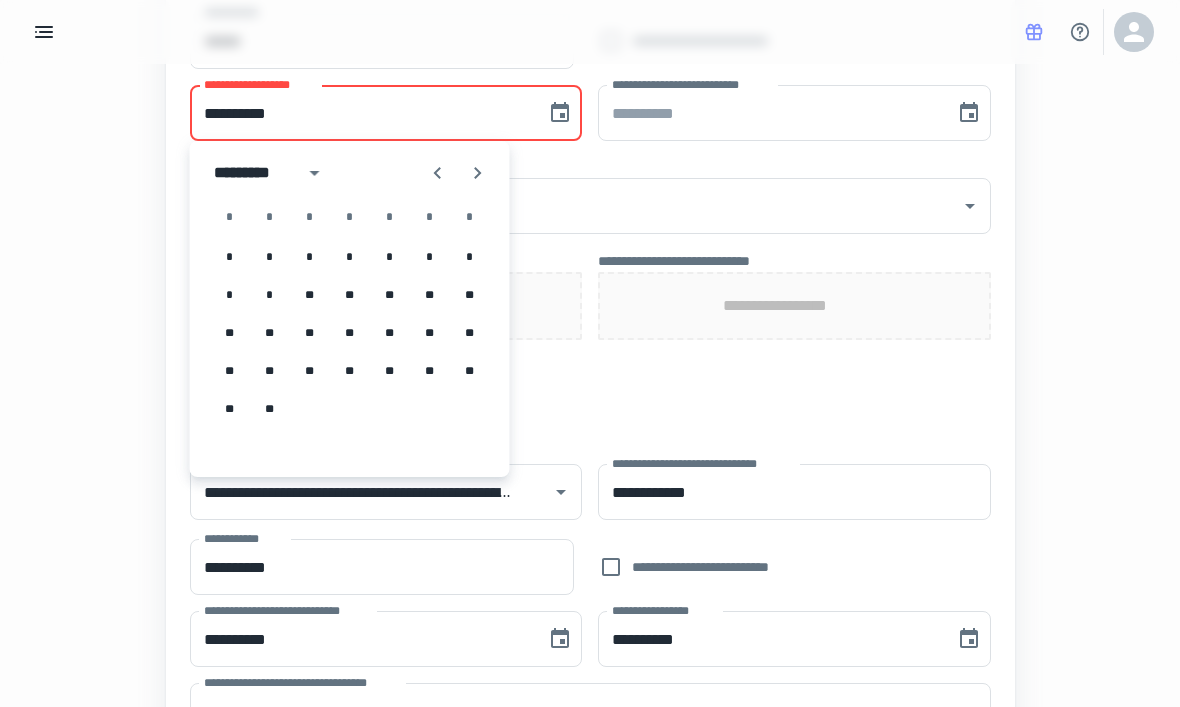 click at bounding box center [438, 173] 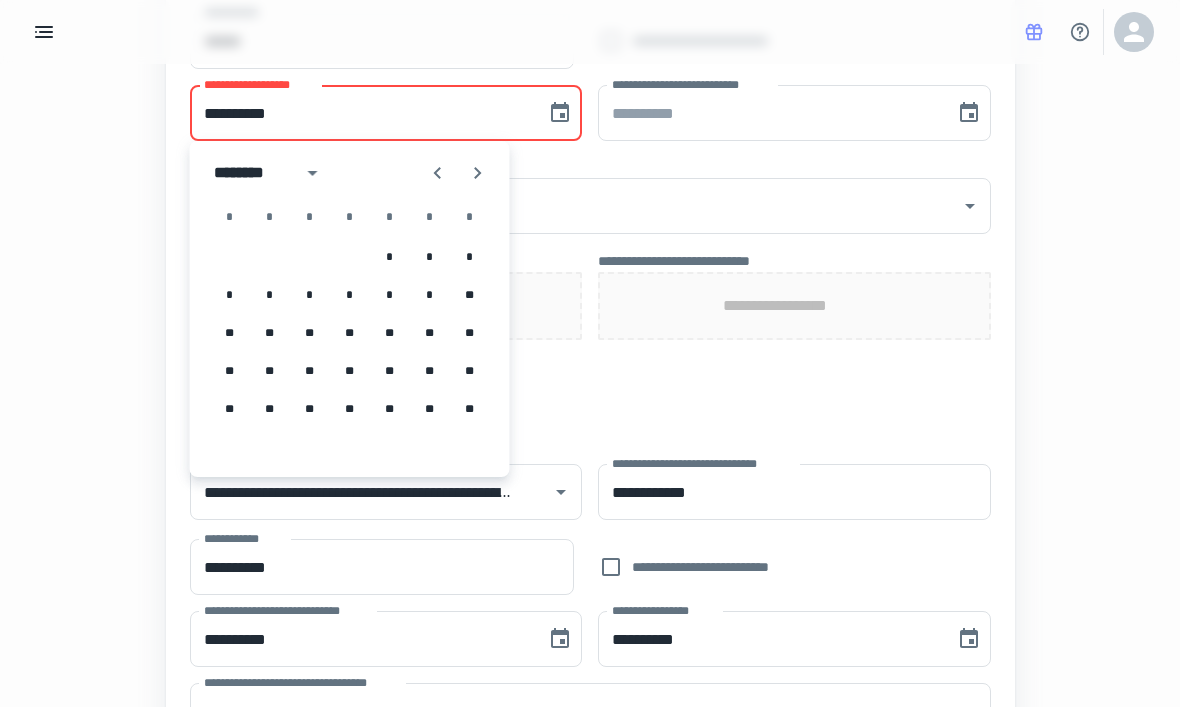 click at bounding box center [438, 173] 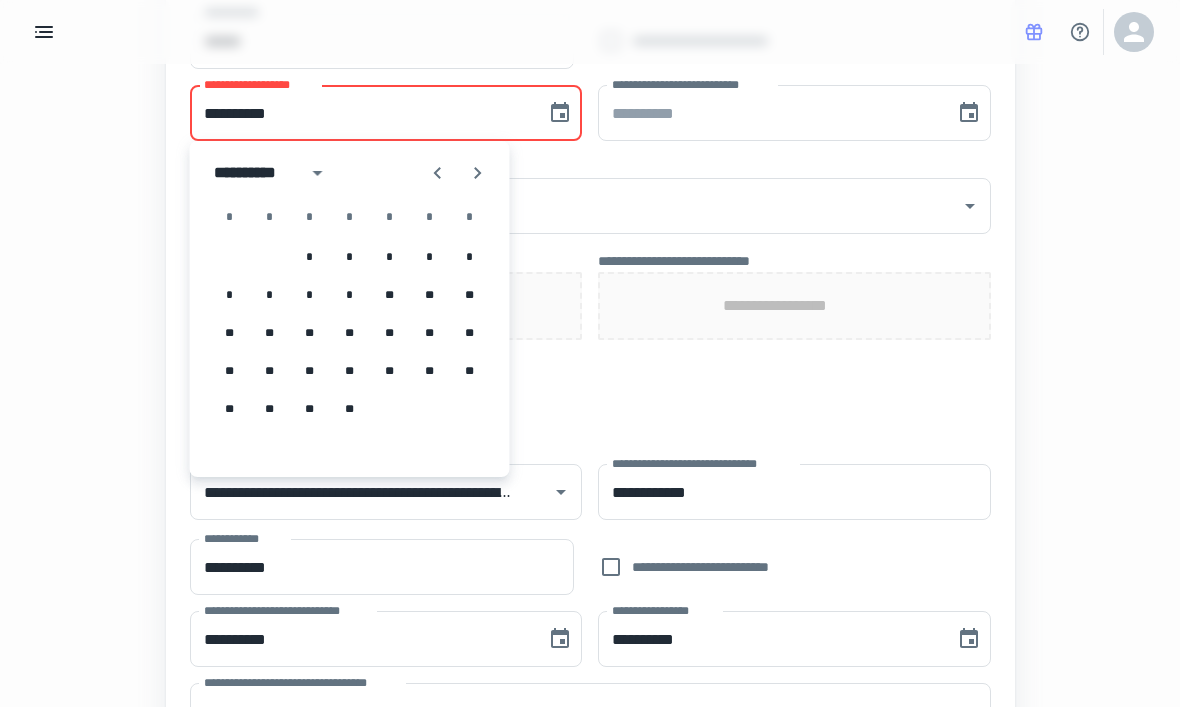click 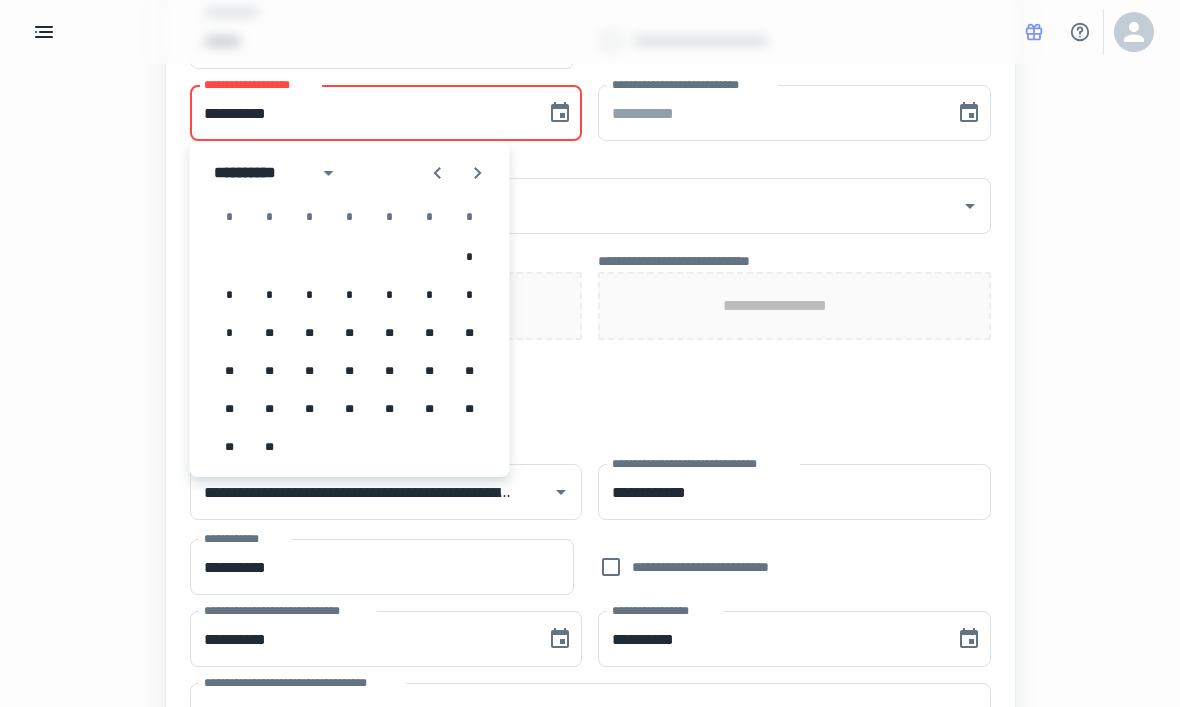 click 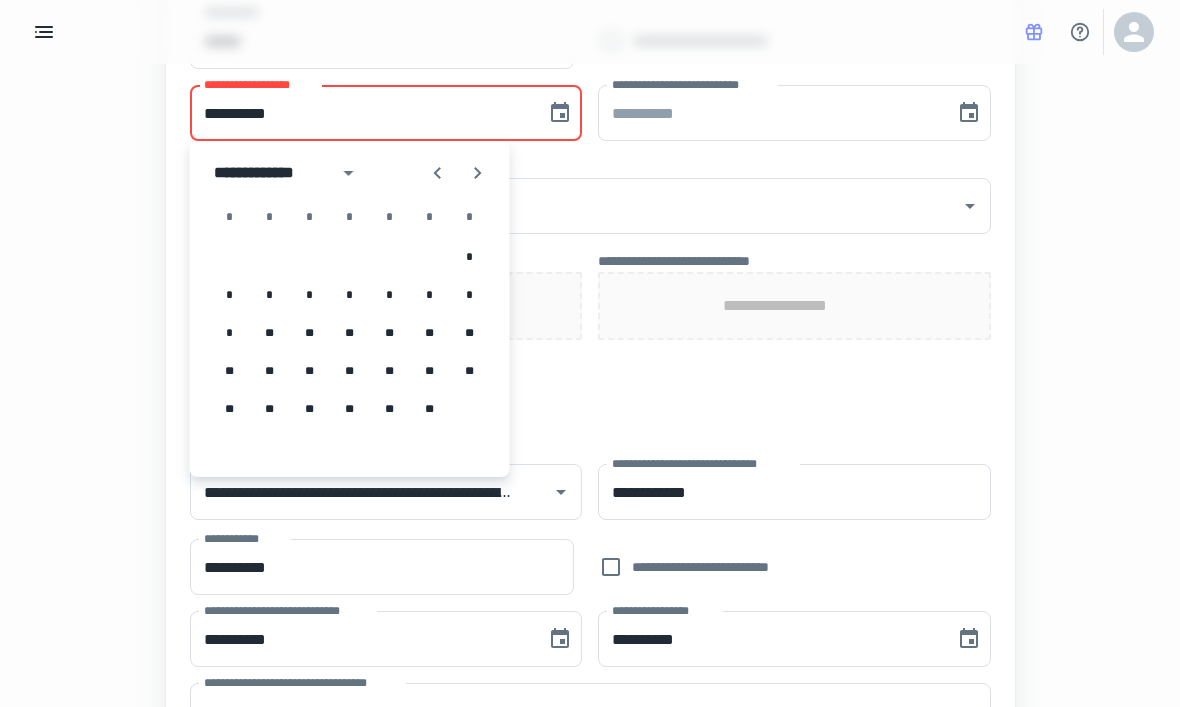 click 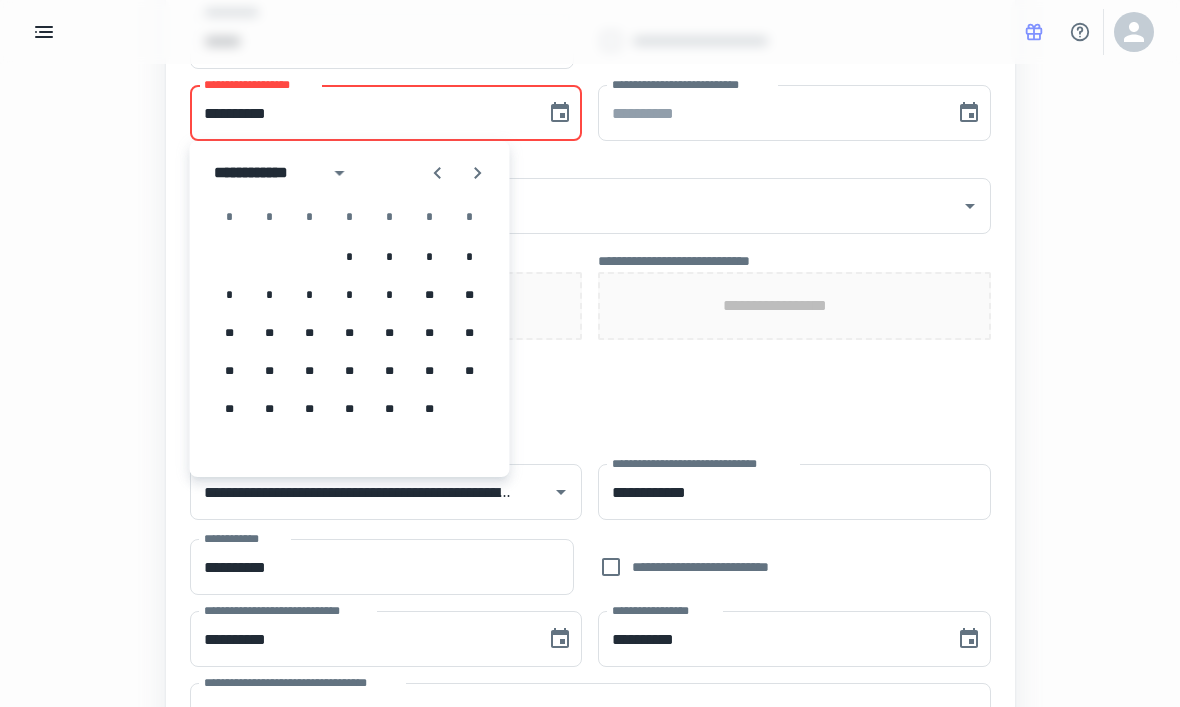 click 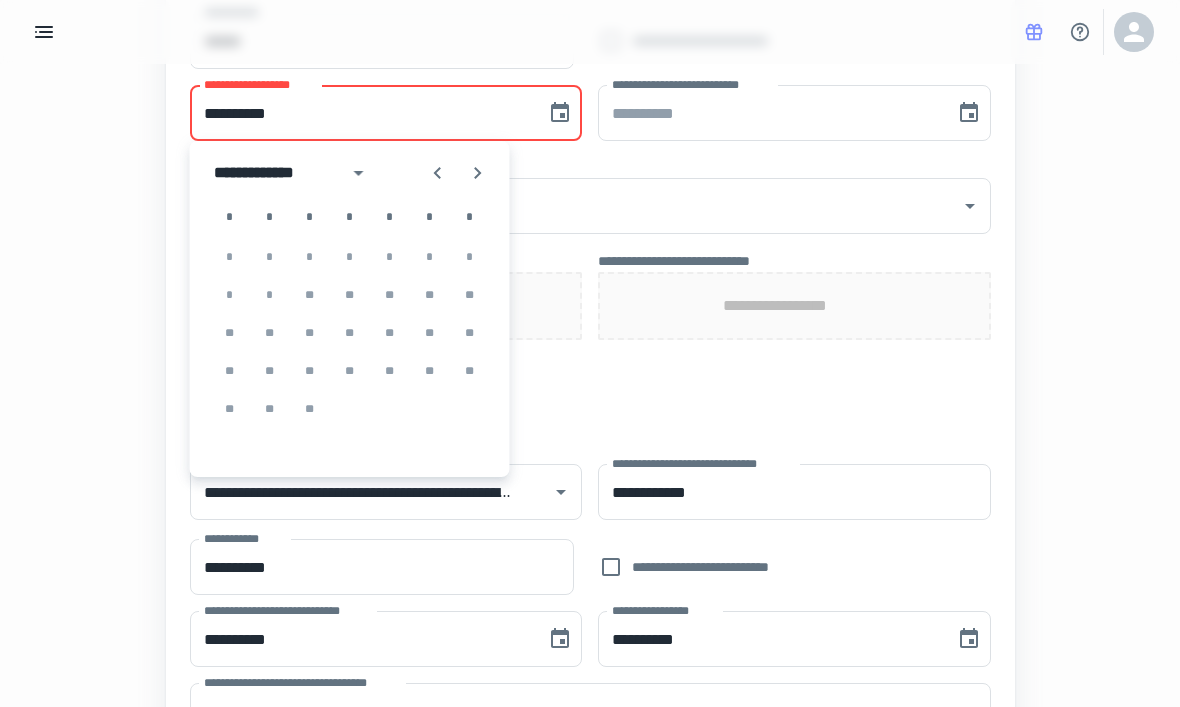 click 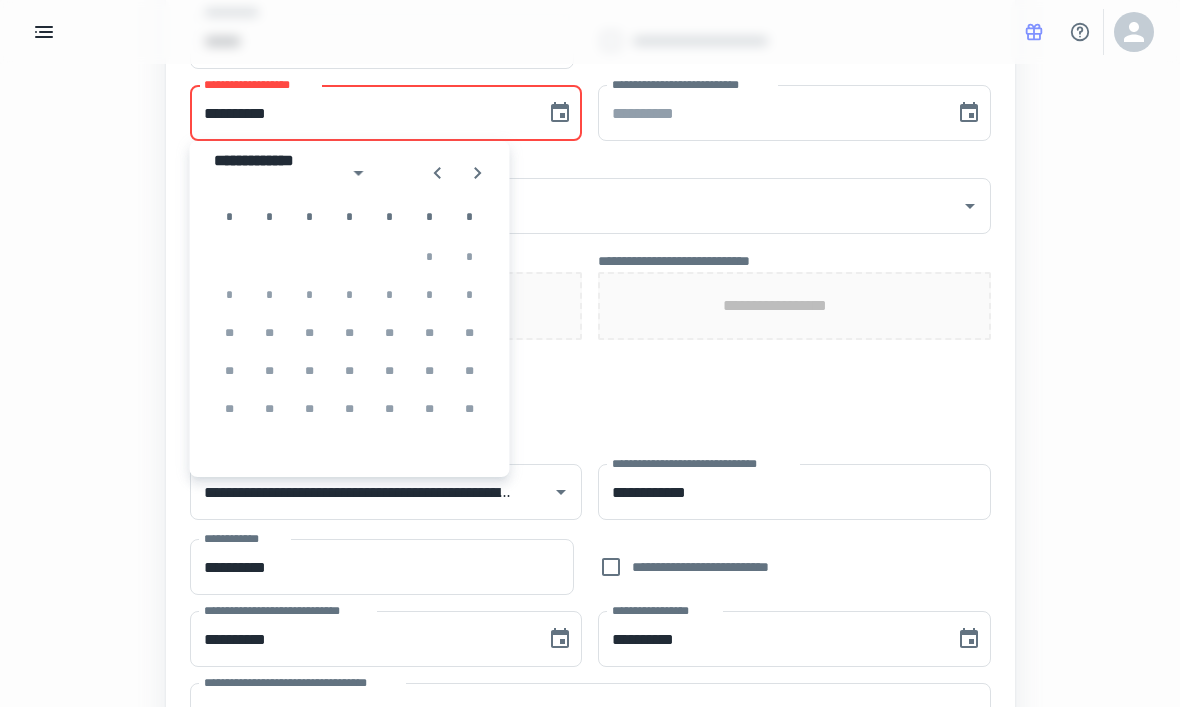 click 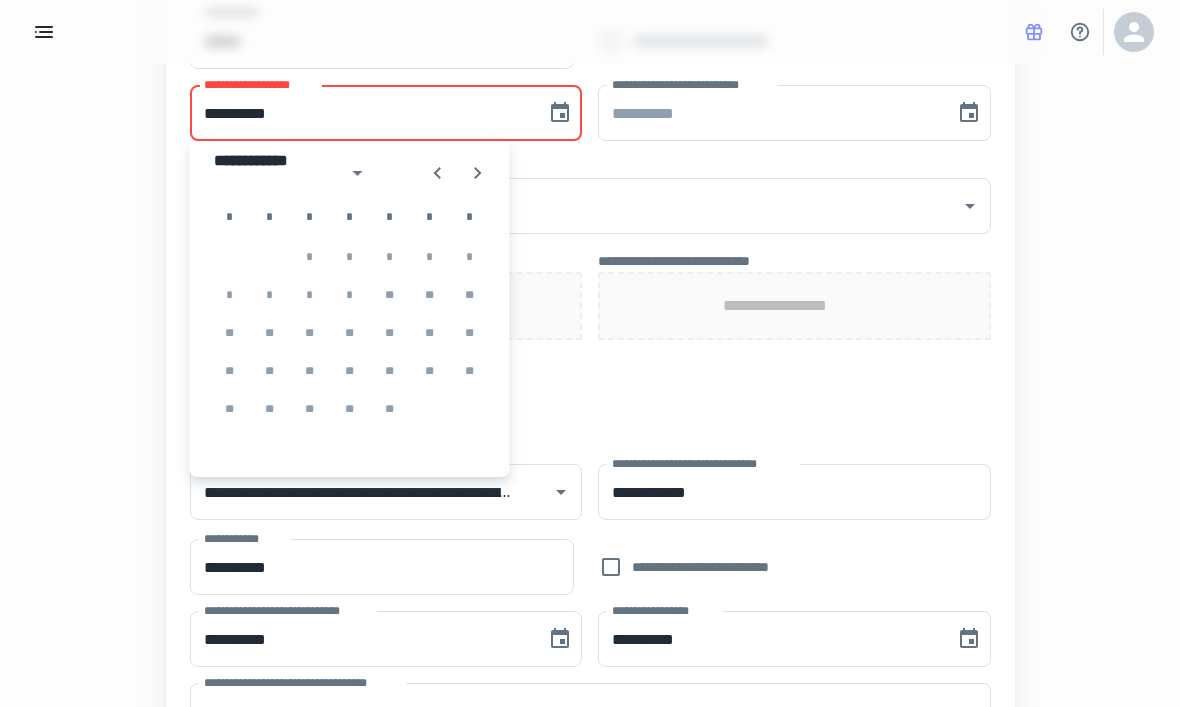 click 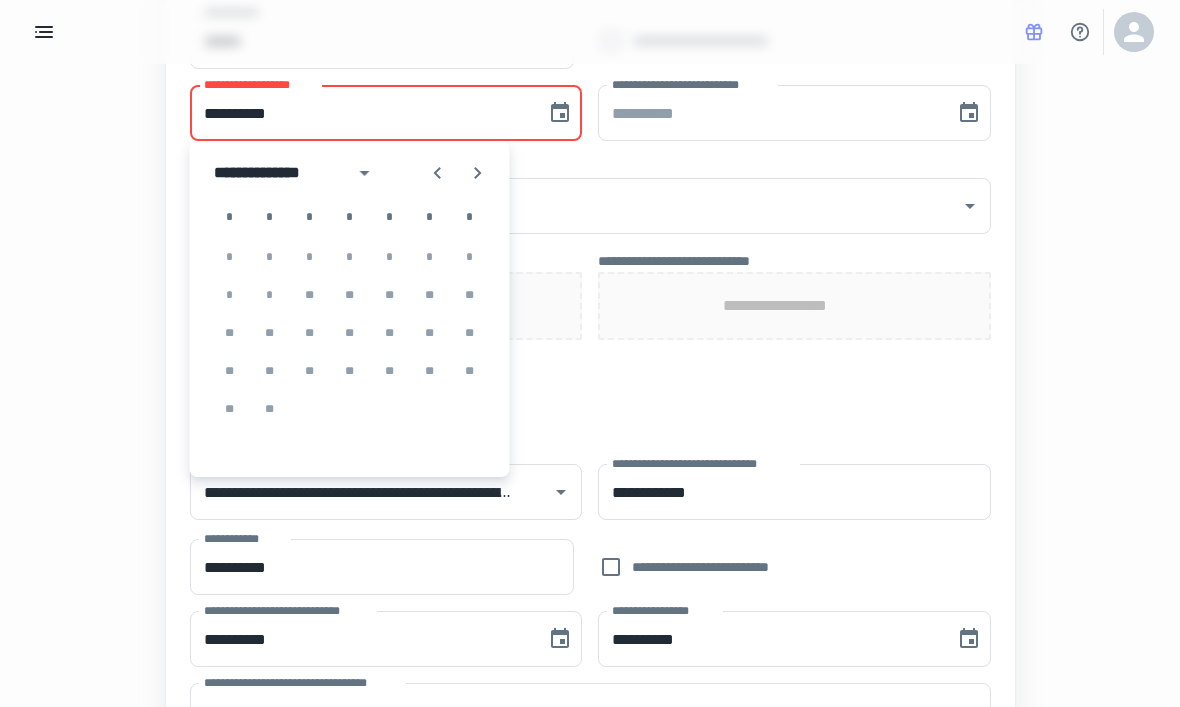 click 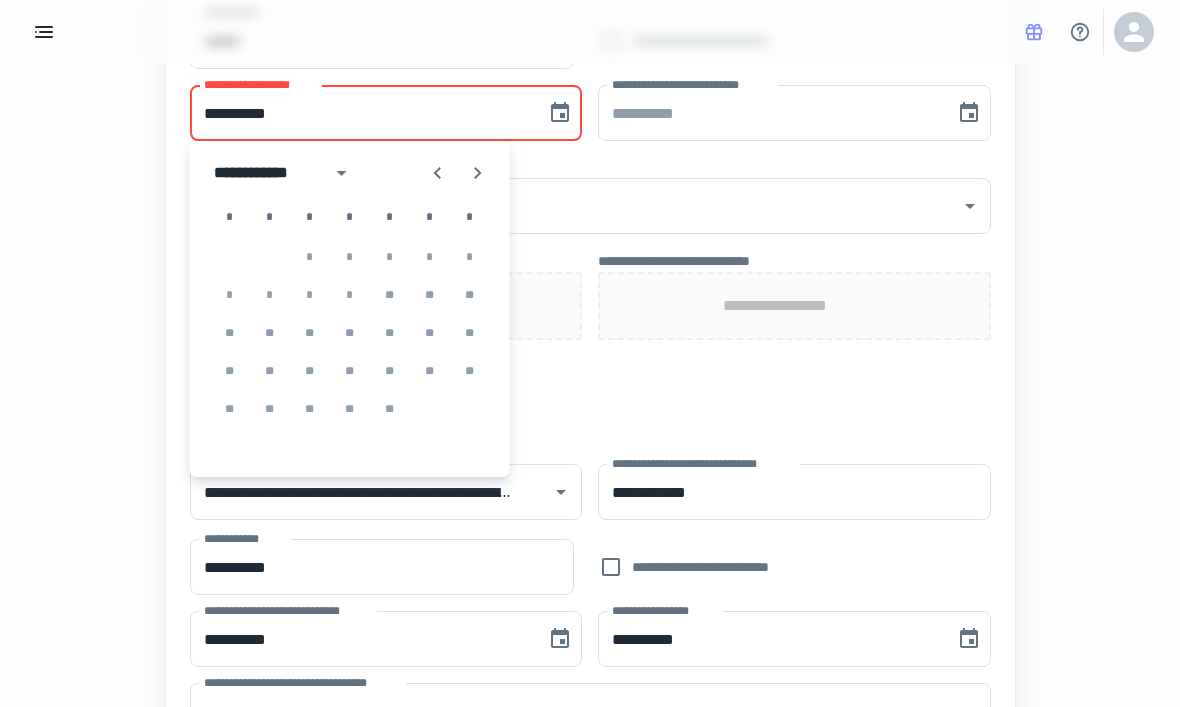 click 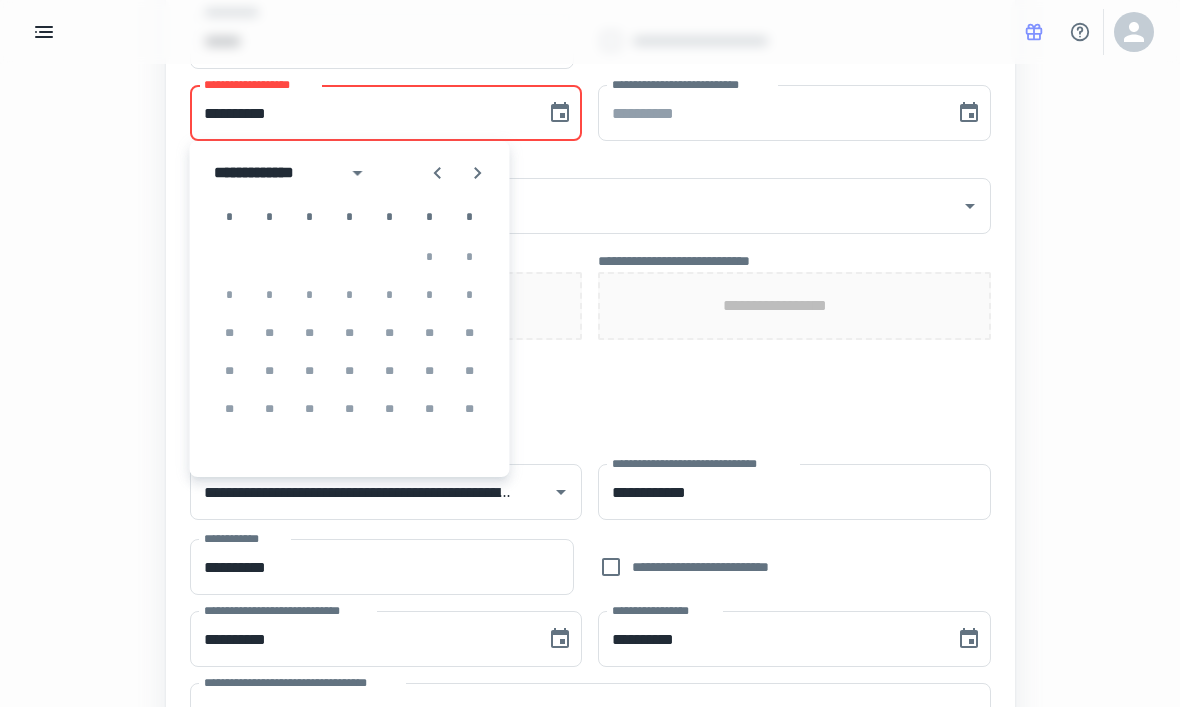 click 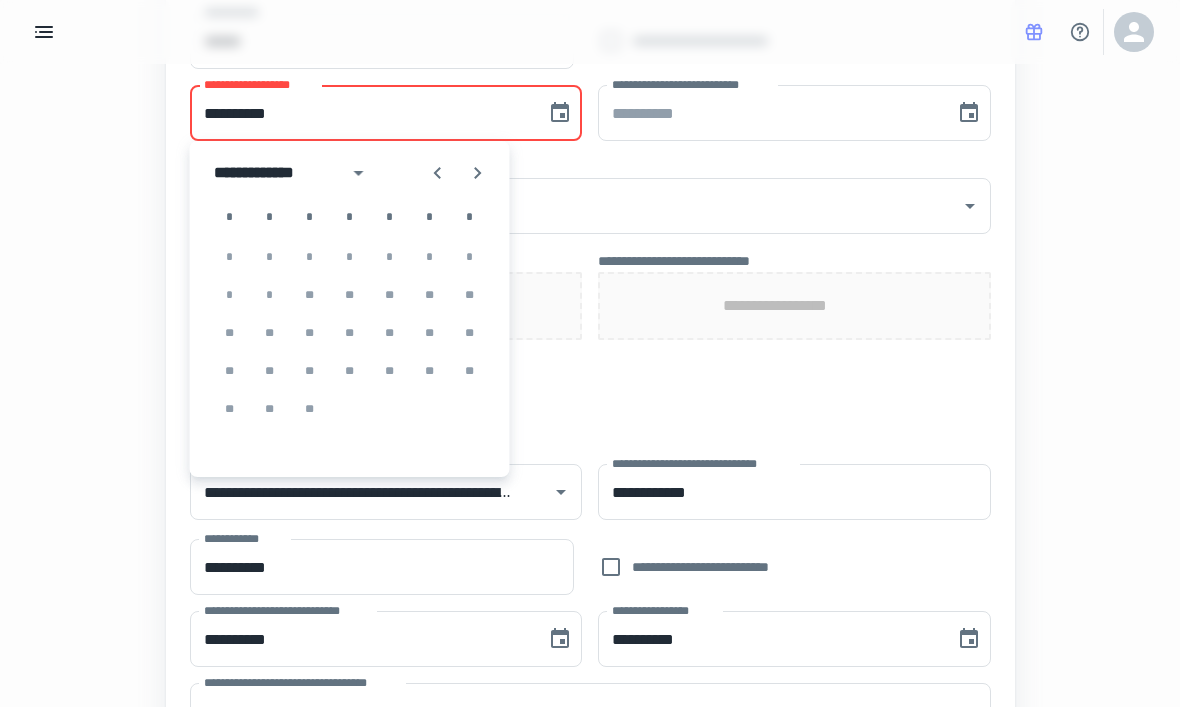 click 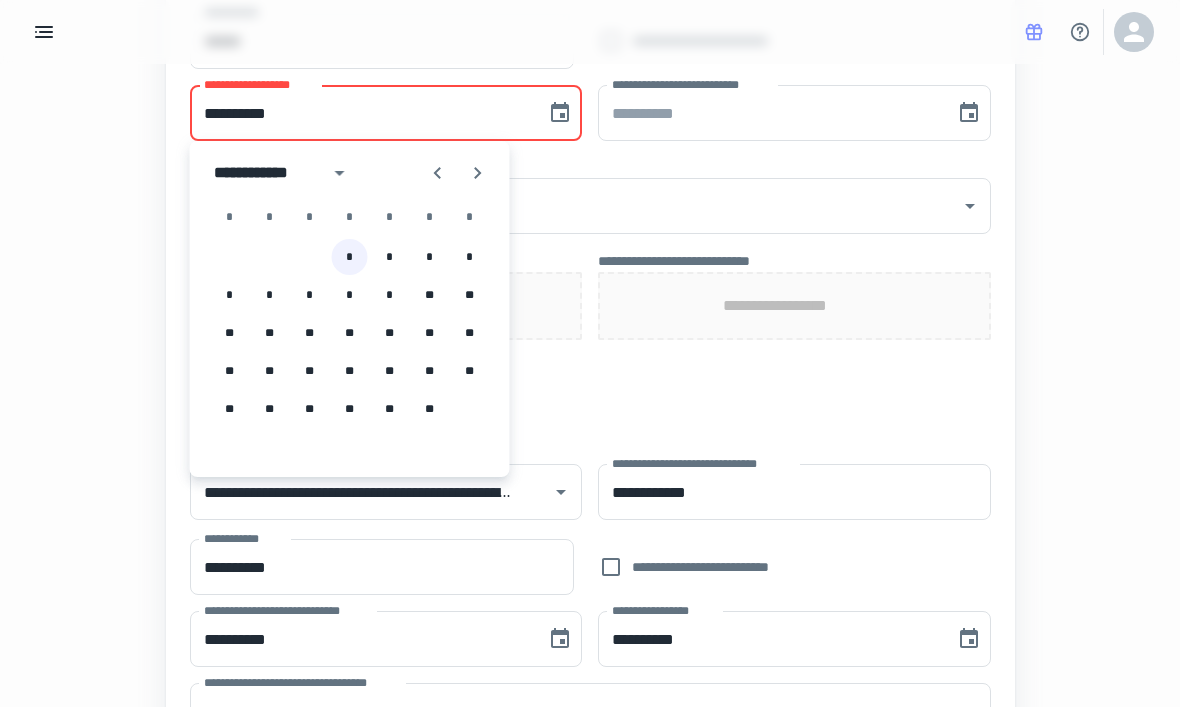 click on "*" at bounding box center [350, 257] 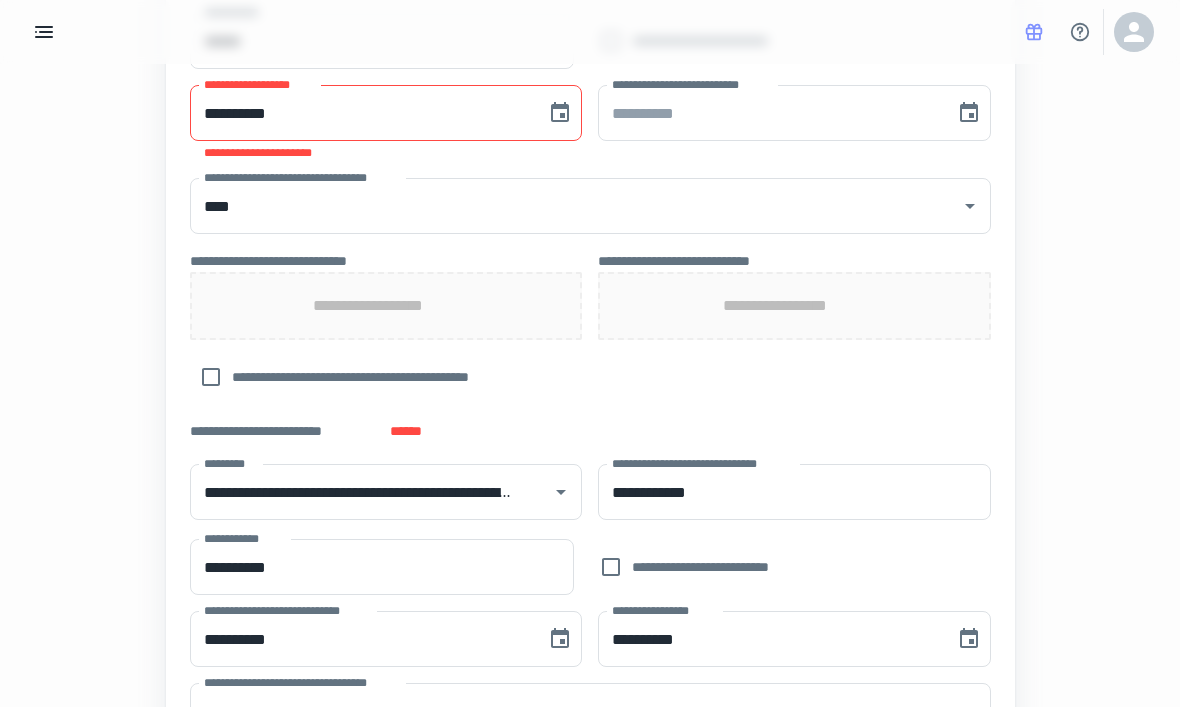 click at bounding box center [560, 113] 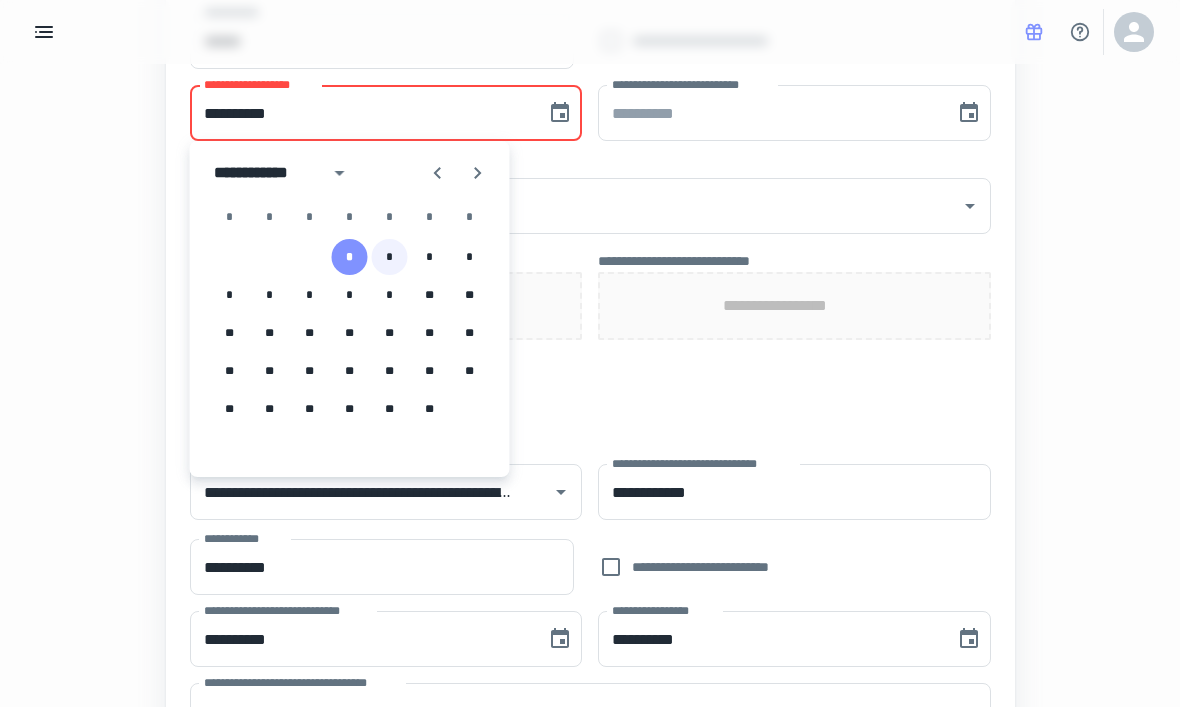 click on "*" at bounding box center [390, 257] 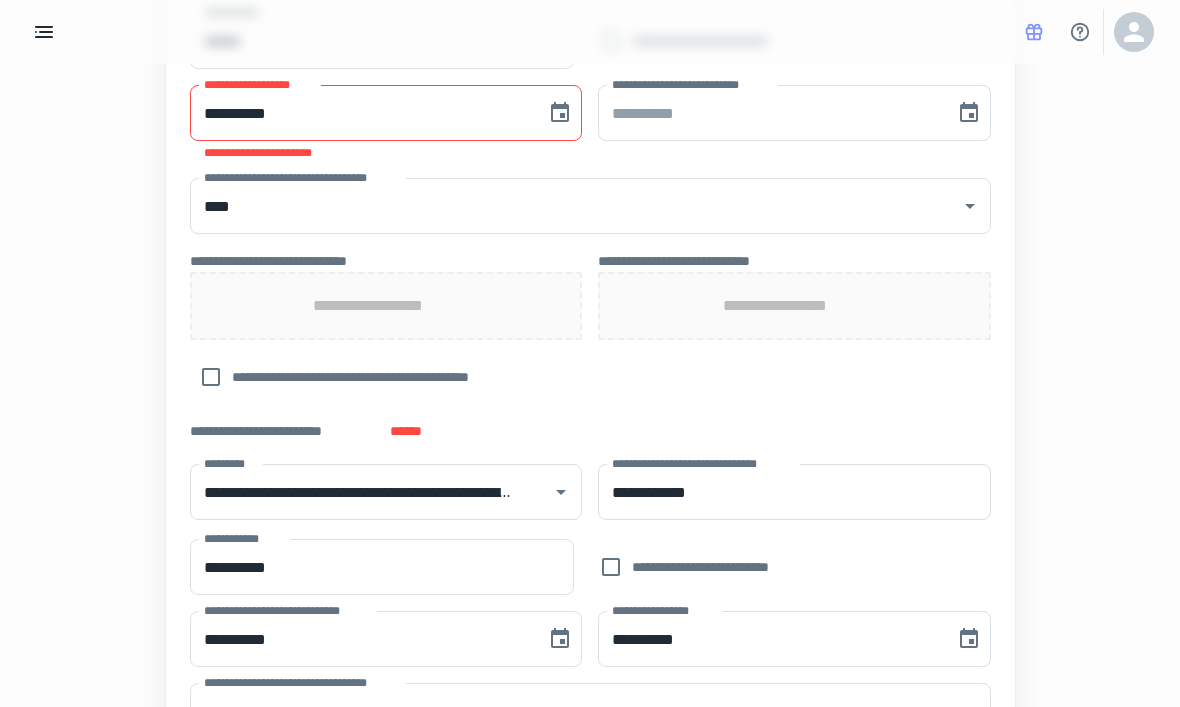 type on "**********" 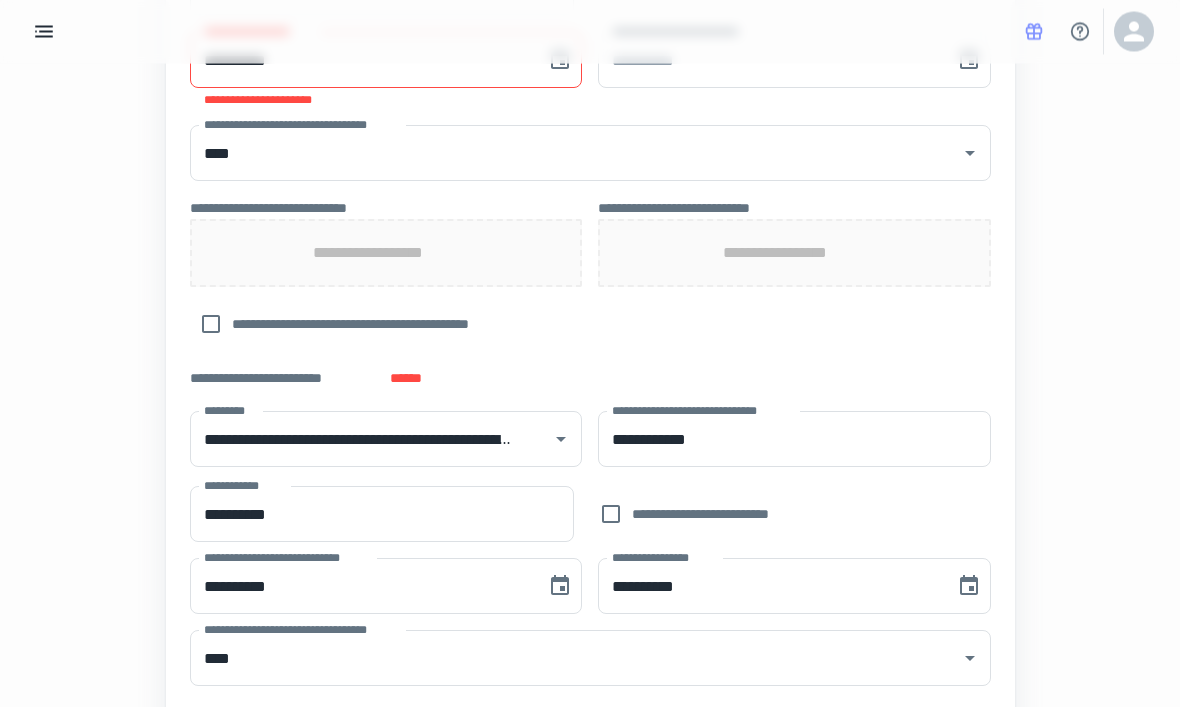 scroll, scrollTop: 650, scrollLeft: 0, axis: vertical 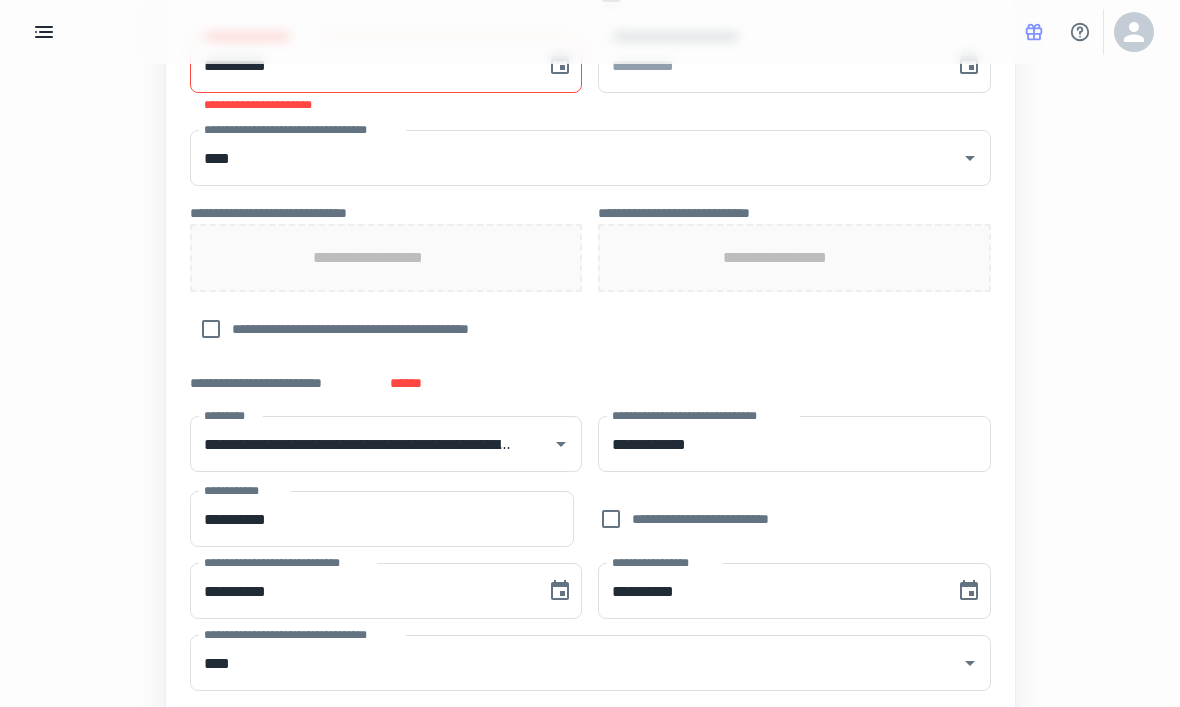 click on "**********" at bounding box center [386, 258] 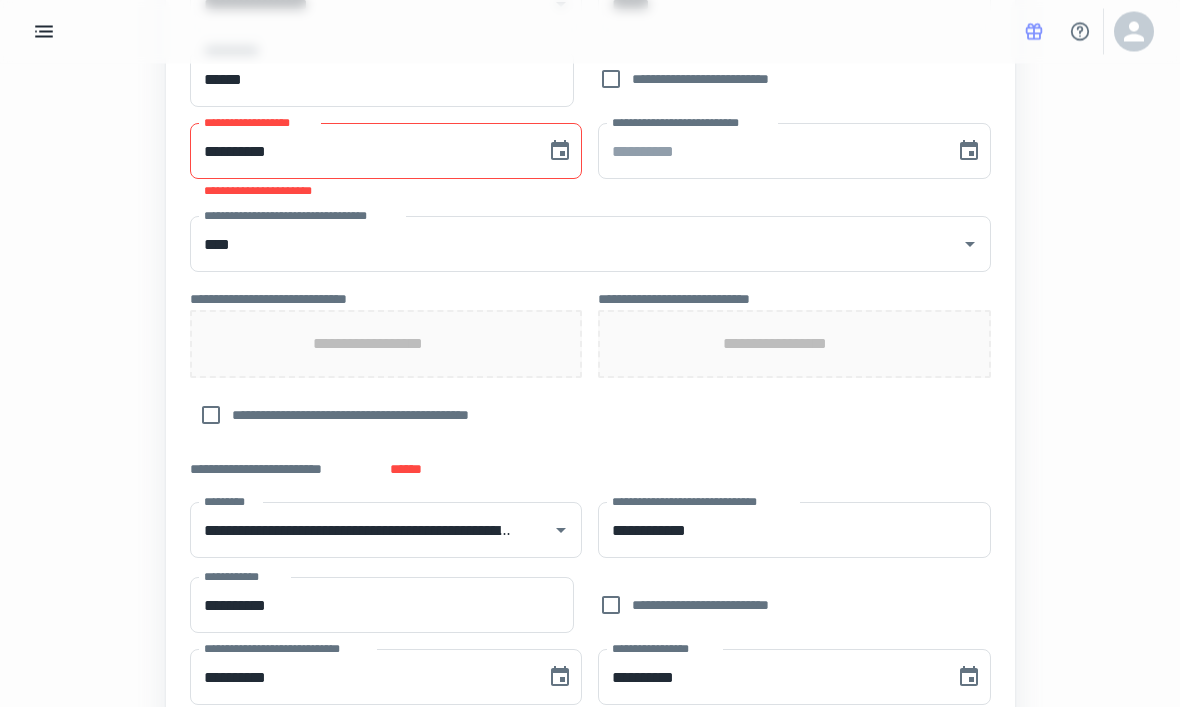 scroll, scrollTop: 562, scrollLeft: 0, axis: vertical 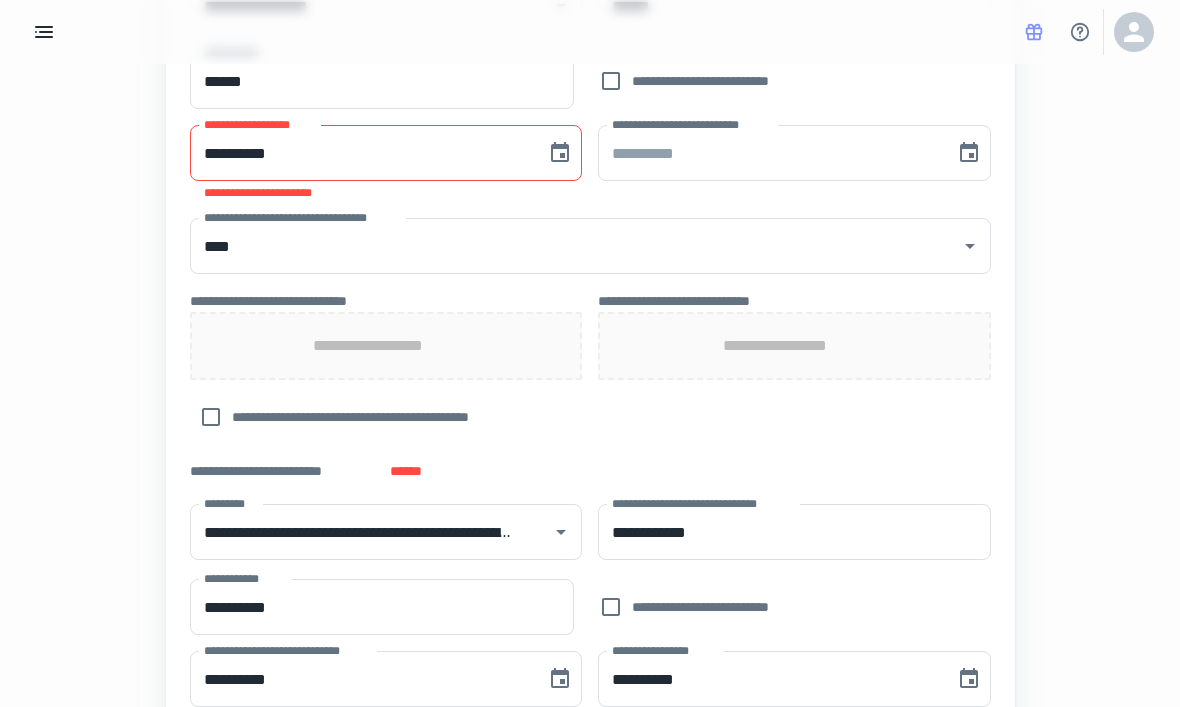 click on "**********" at bounding box center [386, 346] 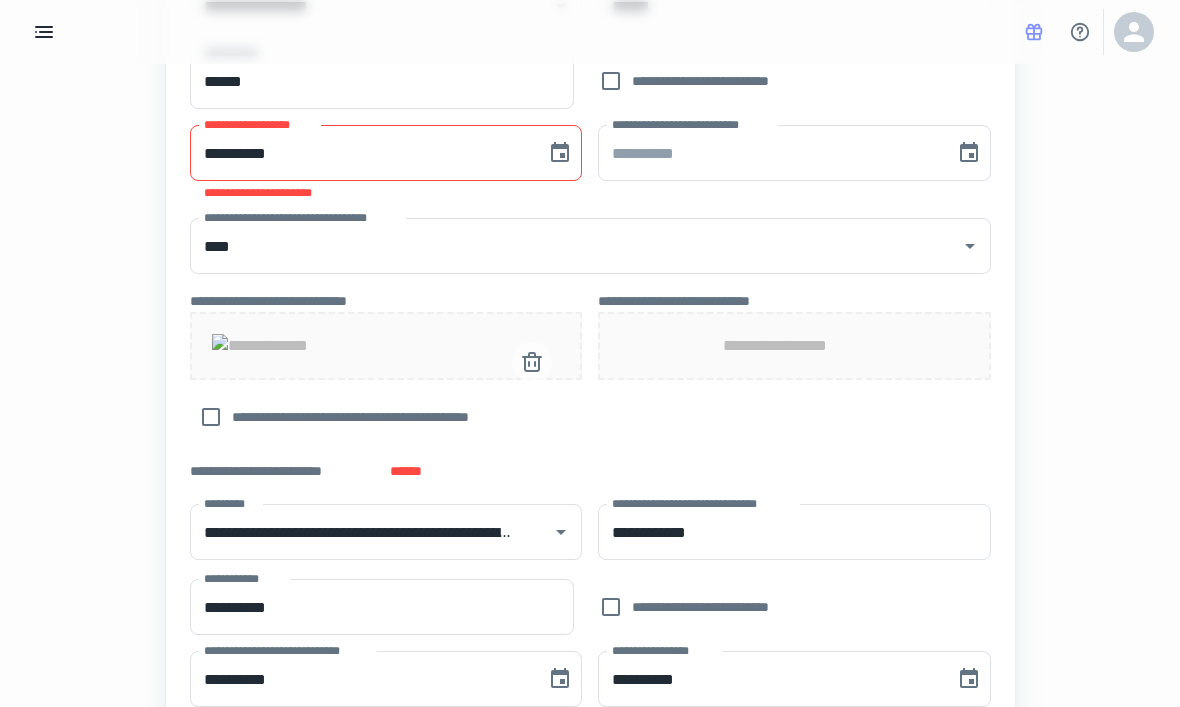 click on "**********" at bounding box center (794, 346) 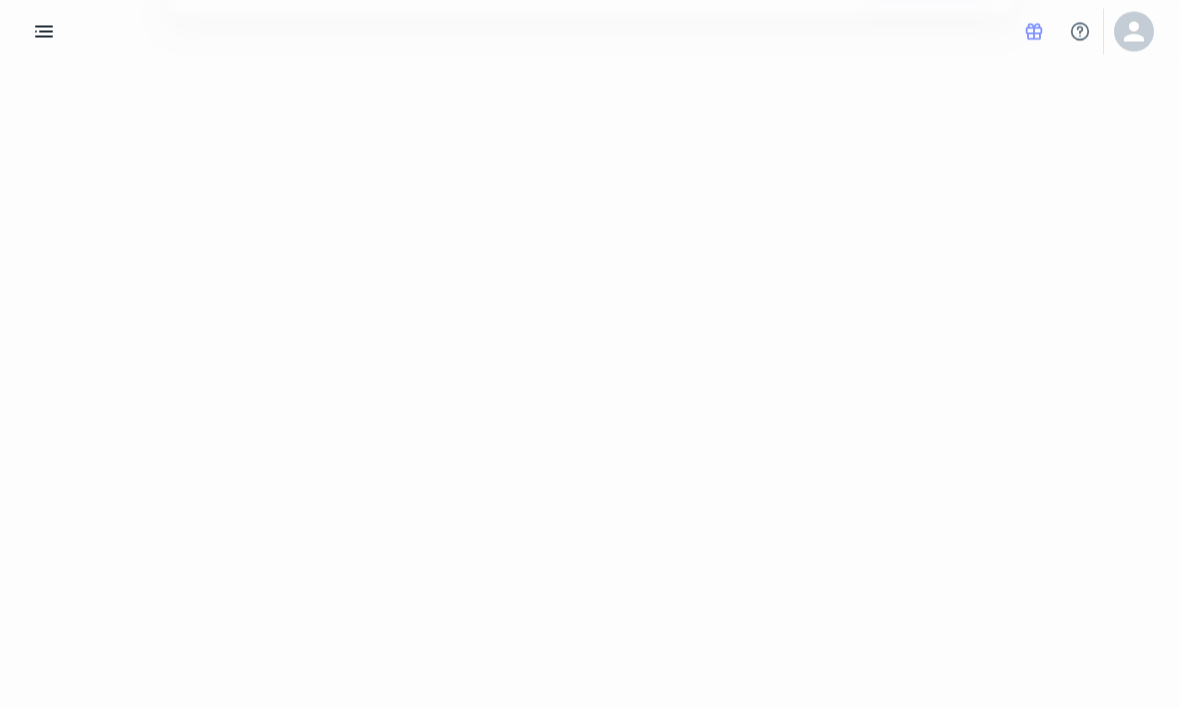 scroll, scrollTop: 1740, scrollLeft: 0, axis: vertical 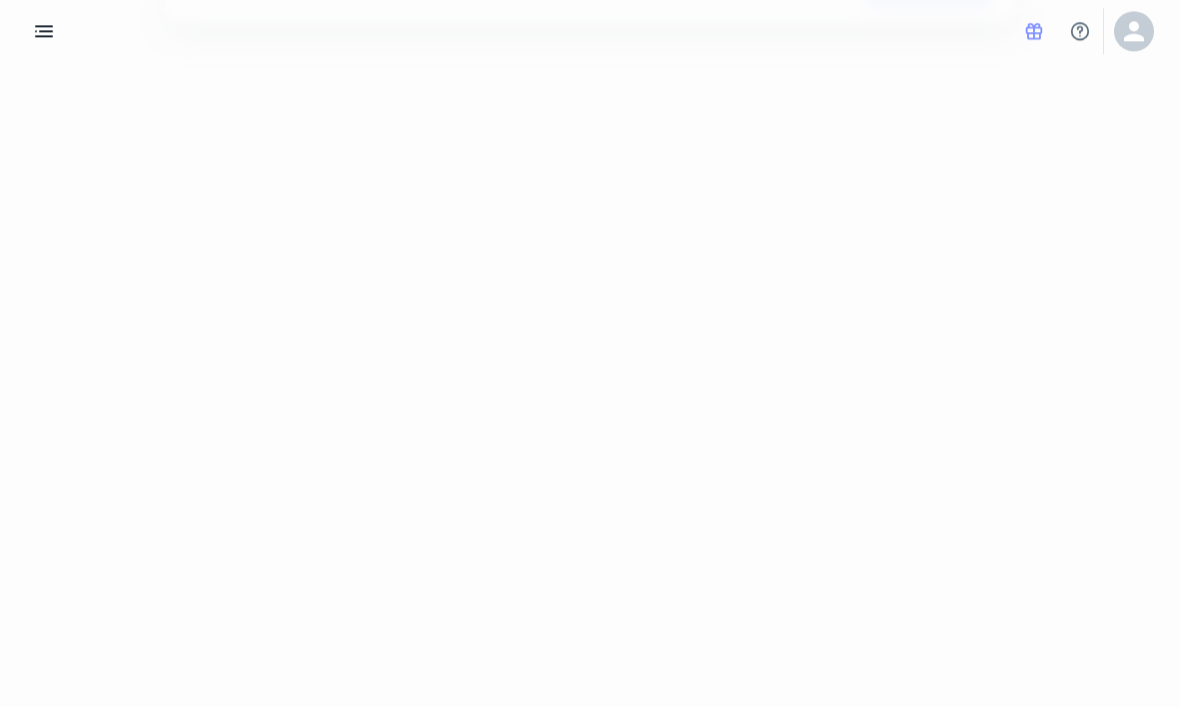 click on "**********" at bounding box center (927, -18) 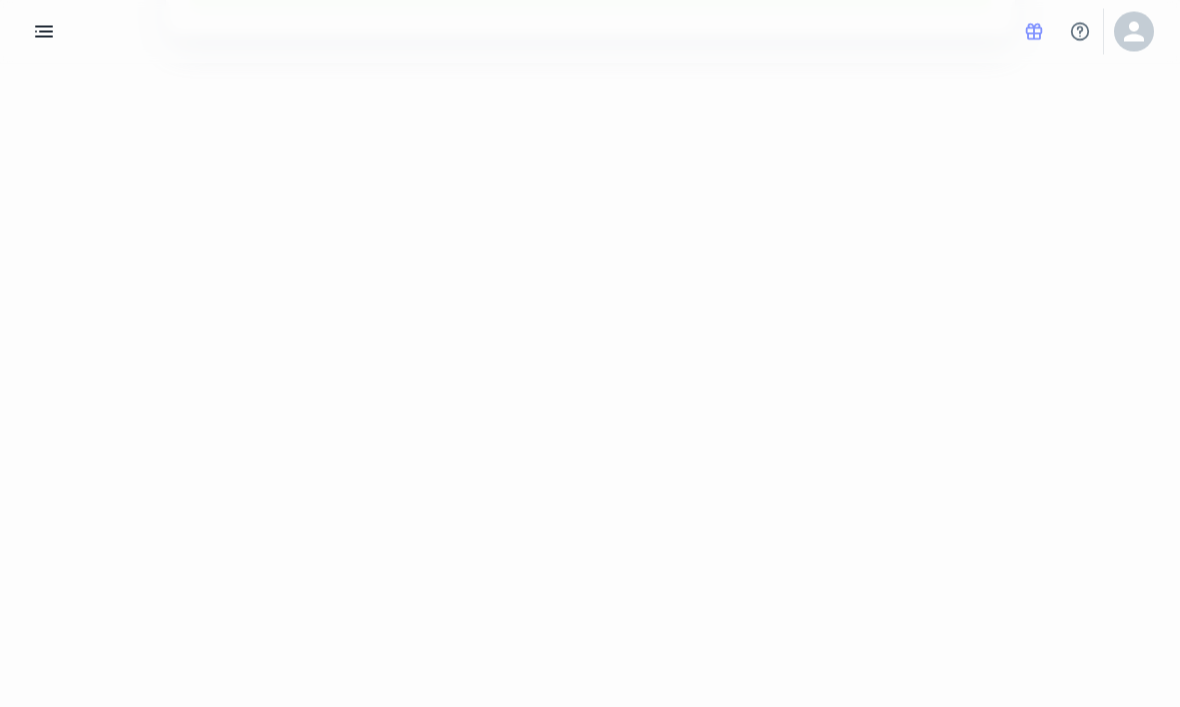 scroll, scrollTop: 1806, scrollLeft: 0, axis: vertical 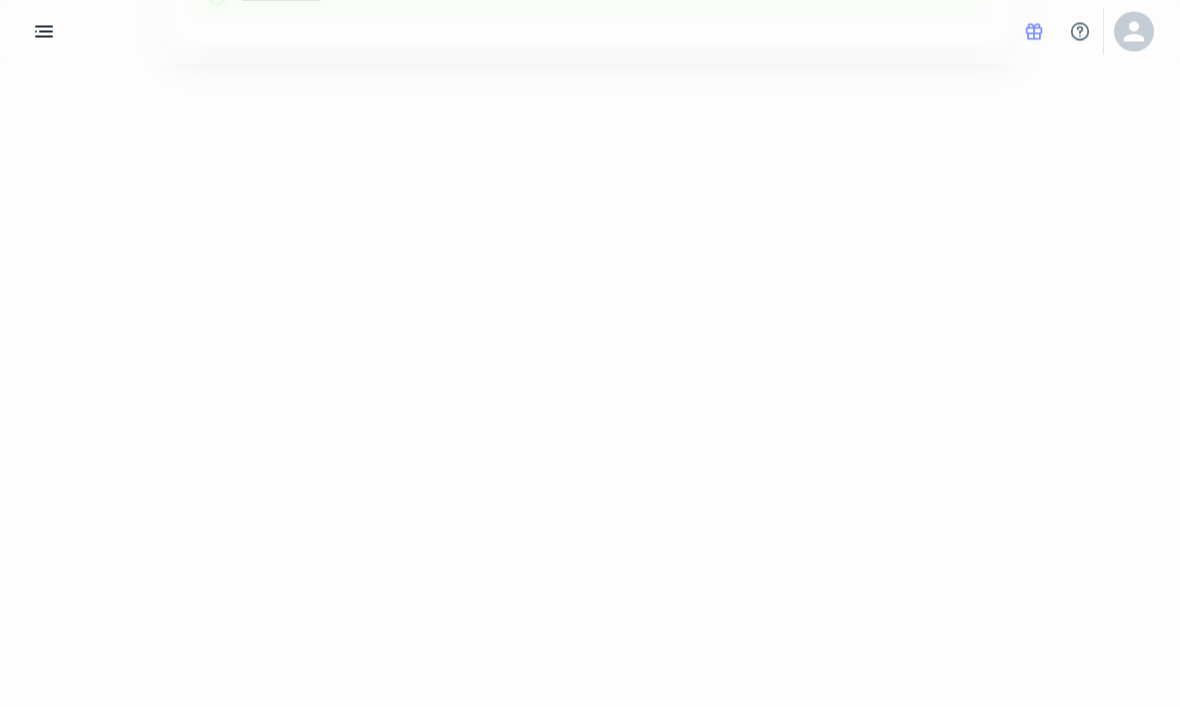 click on "**********" at bounding box center [927, -61] 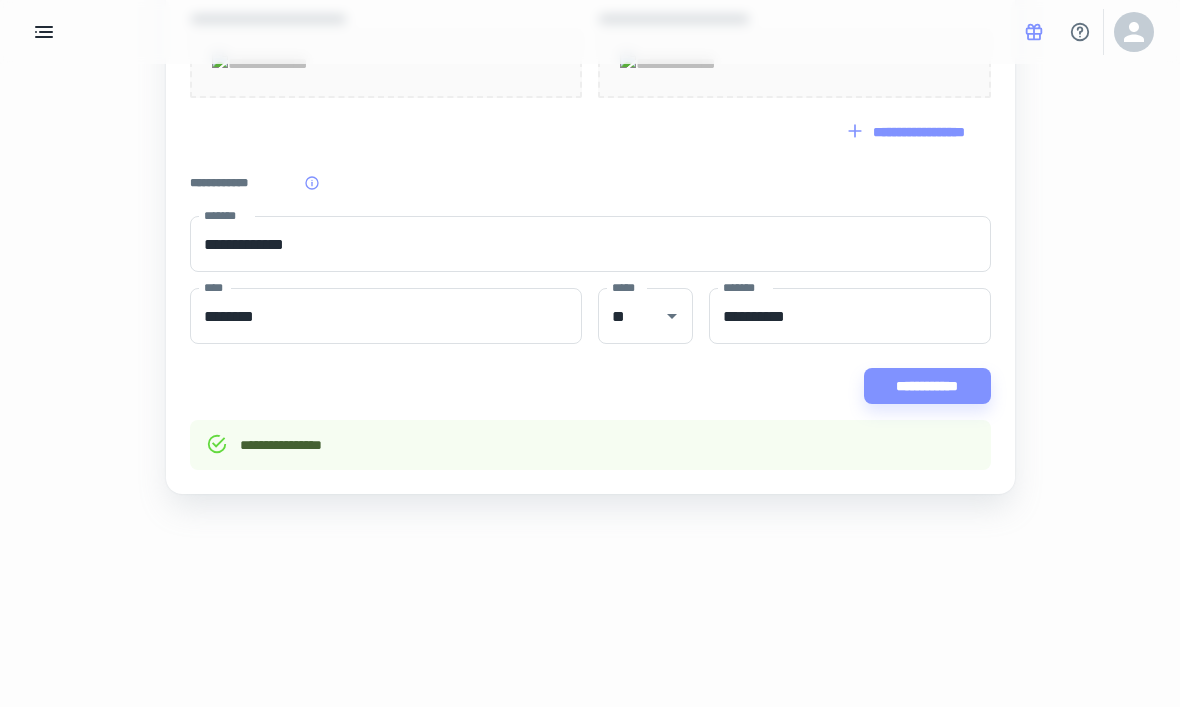 scroll, scrollTop: 1323, scrollLeft: 0, axis: vertical 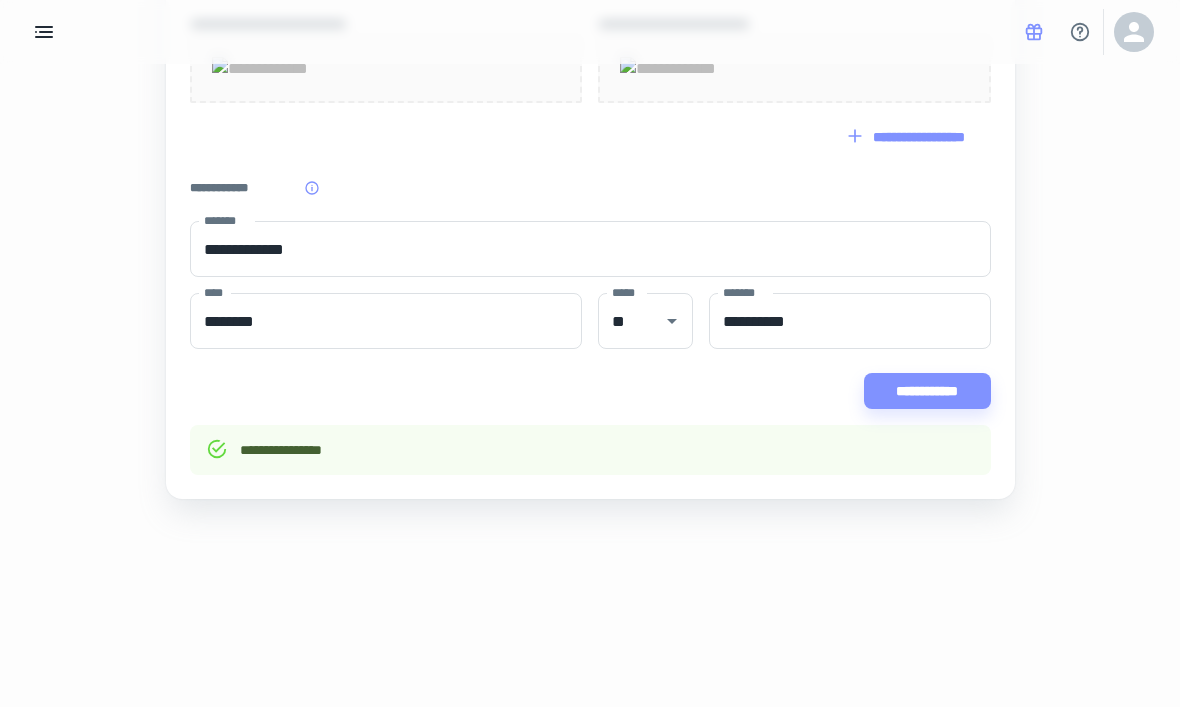 click 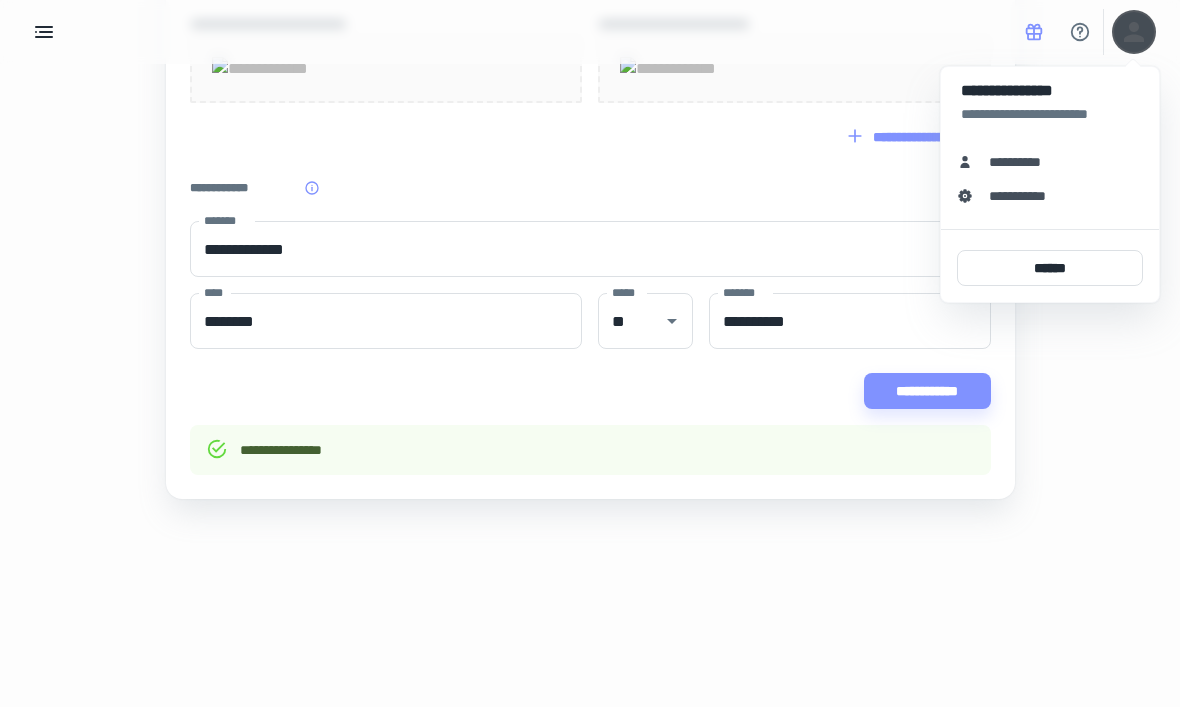 click on "**********" at bounding box center (1022, 162) 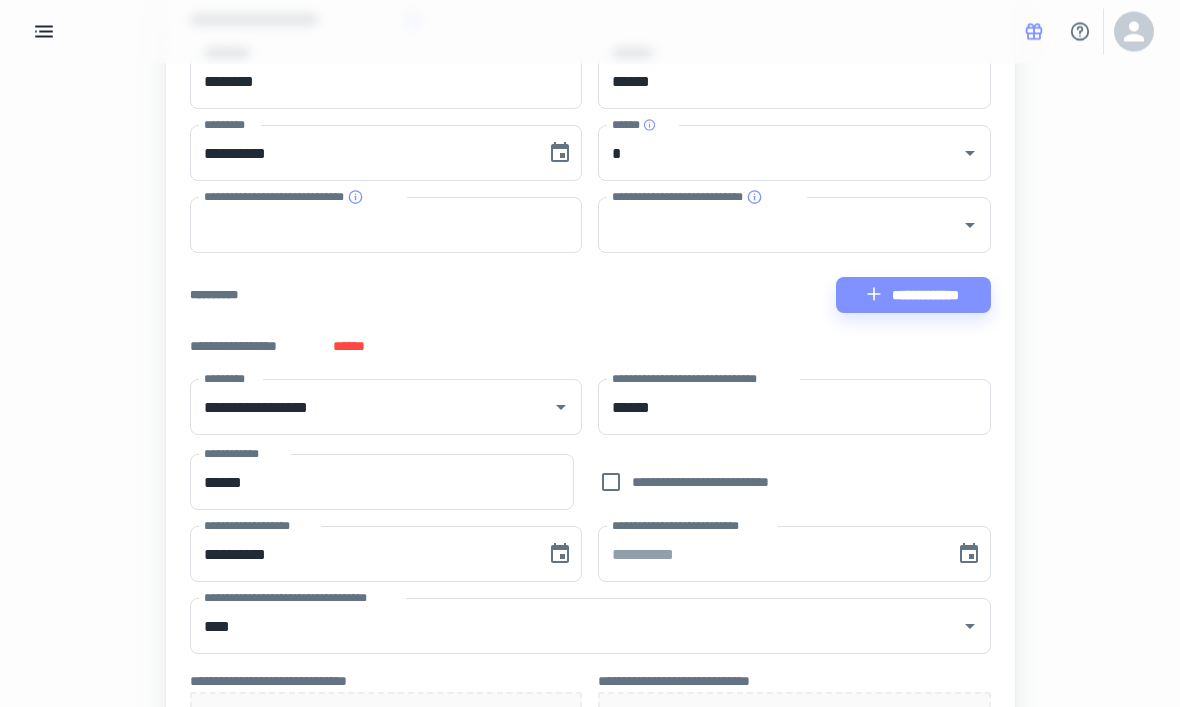 scroll, scrollTop: 0, scrollLeft: 0, axis: both 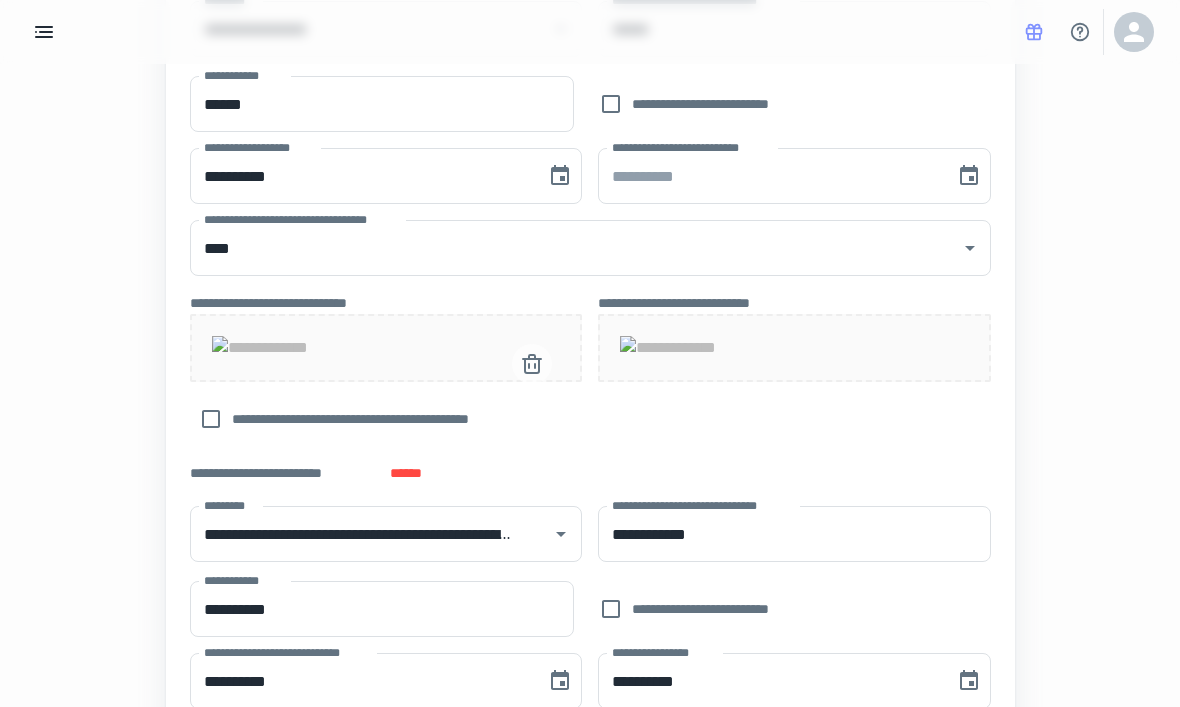 click 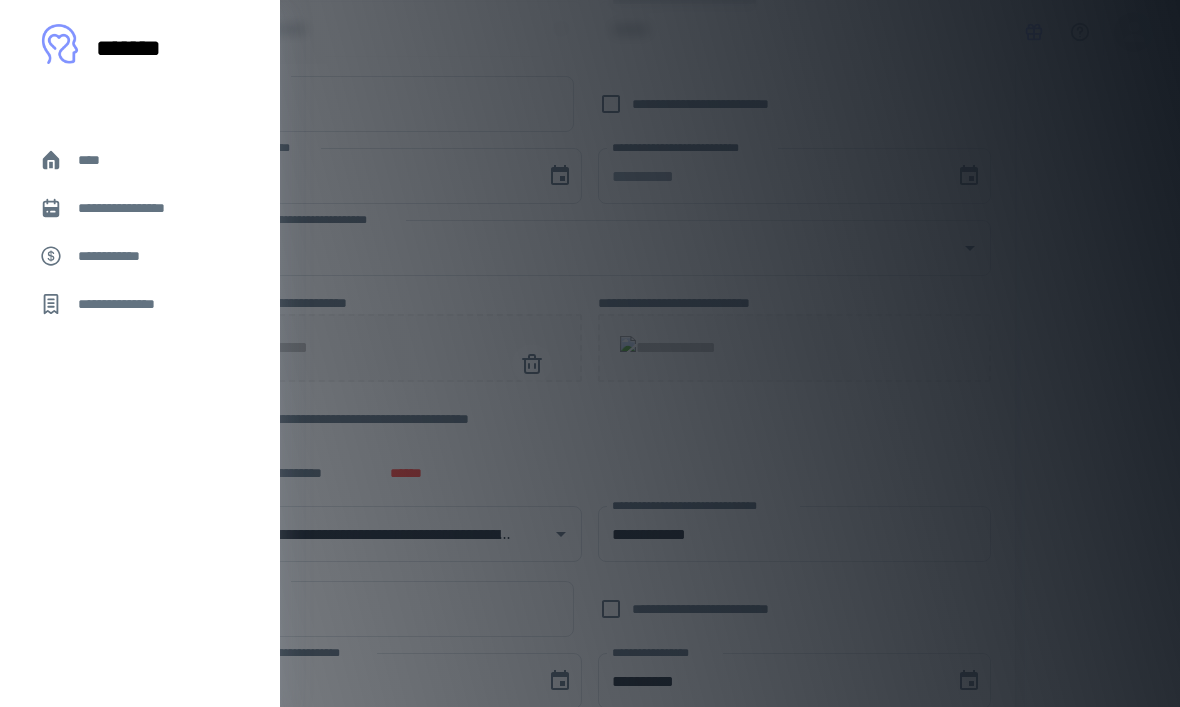 click on "**********" at bounding box center (136, 208) 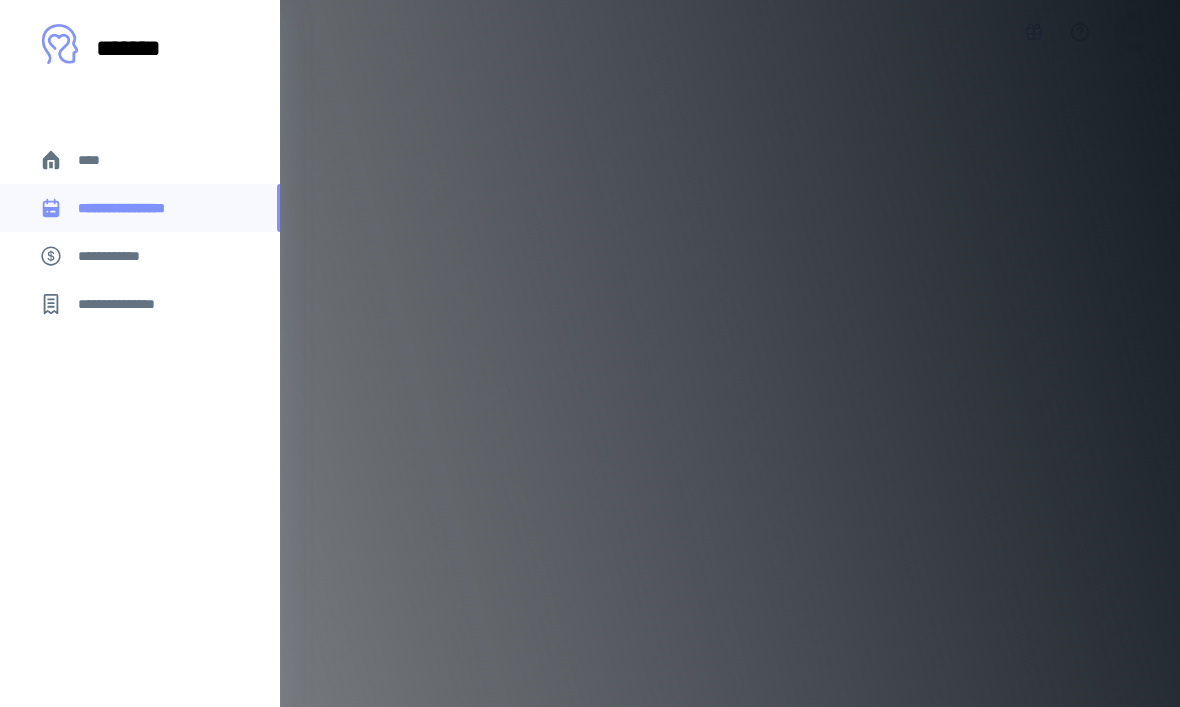 scroll, scrollTop: 0, scrollLeft: 0, axis: both 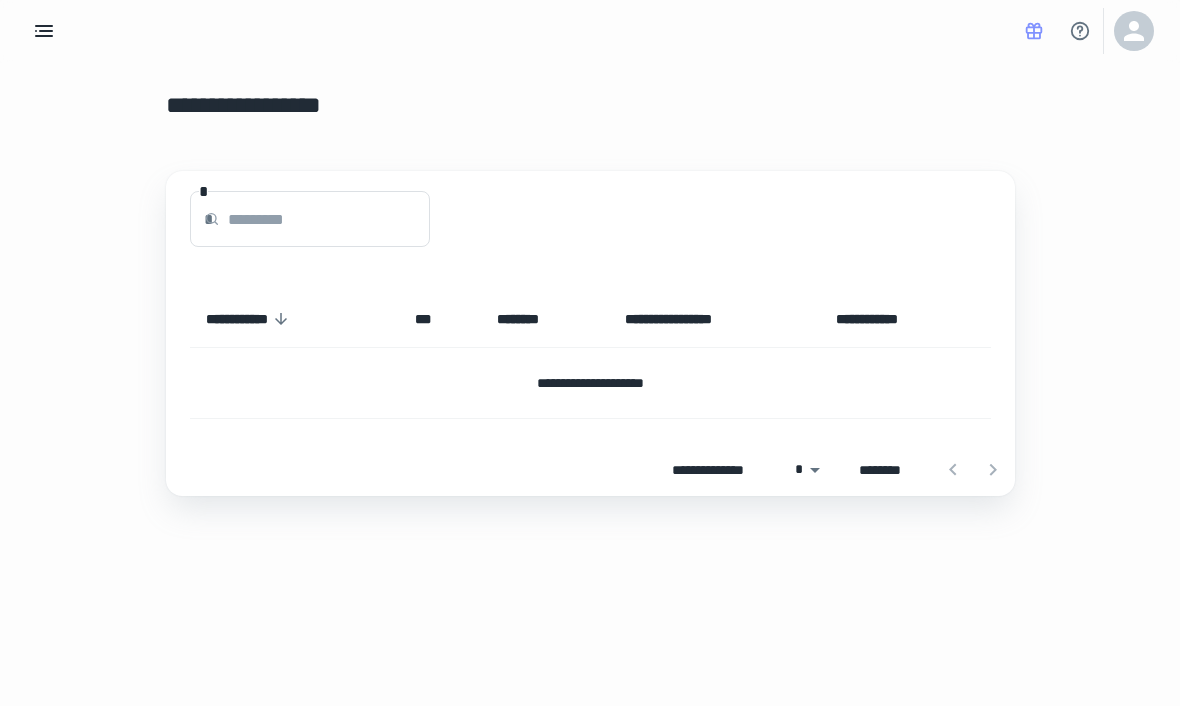 click 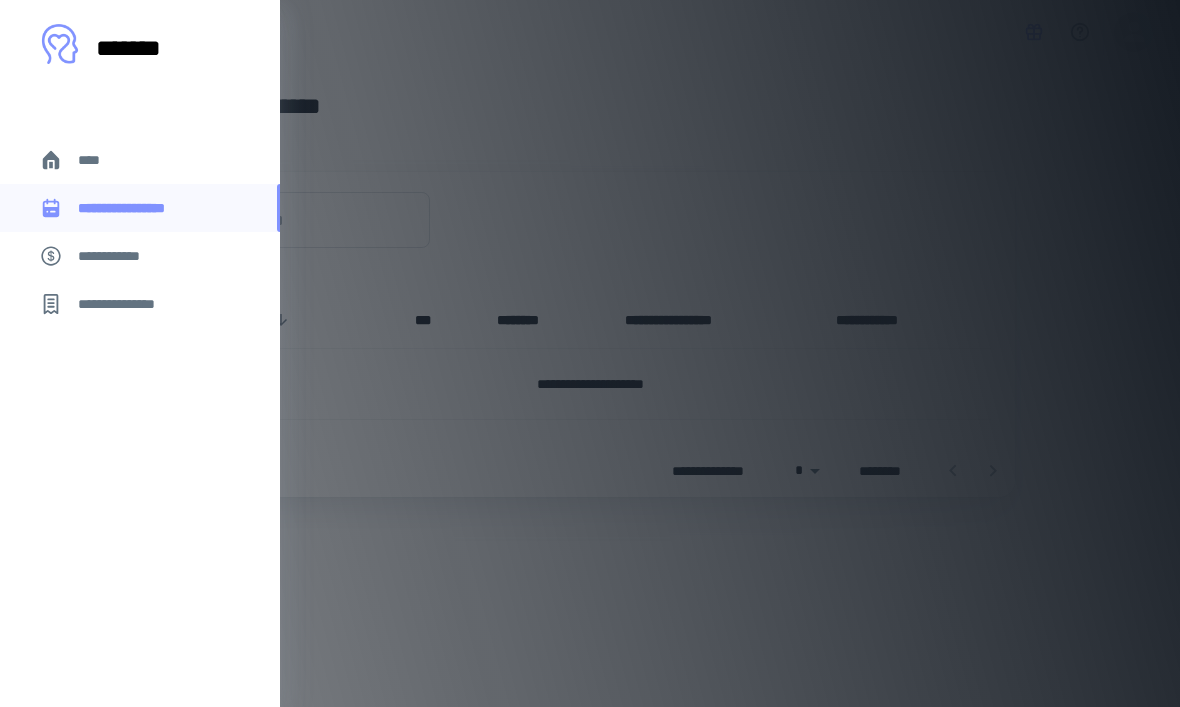 click on "**********" at bounding box center (119, 256) 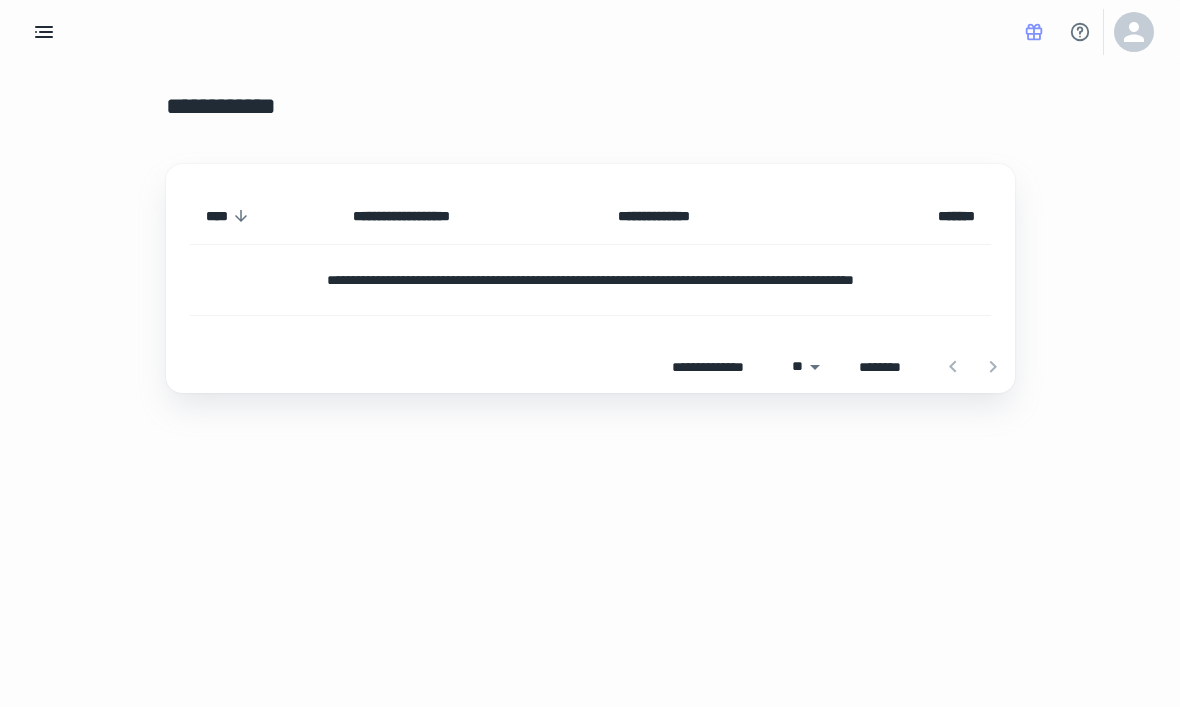 click 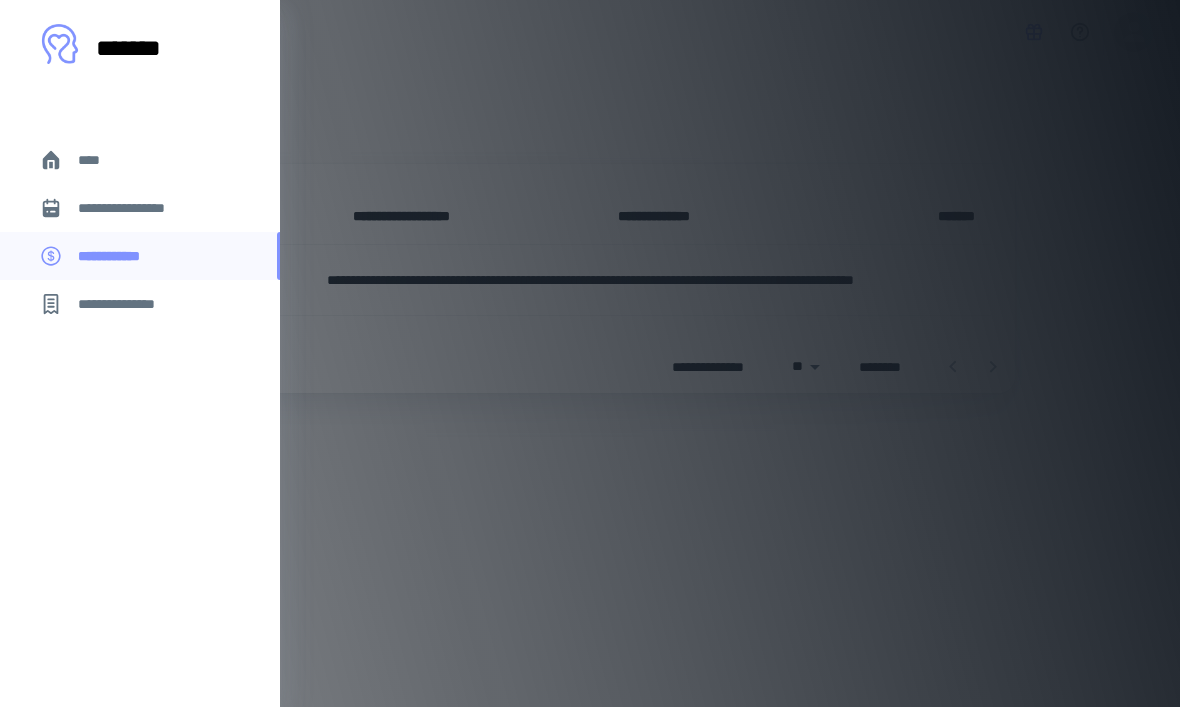 click on "****" at bounding box center (97, 160) 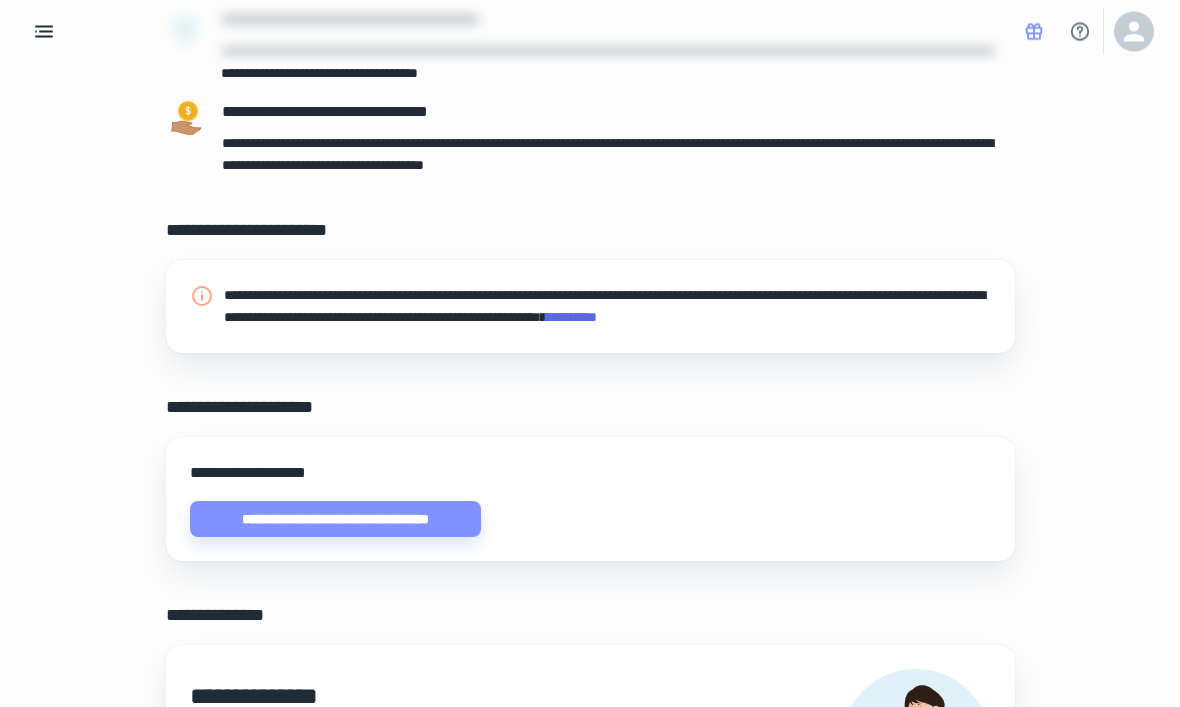 scroll, scrollTop: 278, scrollLeft: 0, axis: vertical 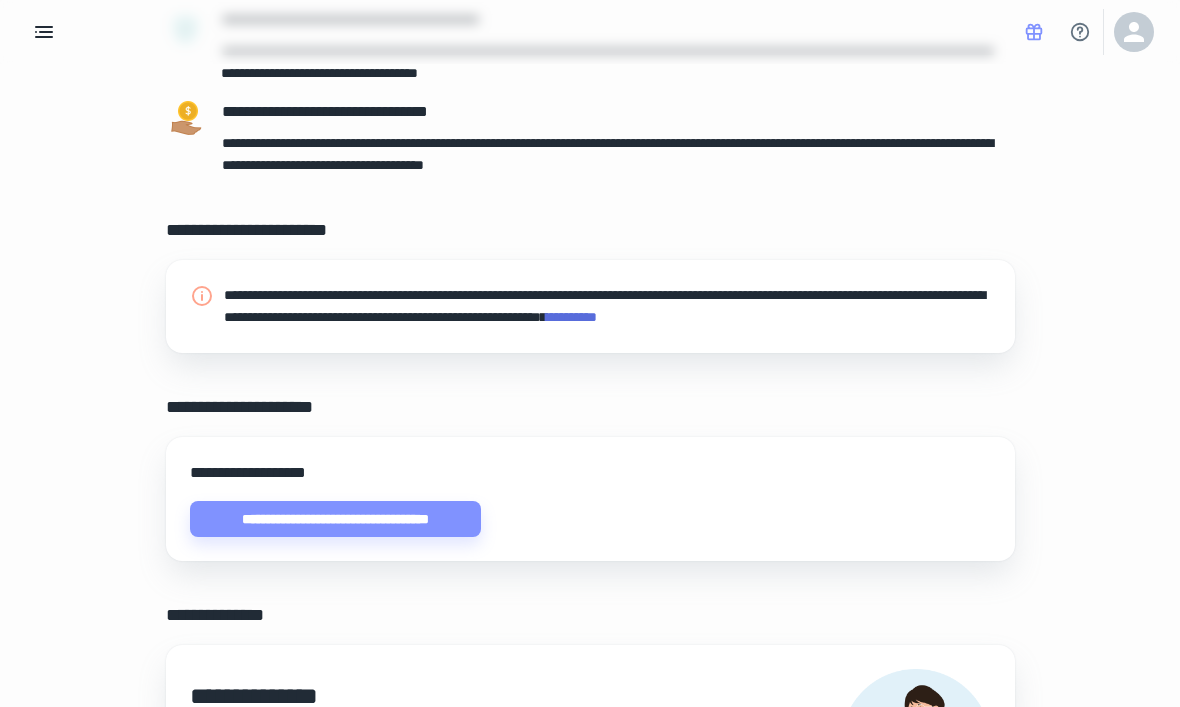 click on "[CREDIT_CARD]" at bounding box center (602, 306) 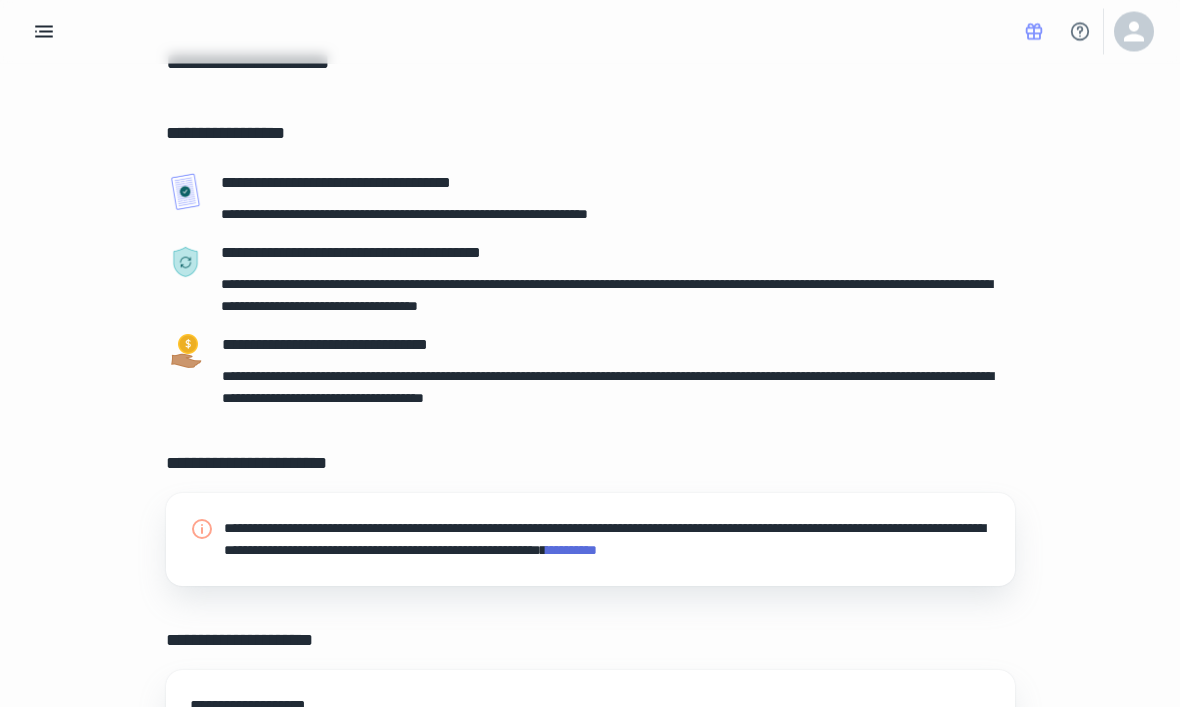 scroll, scrollTop: 21, scrollLeft: 0, axis: vertical 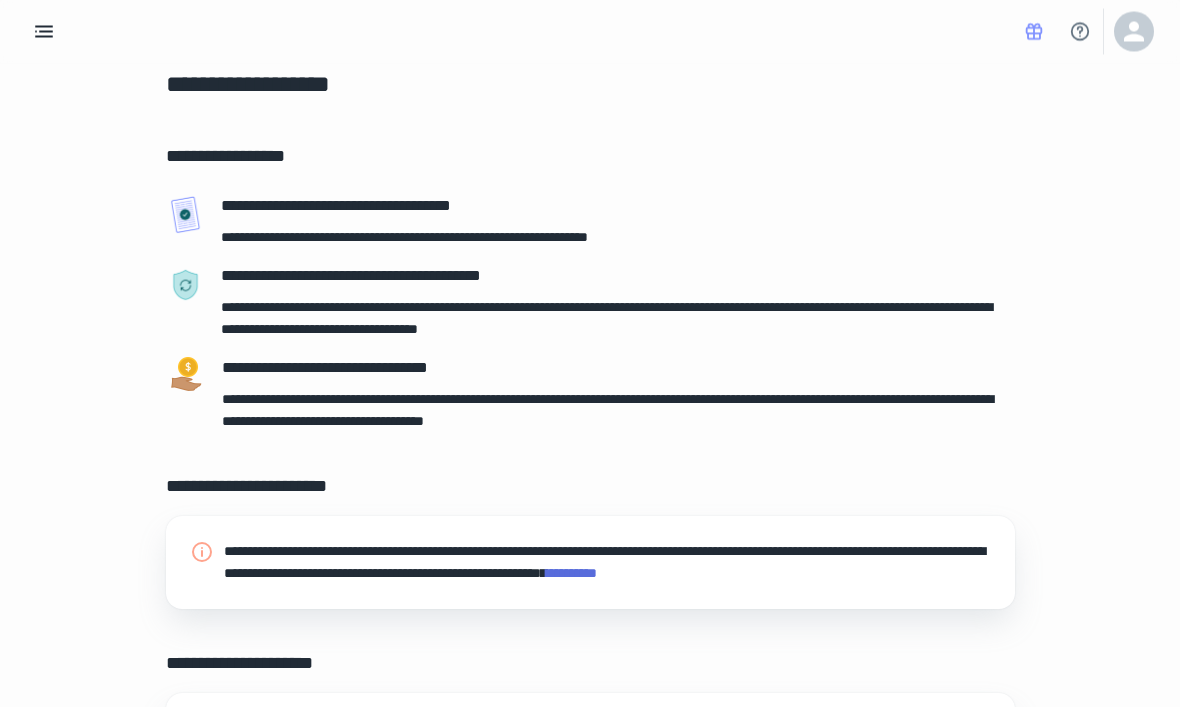 click 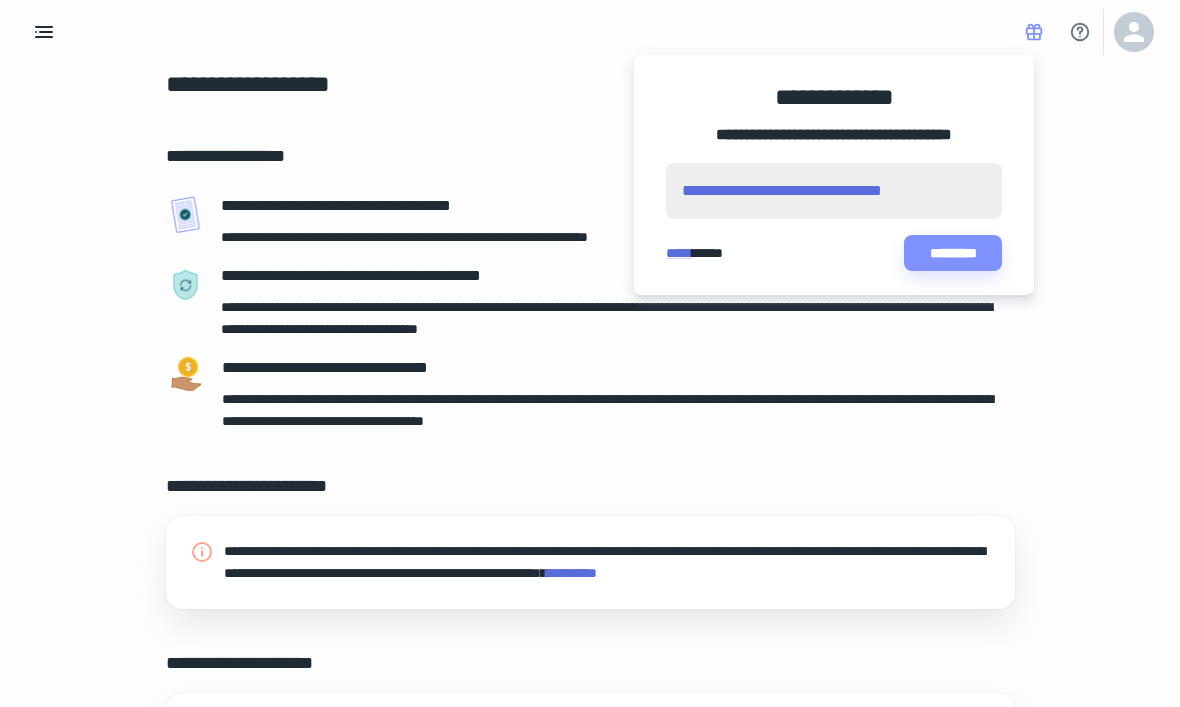 click at bounding box center [590, 353] 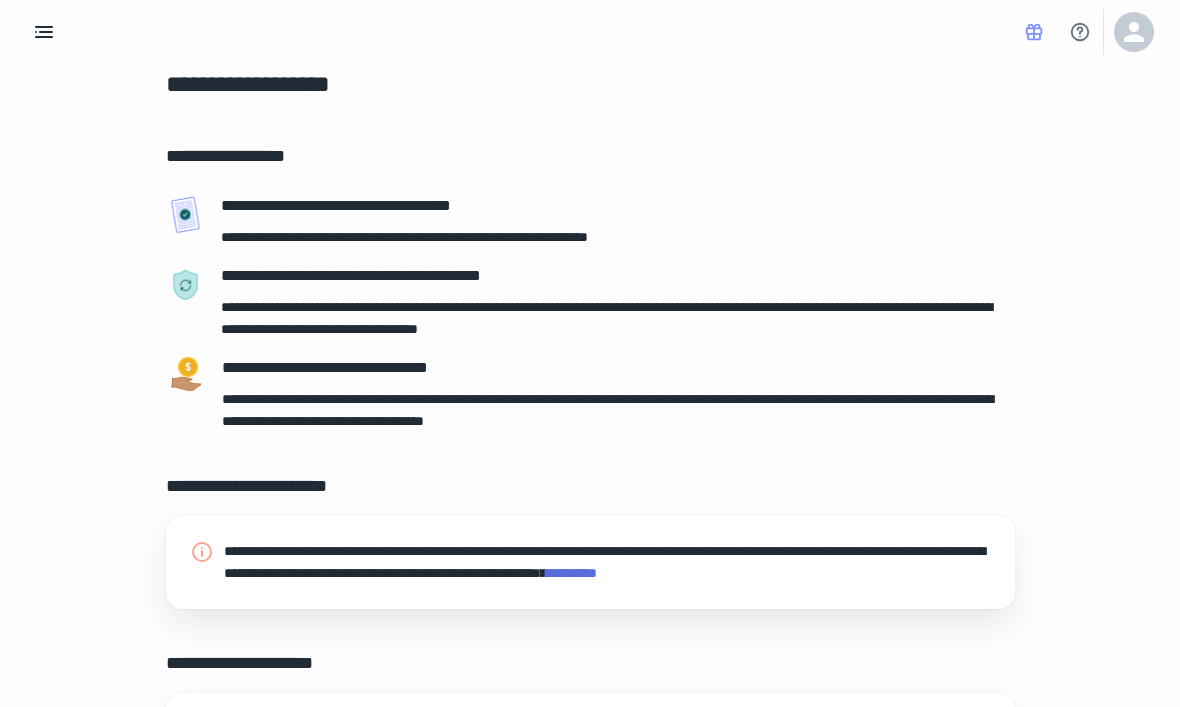 click at bounding box center (1080, 32) 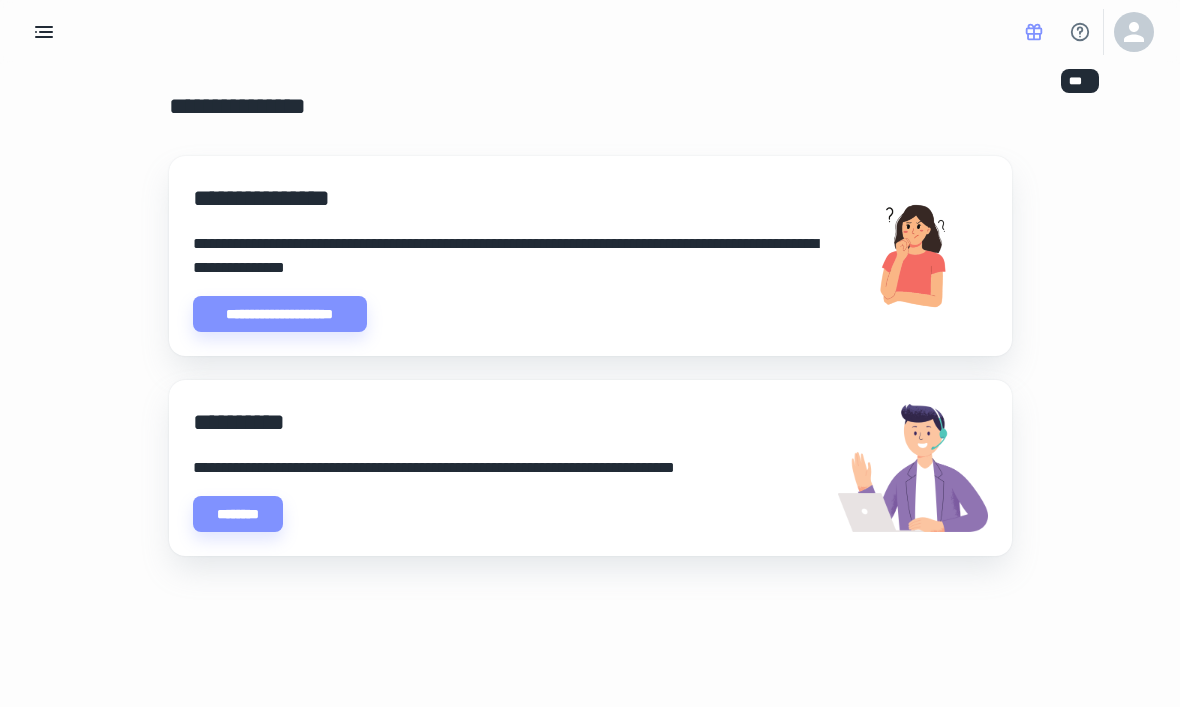 scroll, scrollTop: 0, scrollLeft: 0, axis: both 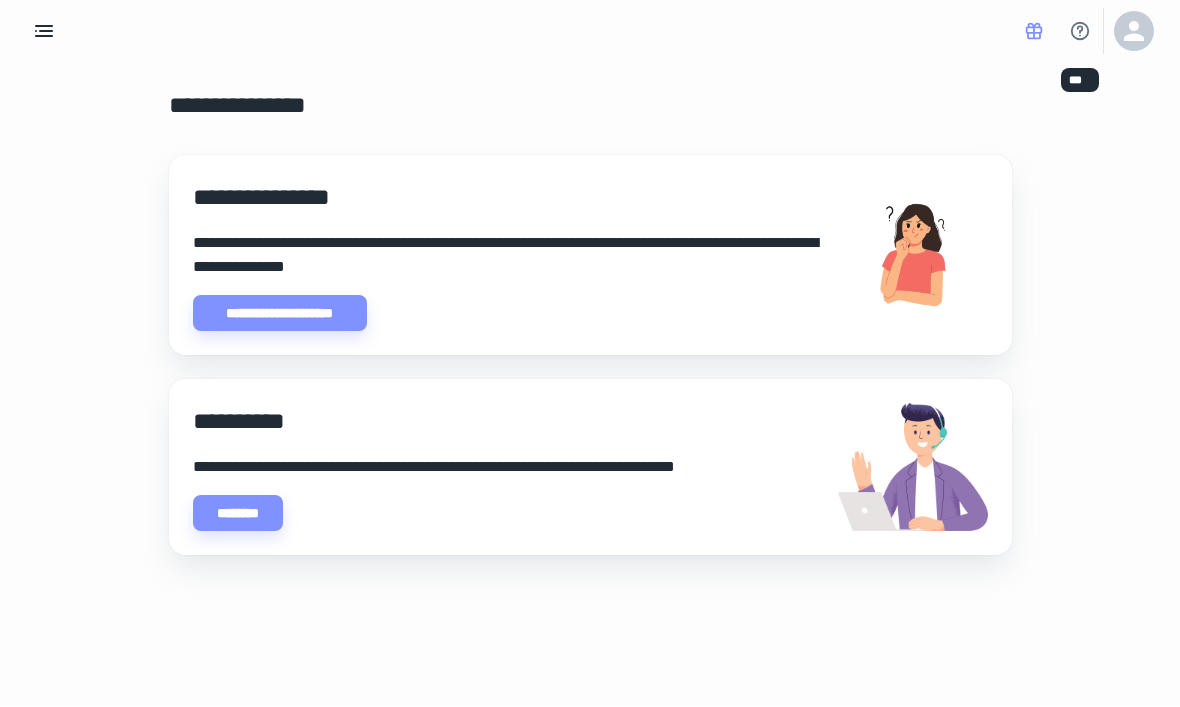 click 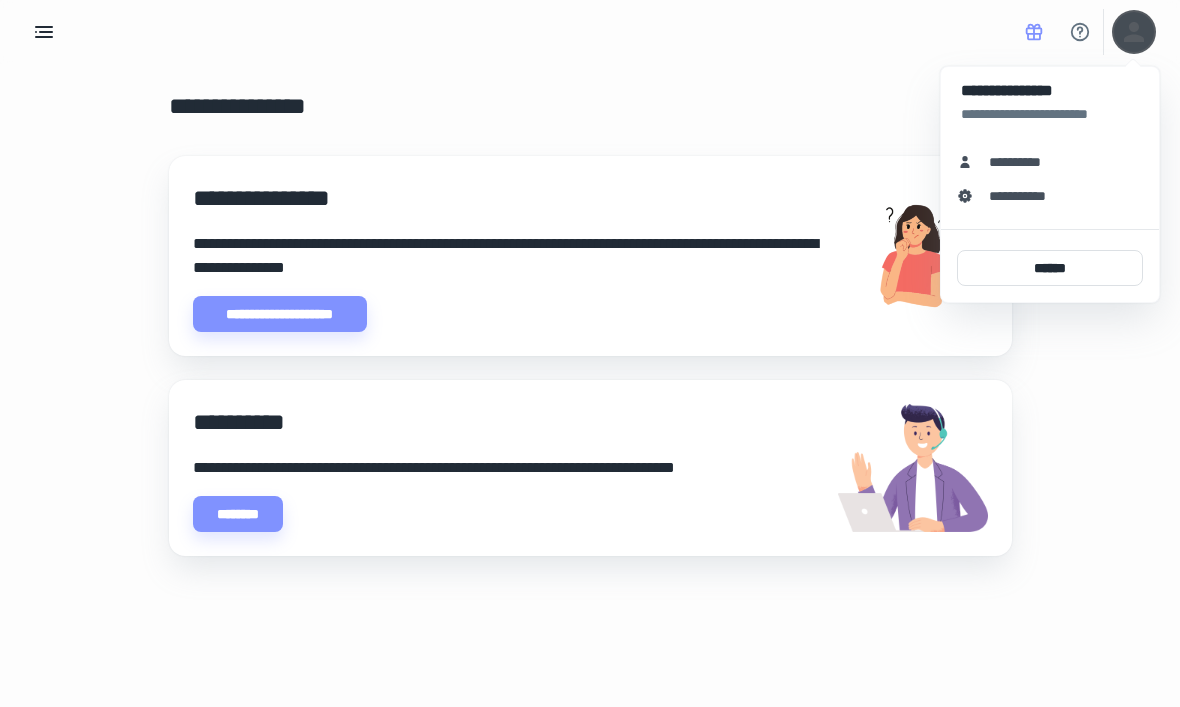 click on "**********" at bounding box center [1022, 162] 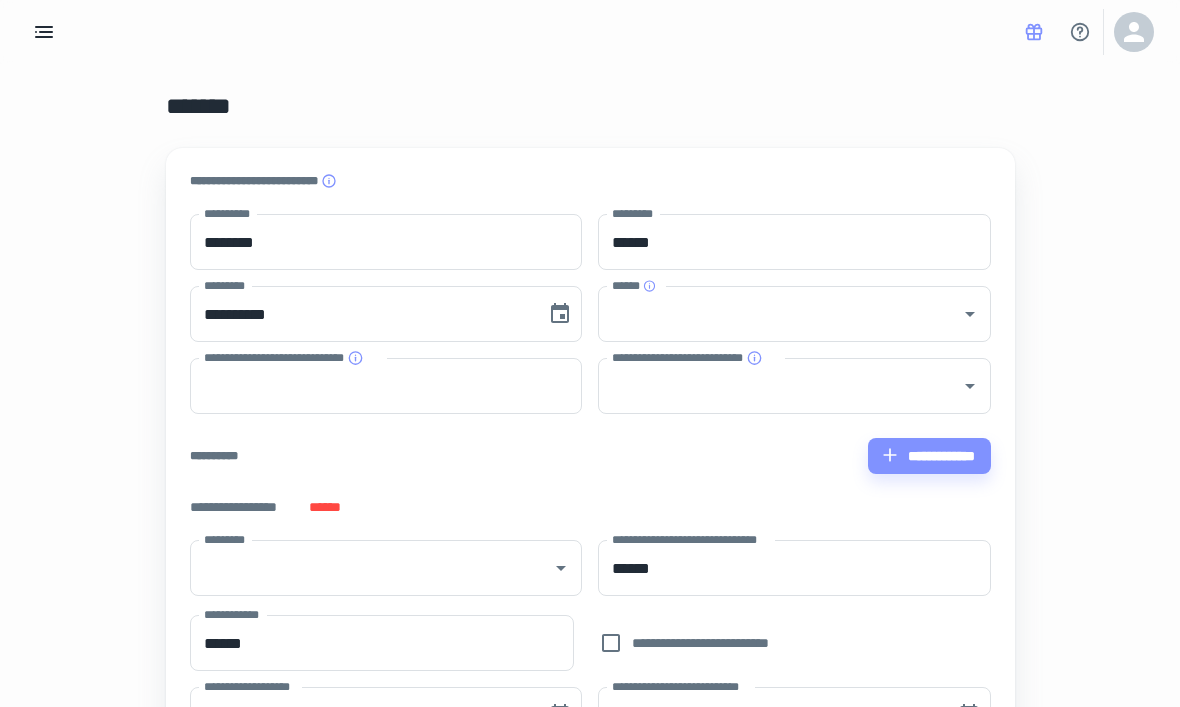 type on "*" 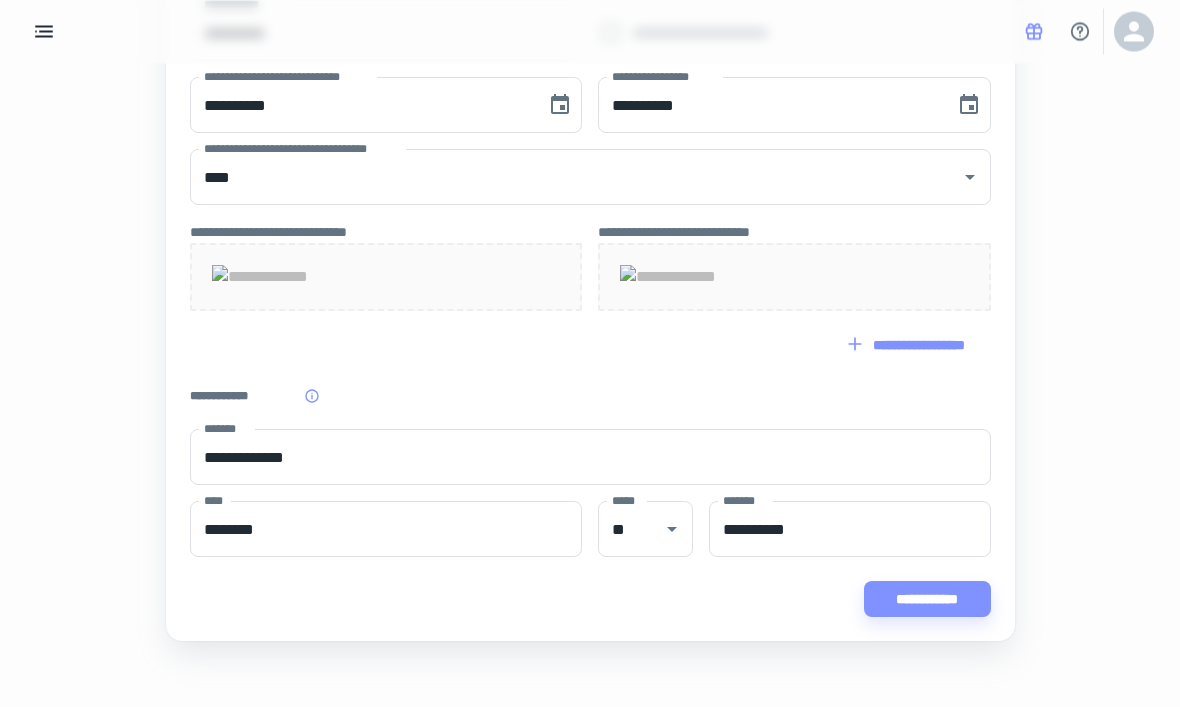 scroll, scrollTop: 1111, scrollLeft: 0, axis: vertical 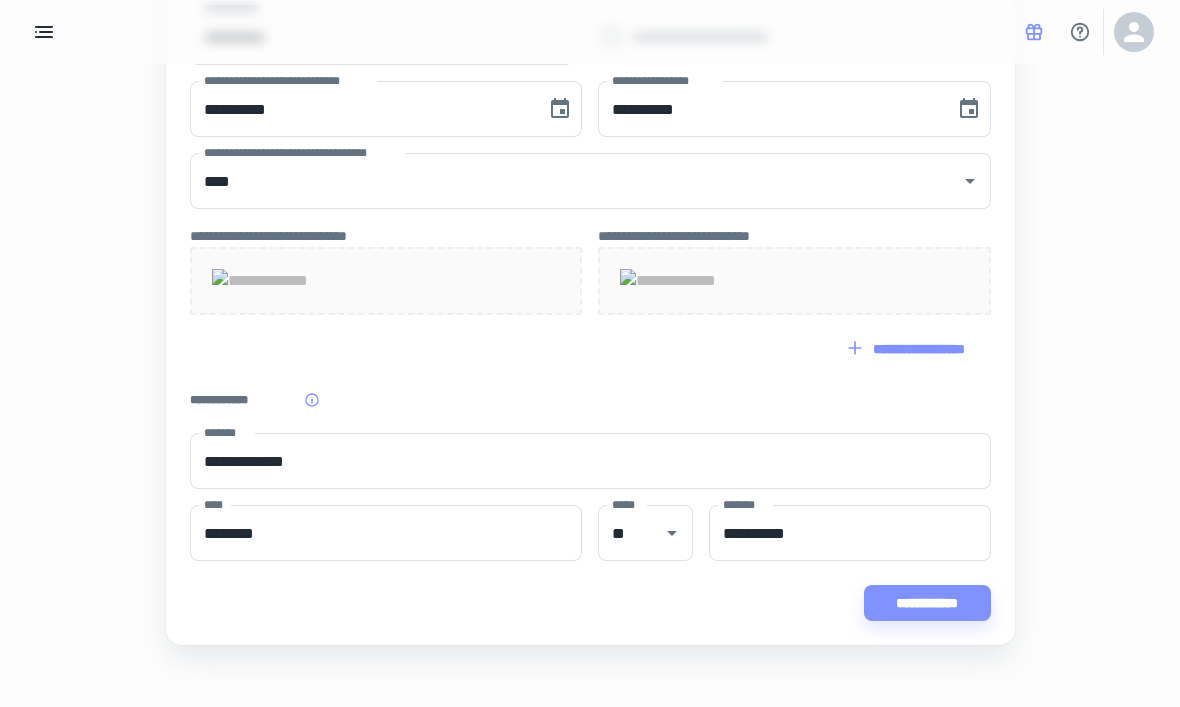 click on "******" at bounding box center [406, -99] 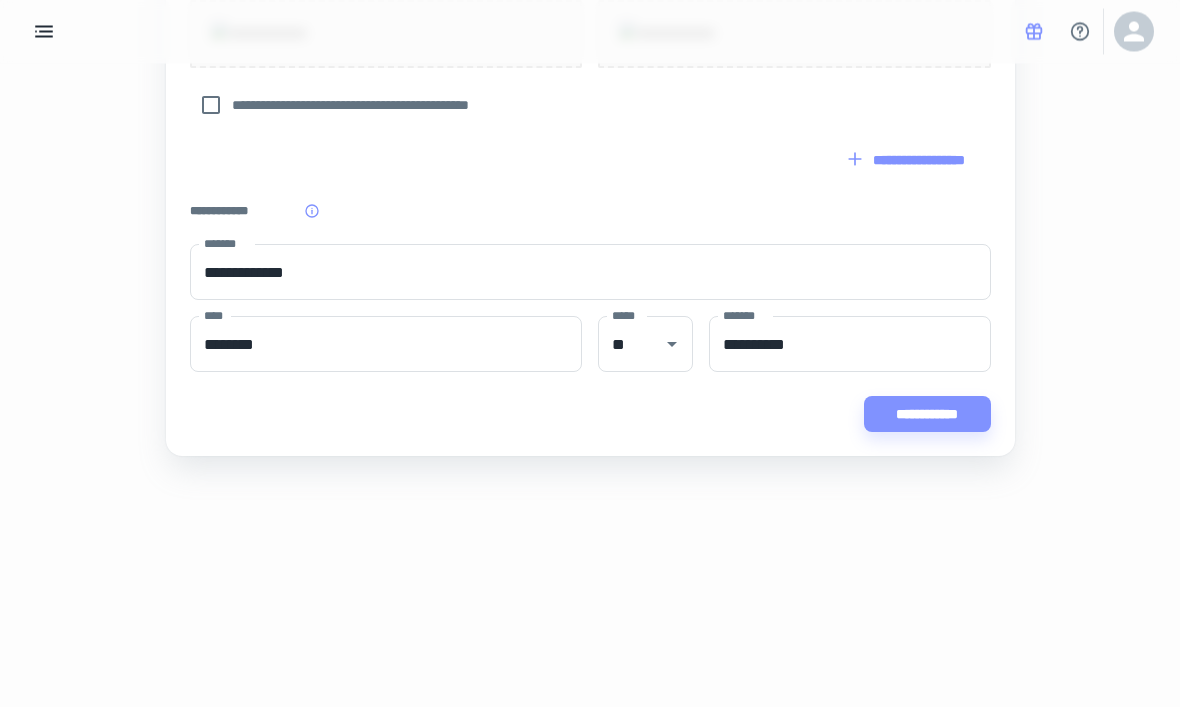 scroll, scrollTop: 840, scrollLeft: 0, axis: vertical 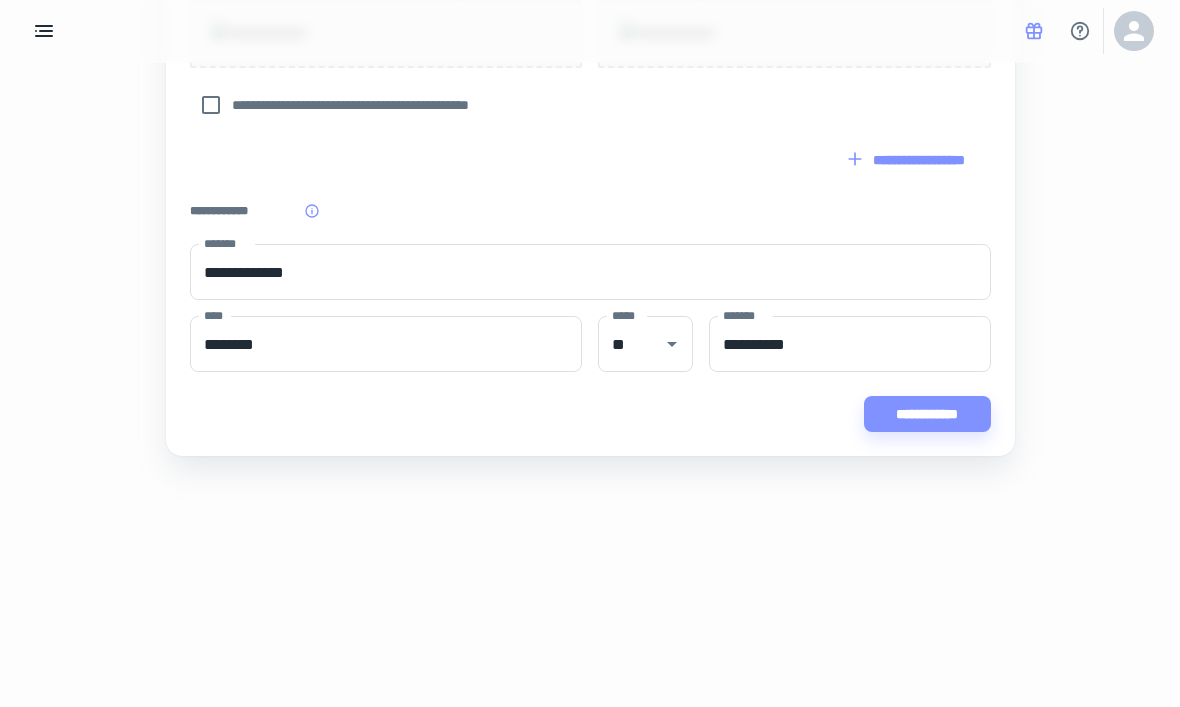 click on "**********" at bounding box center [927, 415] 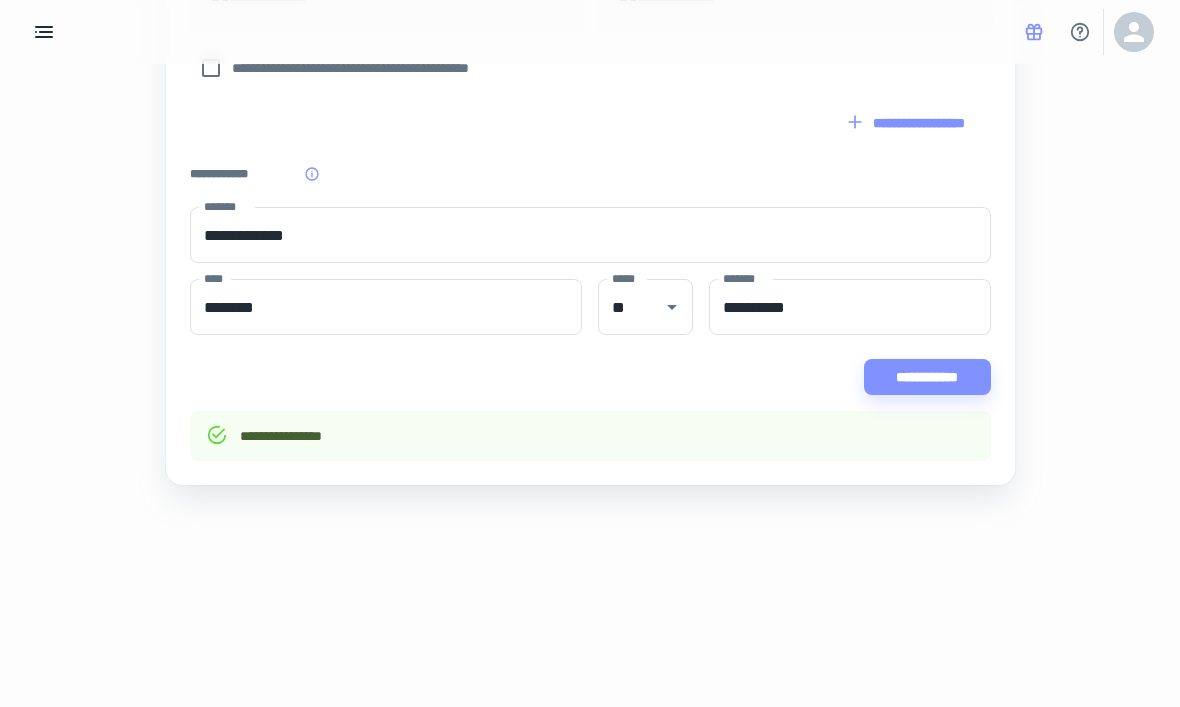 scroll, scrollTop: 906, scrollLeft: 0, axis: vertical 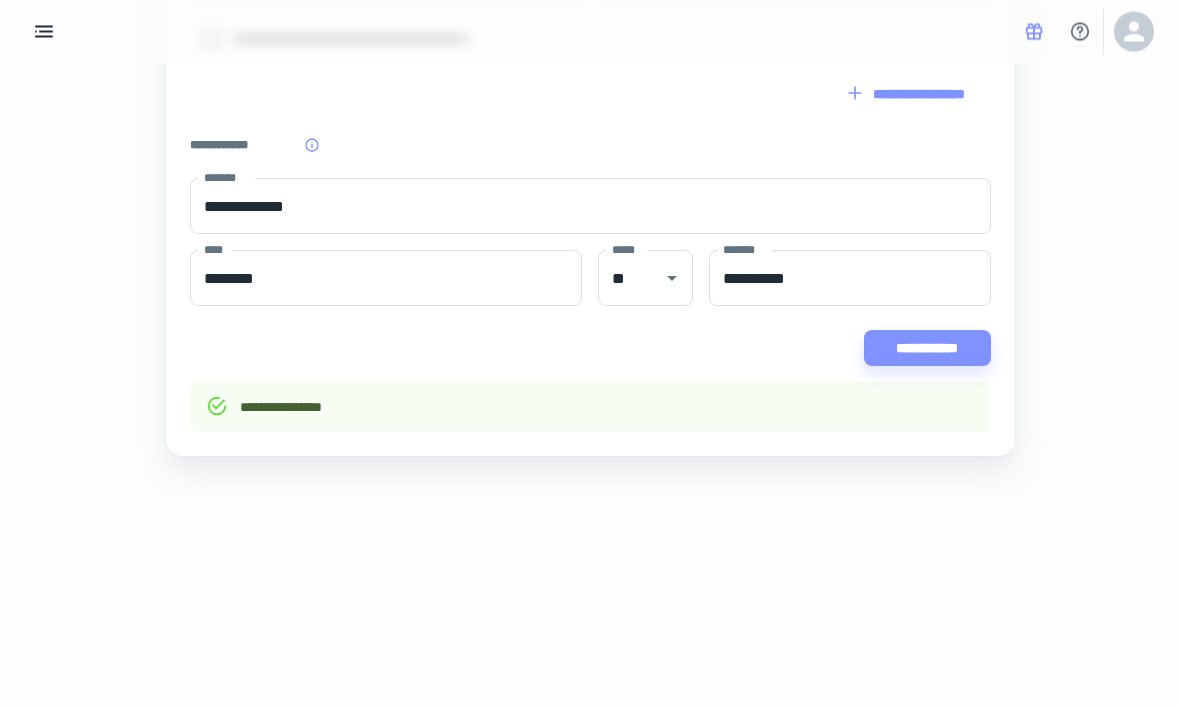click 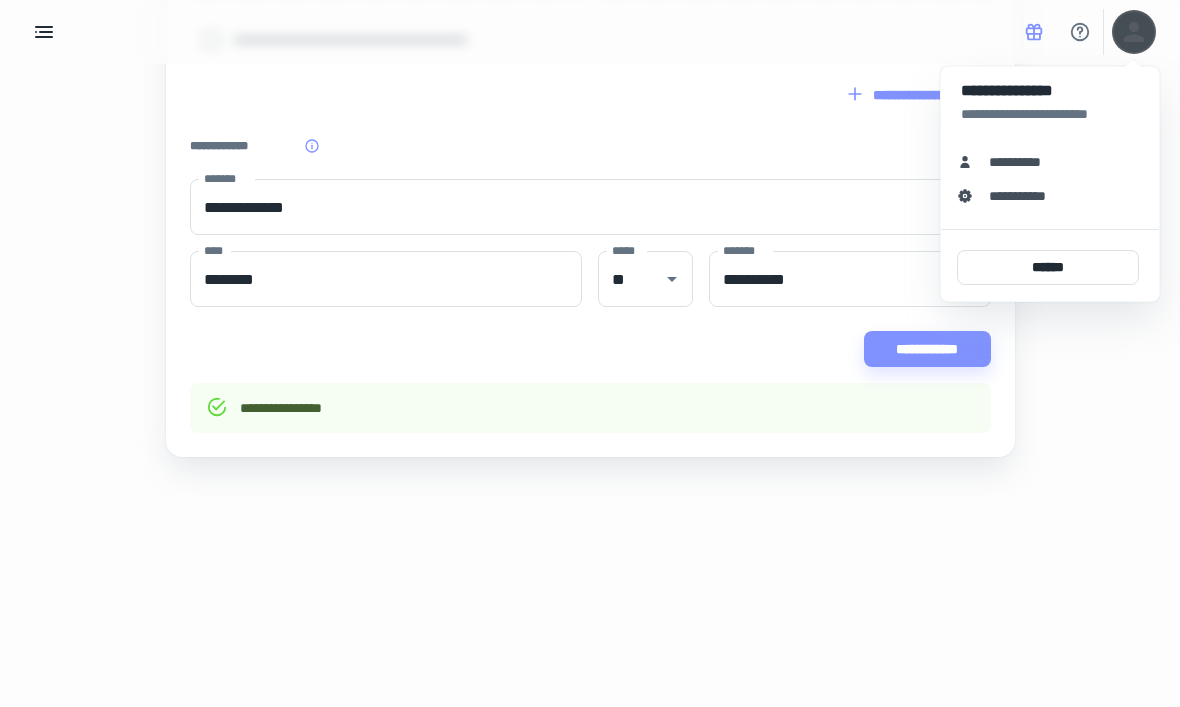 click on "**********" at bounding box center (1028, 196) 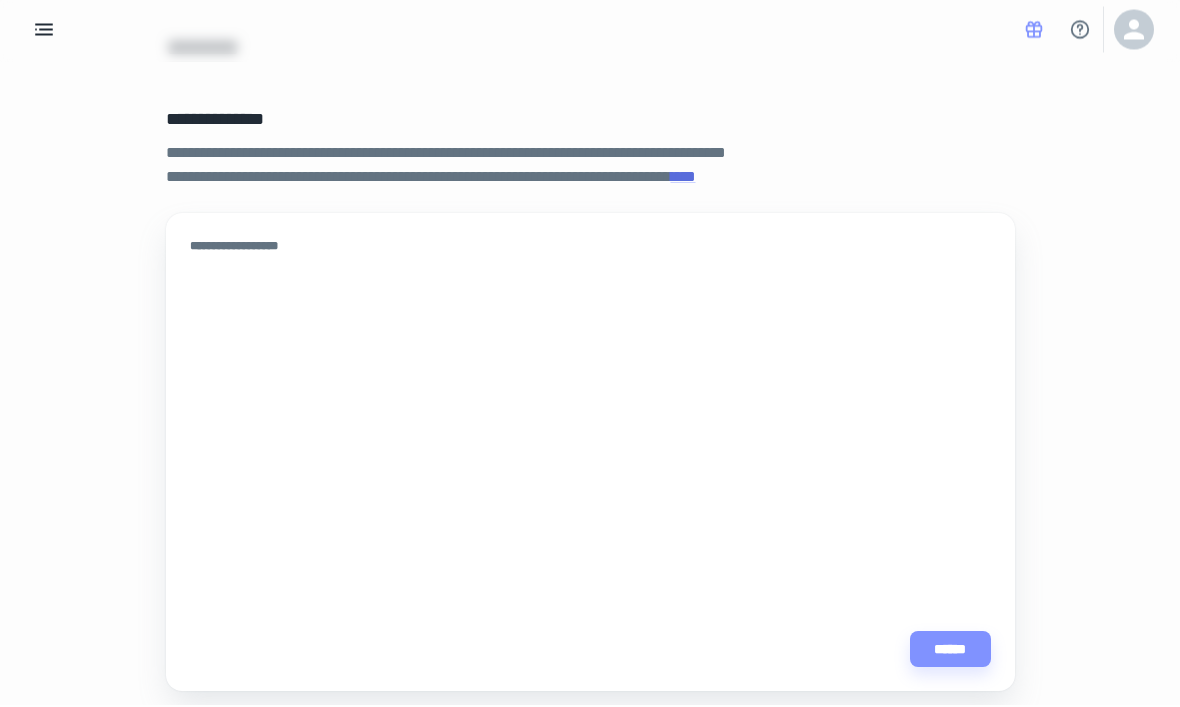 scroll, scrollTop: 0, scrollLeft: 0, axis: both 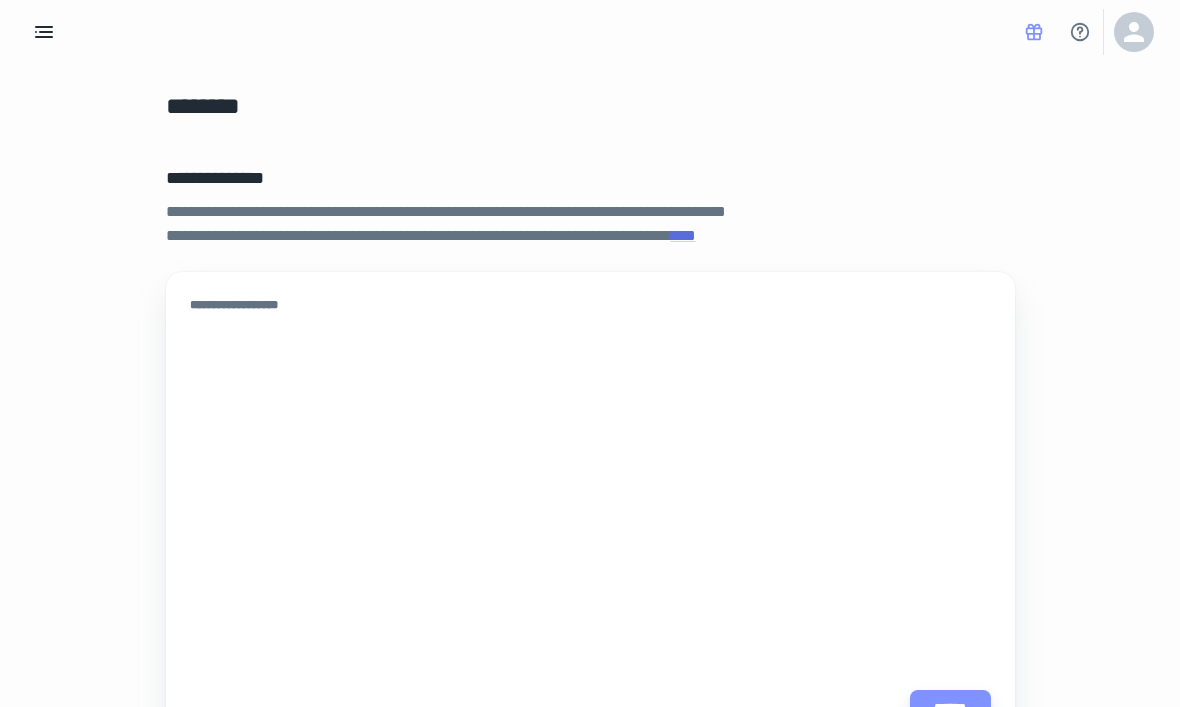 click 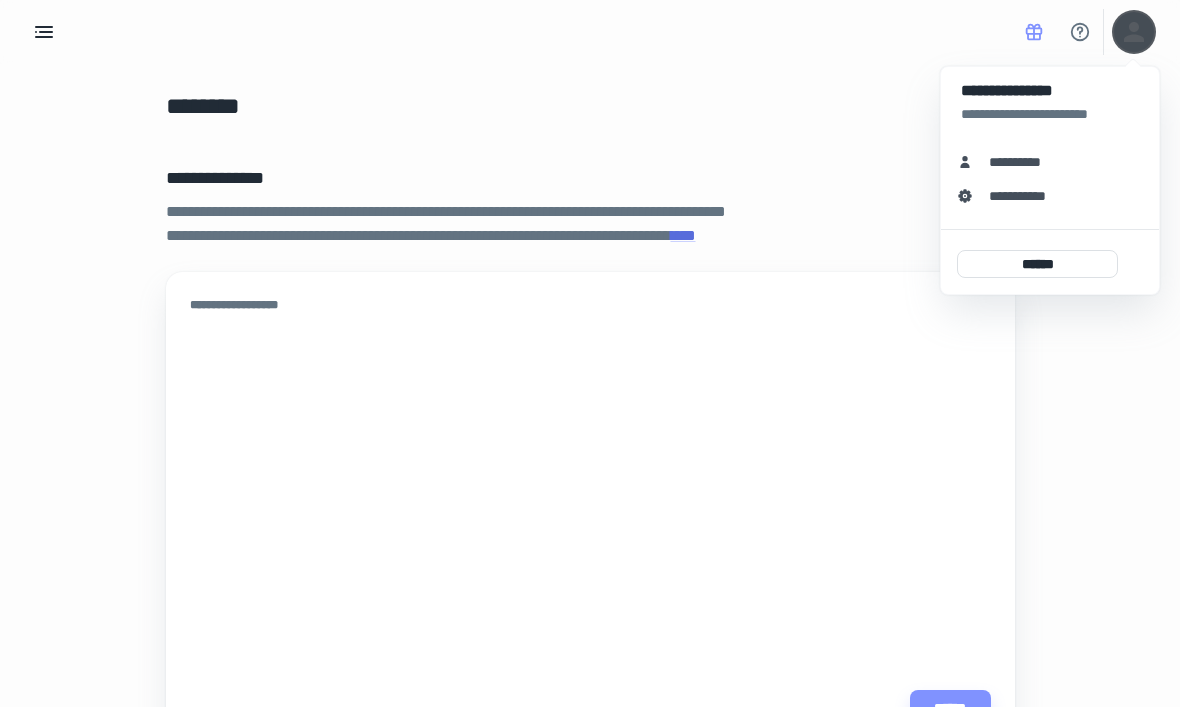click on "**********" at bounding box center [1022, 162] 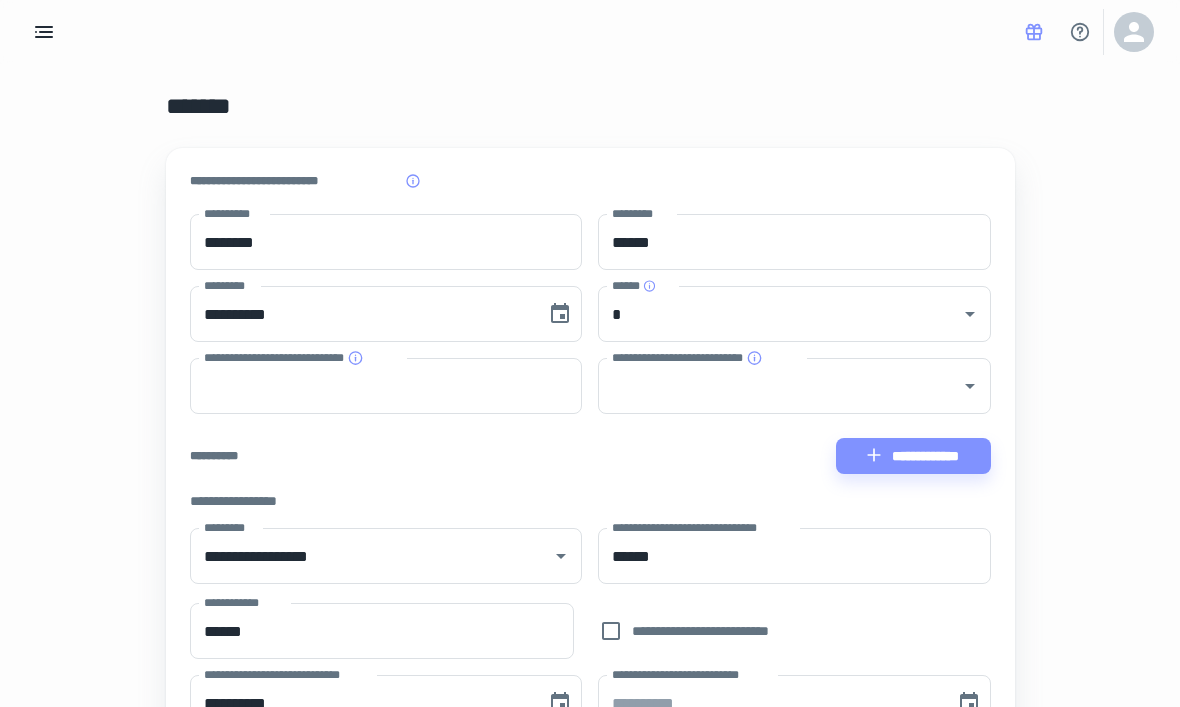 click at bounding box center (44, 32) 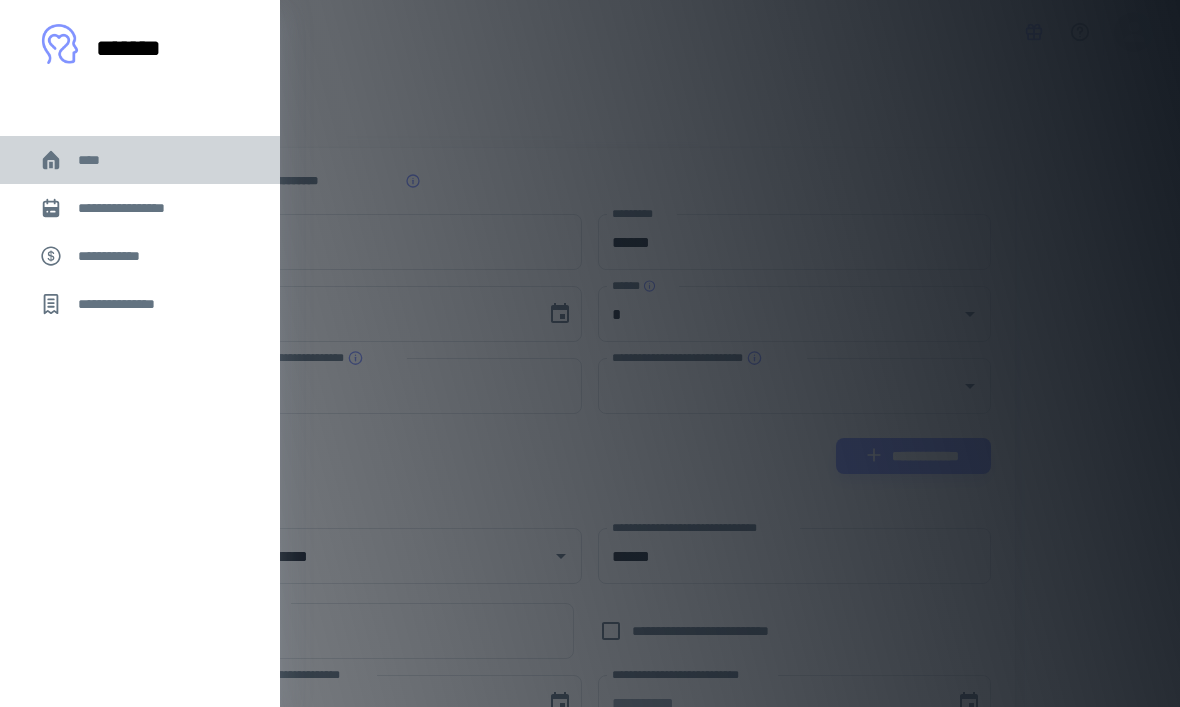 click on "****" at bounding box center (97, 160) 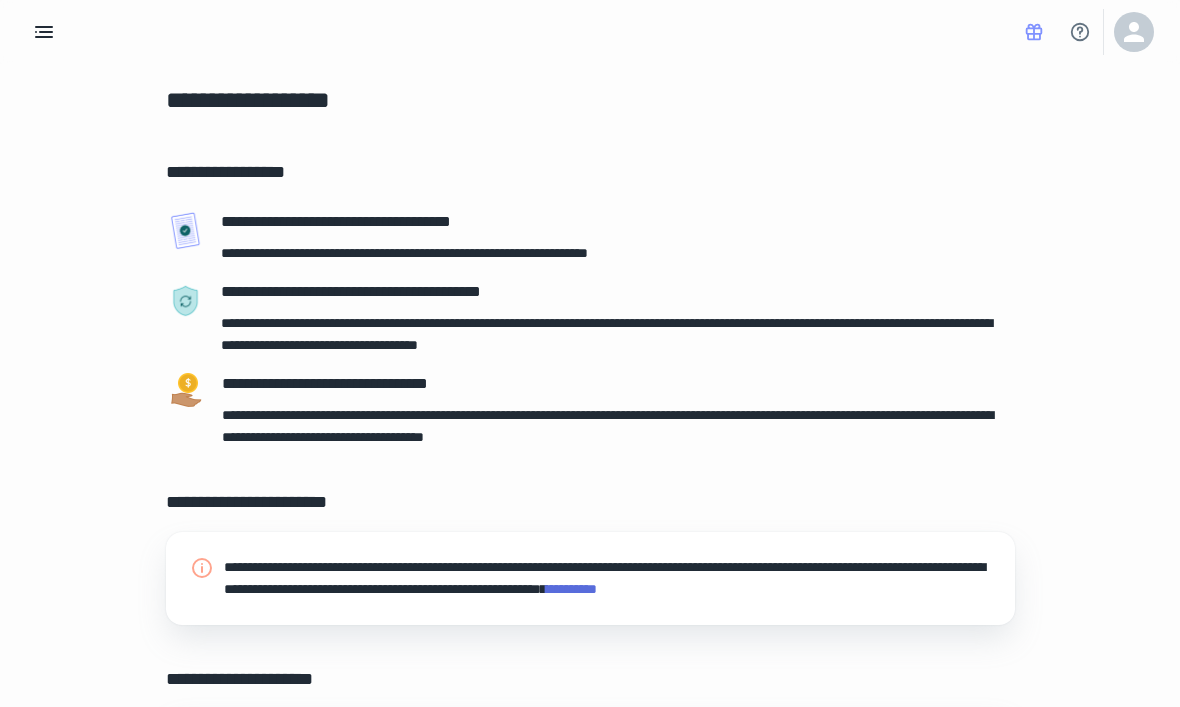 scroll, scrollTop: 0, scrollLeft: 0, axis: both 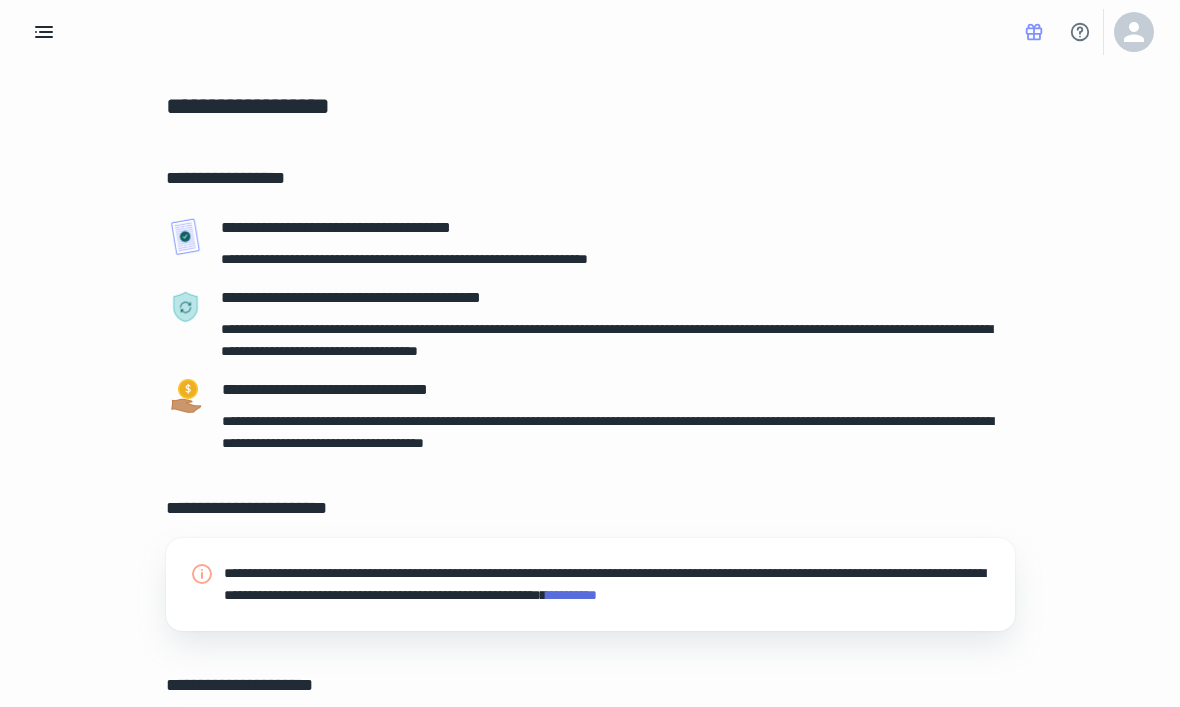 click 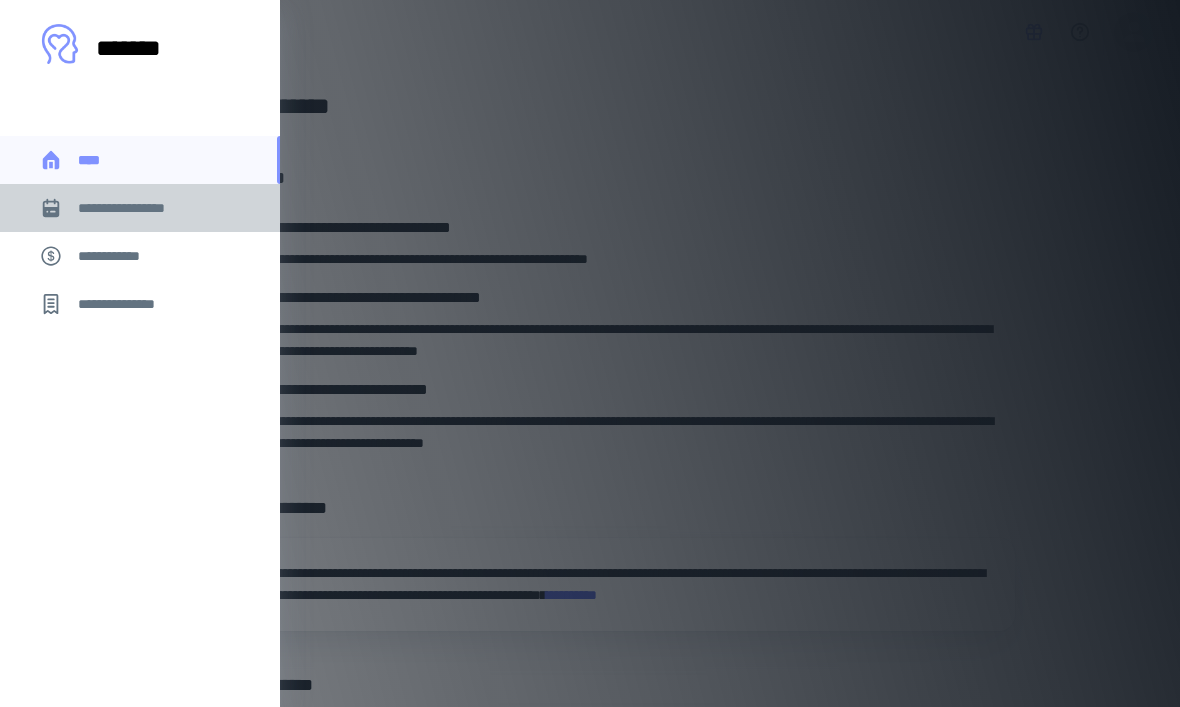 click on "**********" at bounding box center [140, 208] 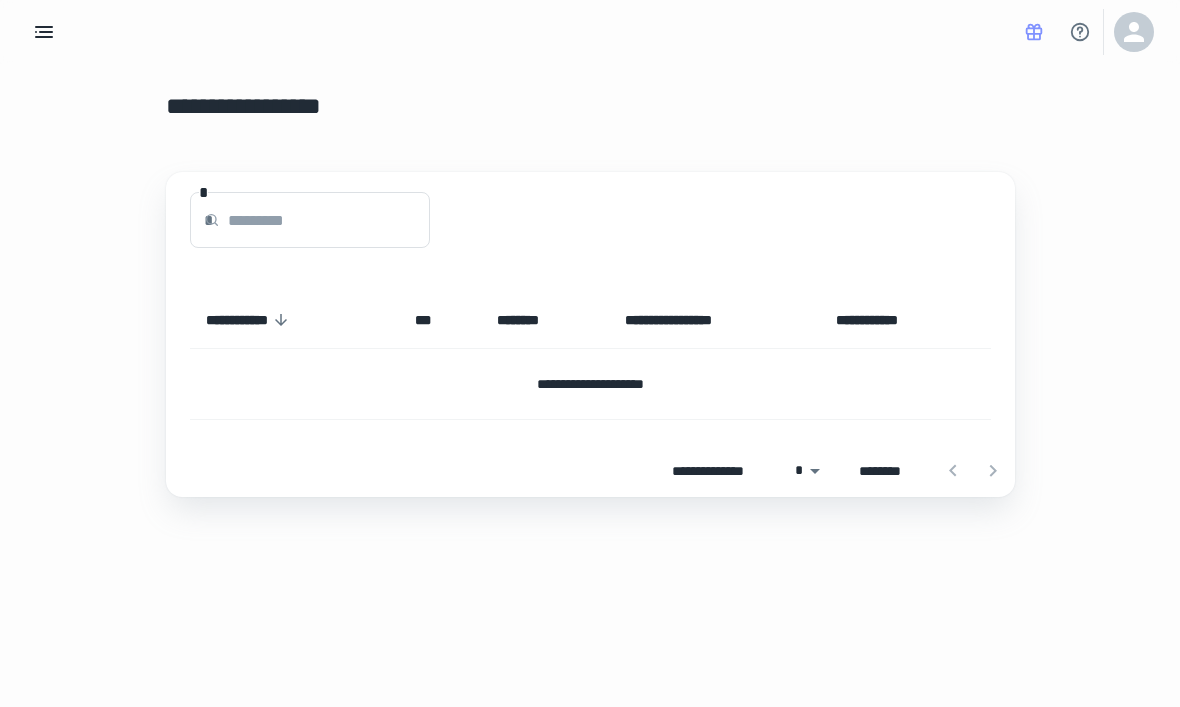 click 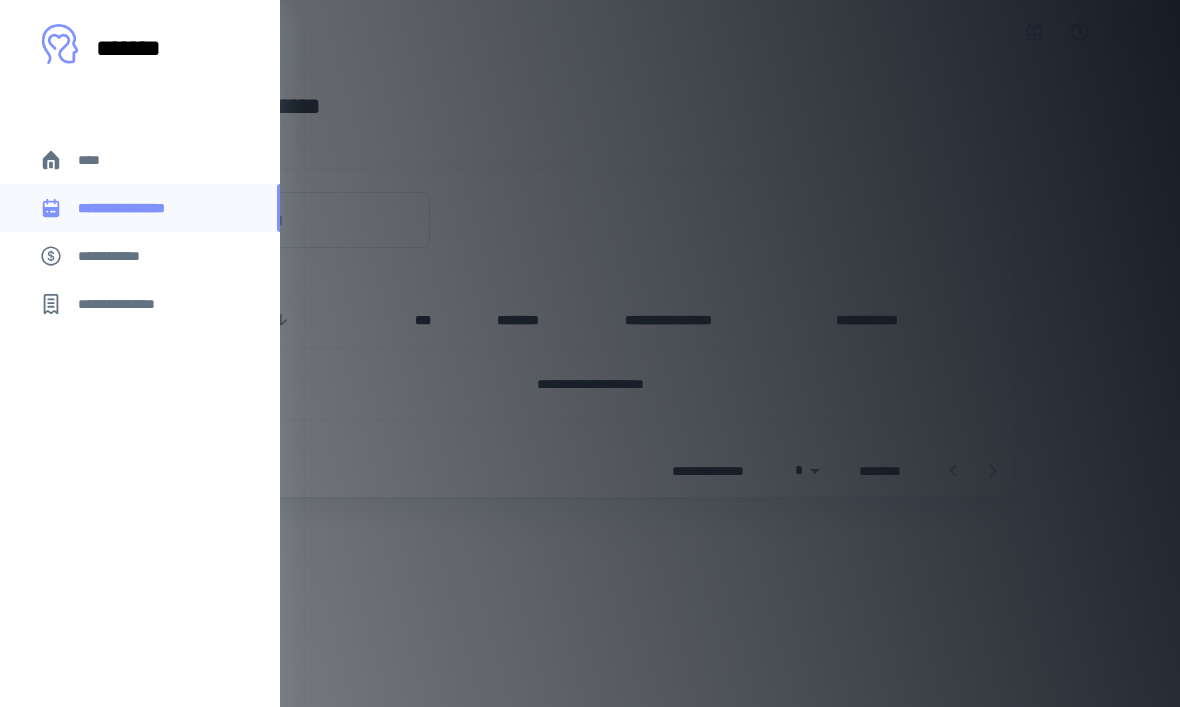 click on "**********" at bounding box center (119, 256) 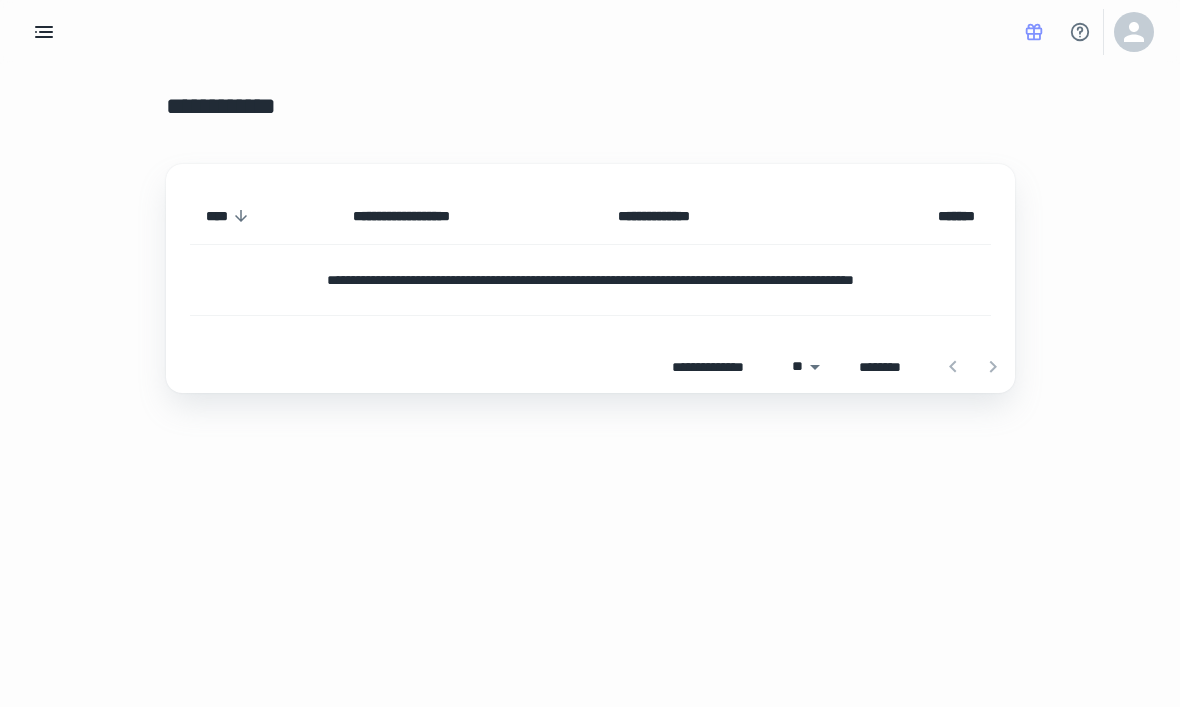 click 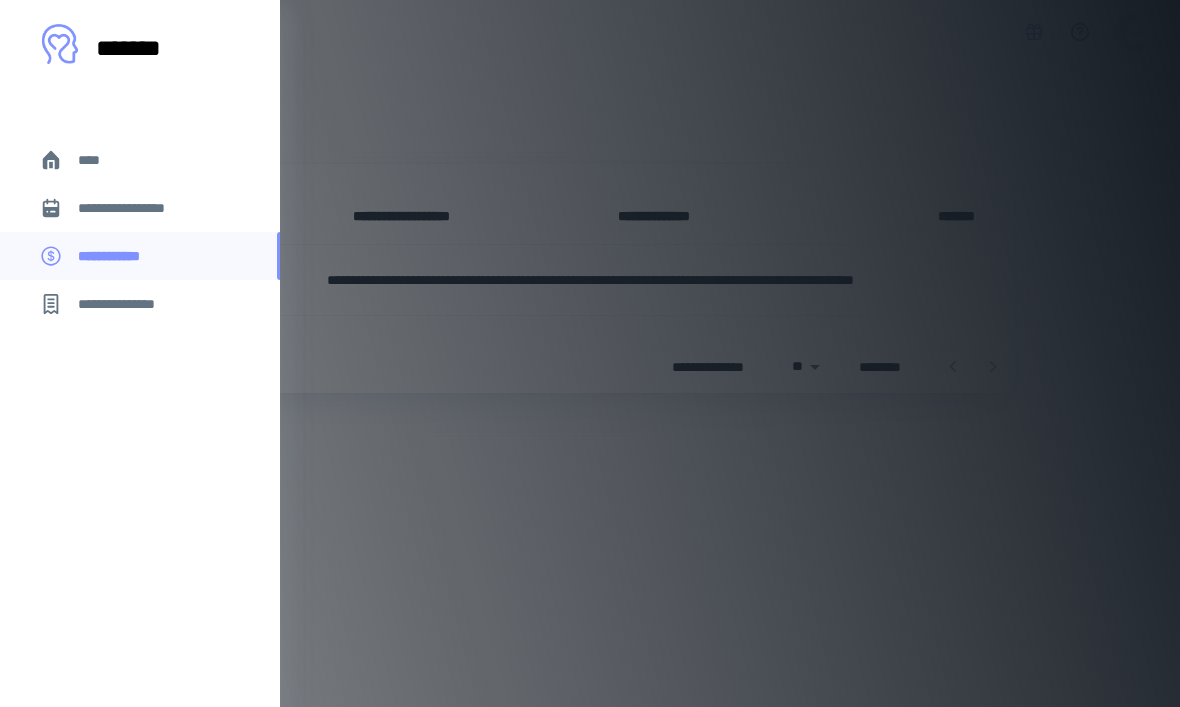 click on "****" at bounding box center [140, 160] 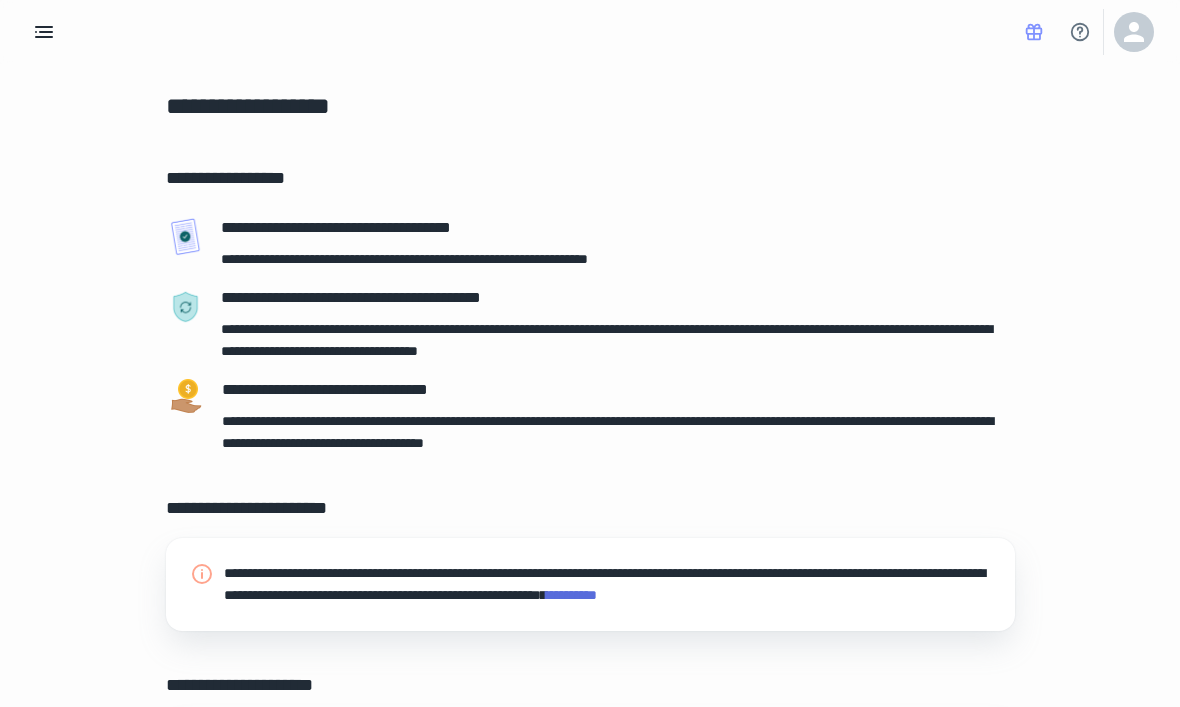 click at bounding box center (1134, 32) 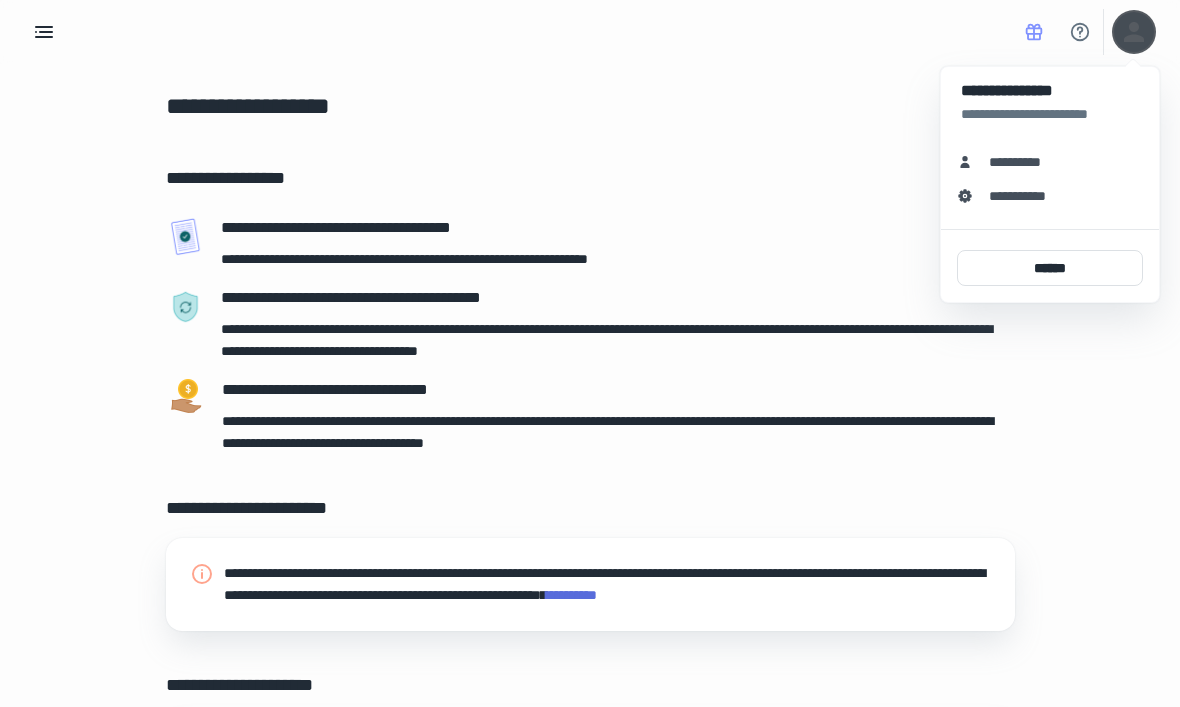click at bounding box center [590, 353] 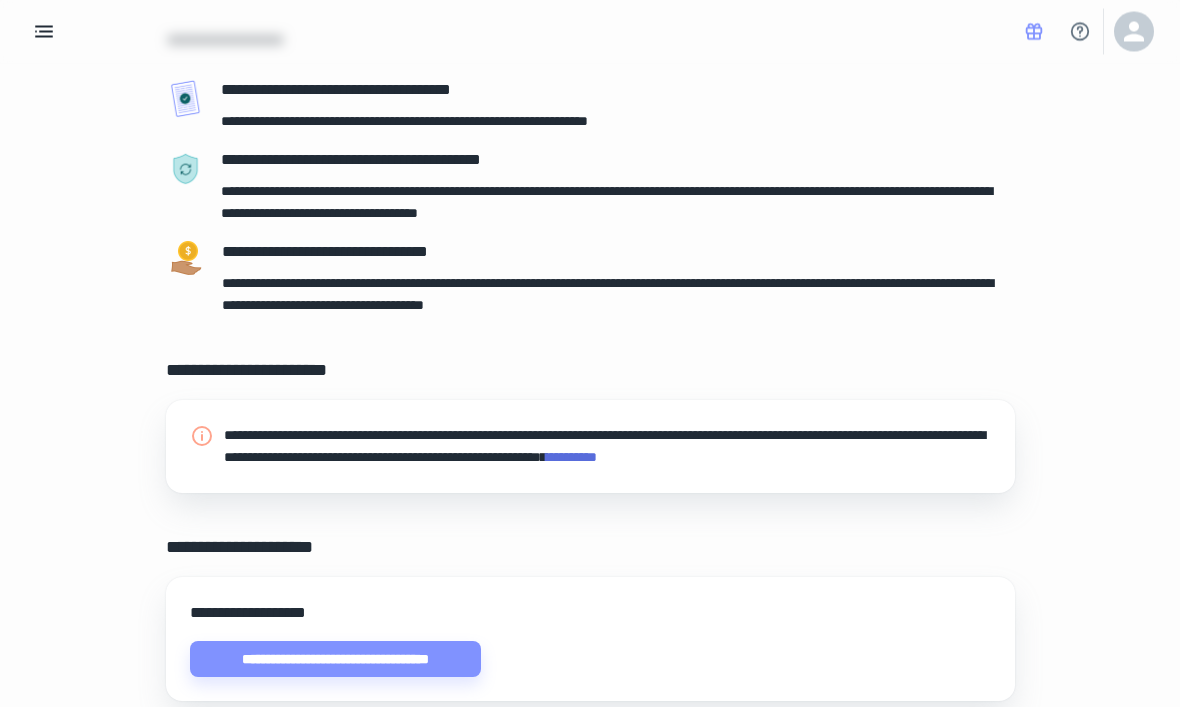 scroll, scrollTop: 160, scrollLeft: 0, axis: vertical 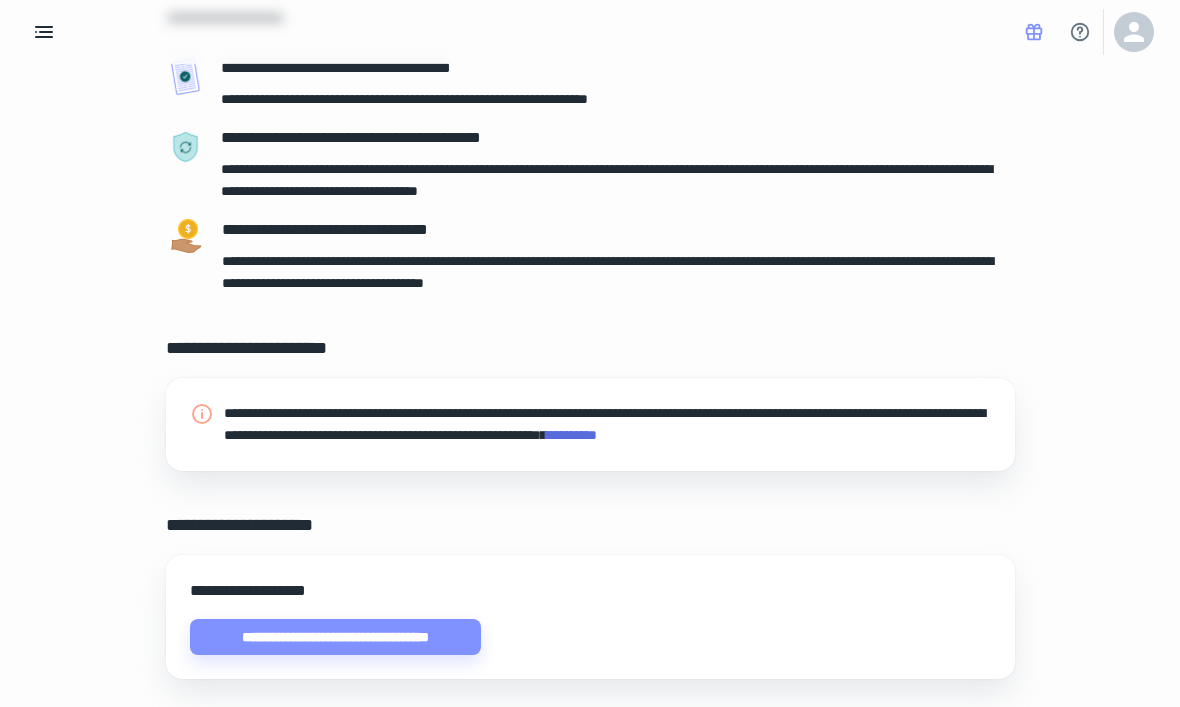 click on "*********" at bounding box center (571, 435) 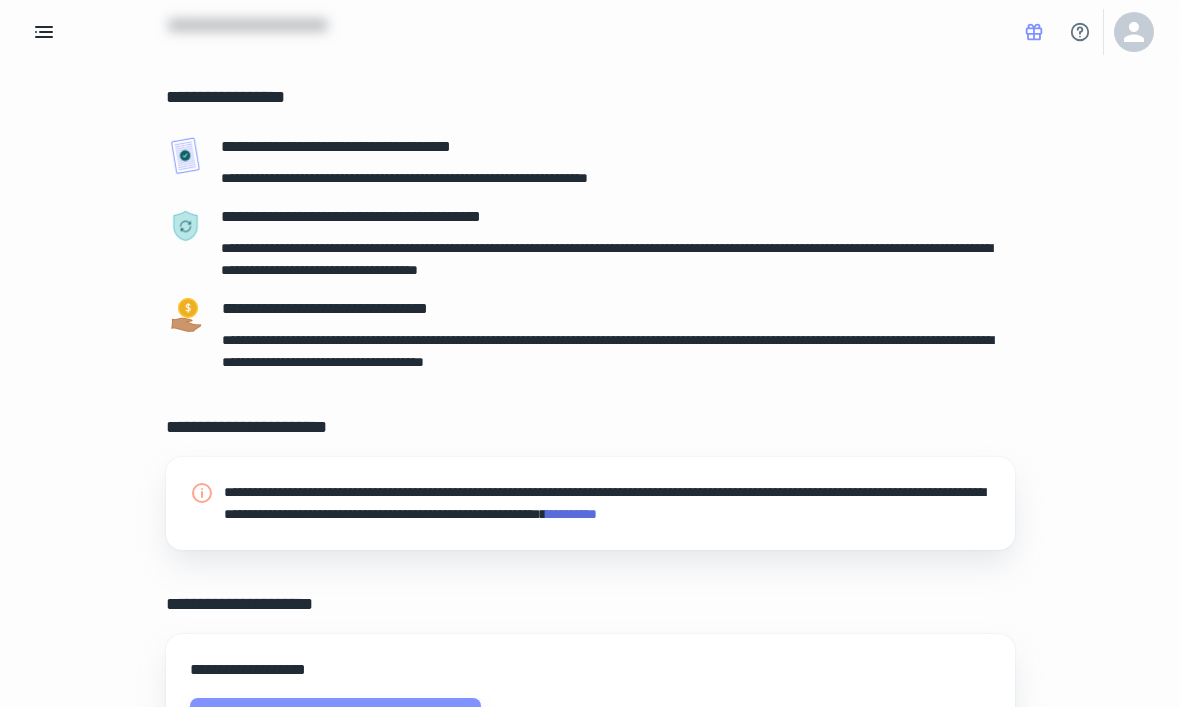 scroll, scrollTop: 0, scrollLeft: 0, axis: both 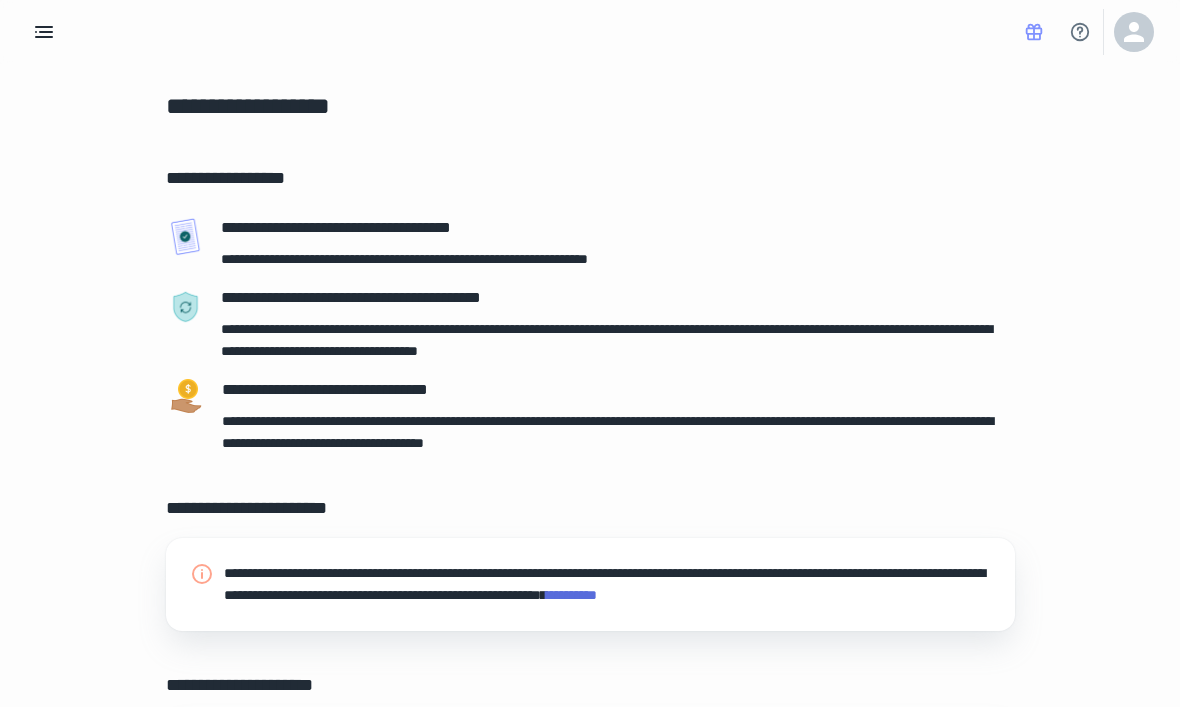 click 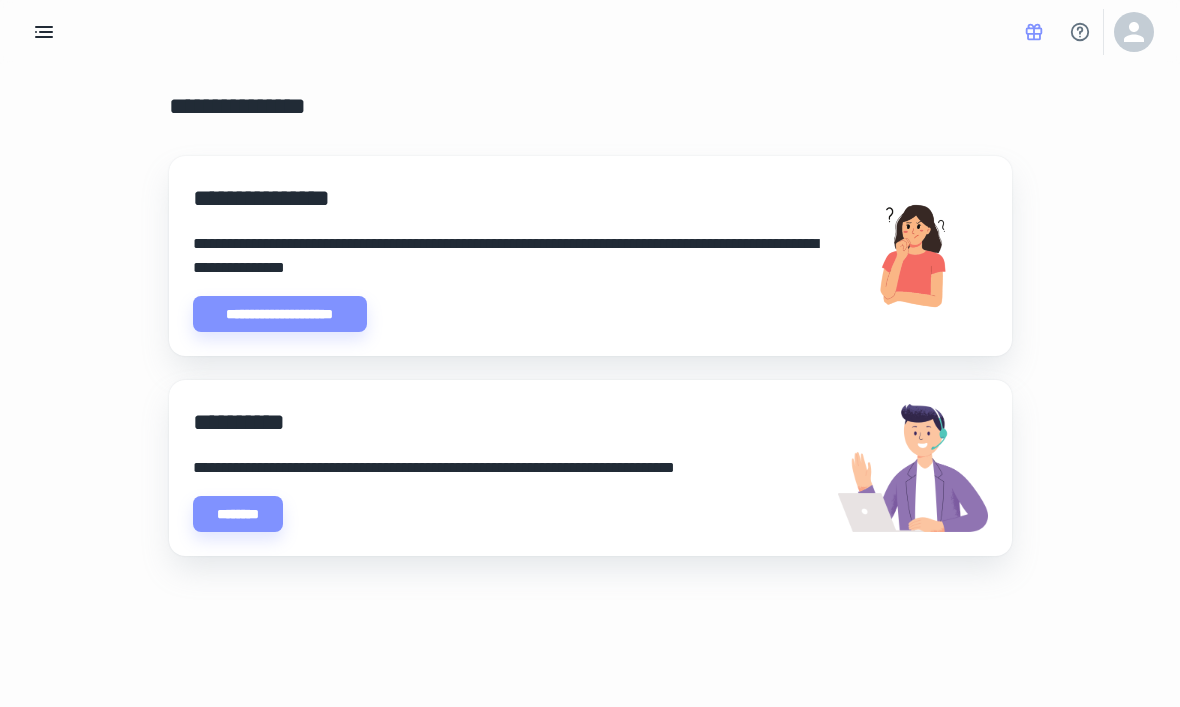 click 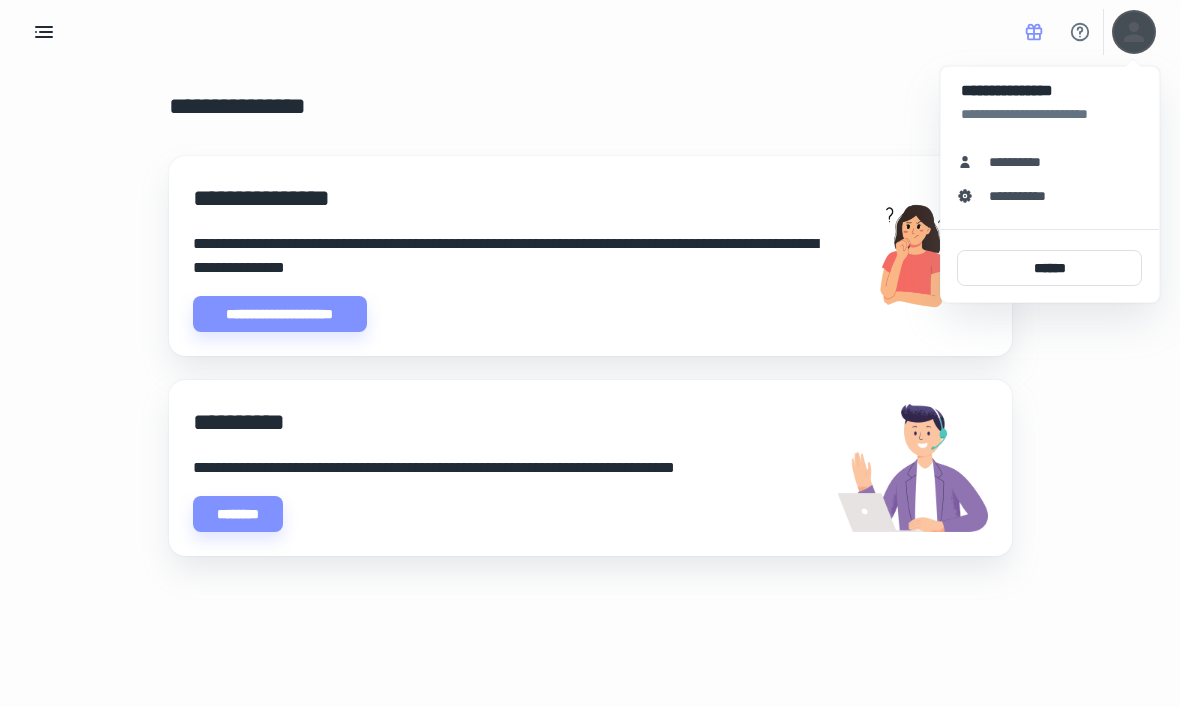 click on "**********" at bounding box center (1050, 162) 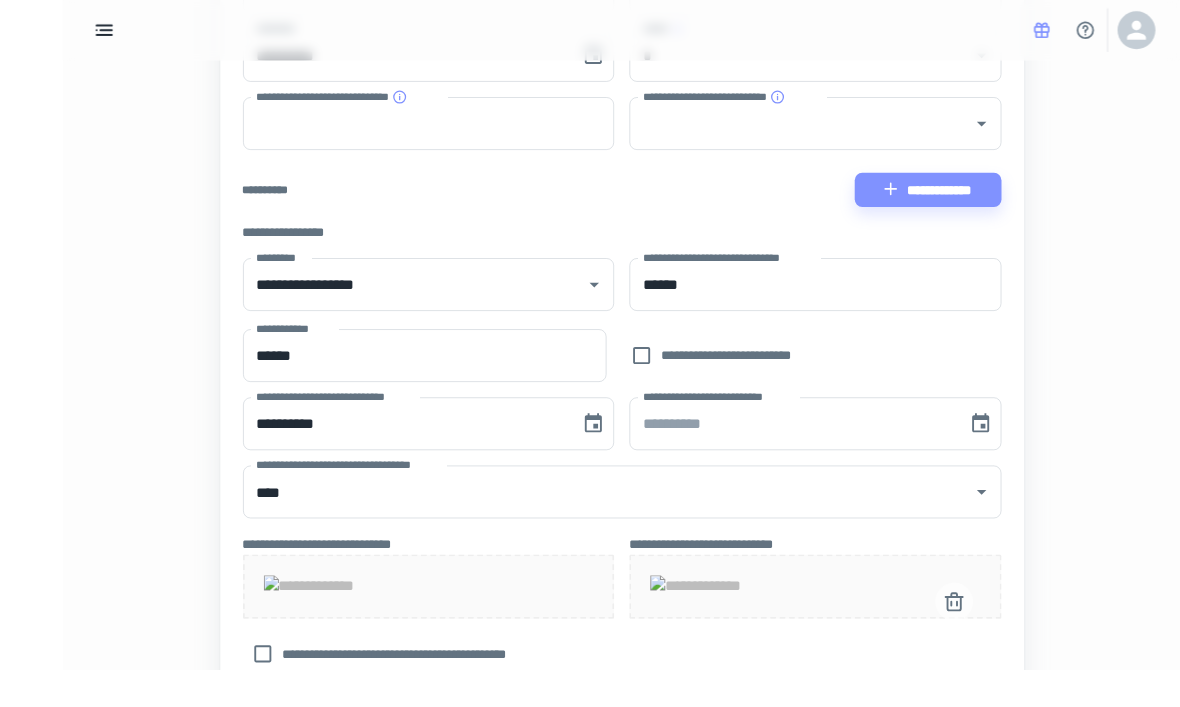 scroll, scrollTop: 429, scrollLeft: 0, axis: vertical 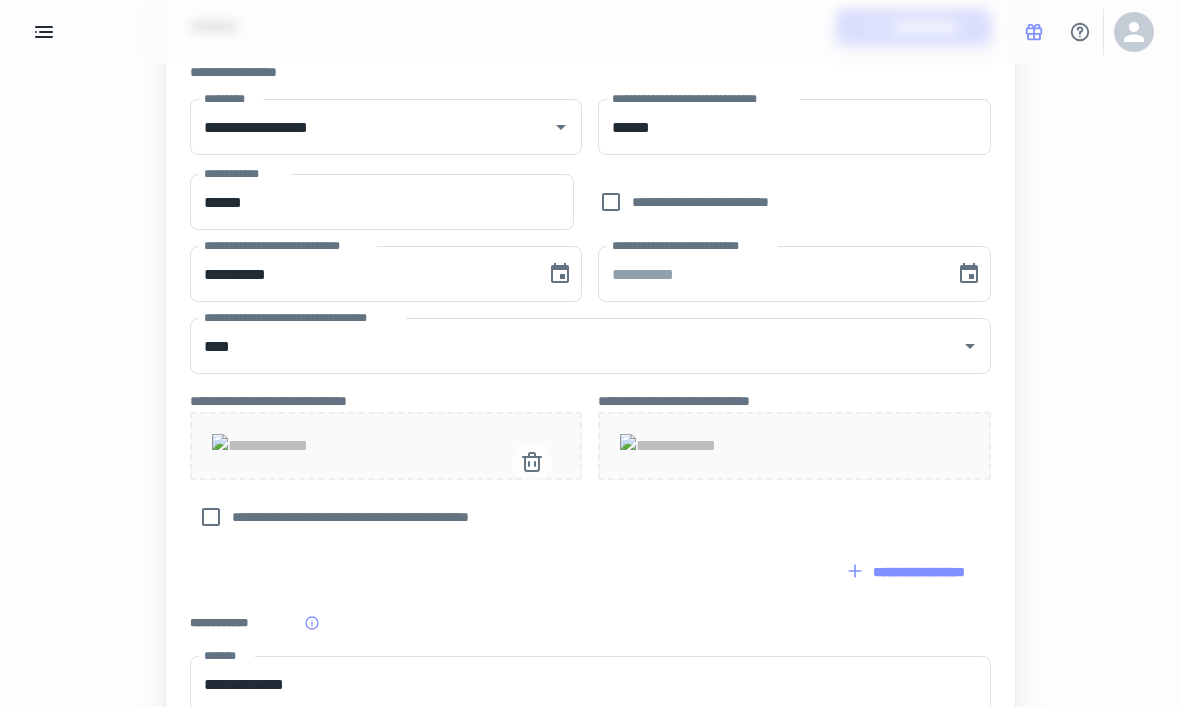click at bounding box center [386, 446] 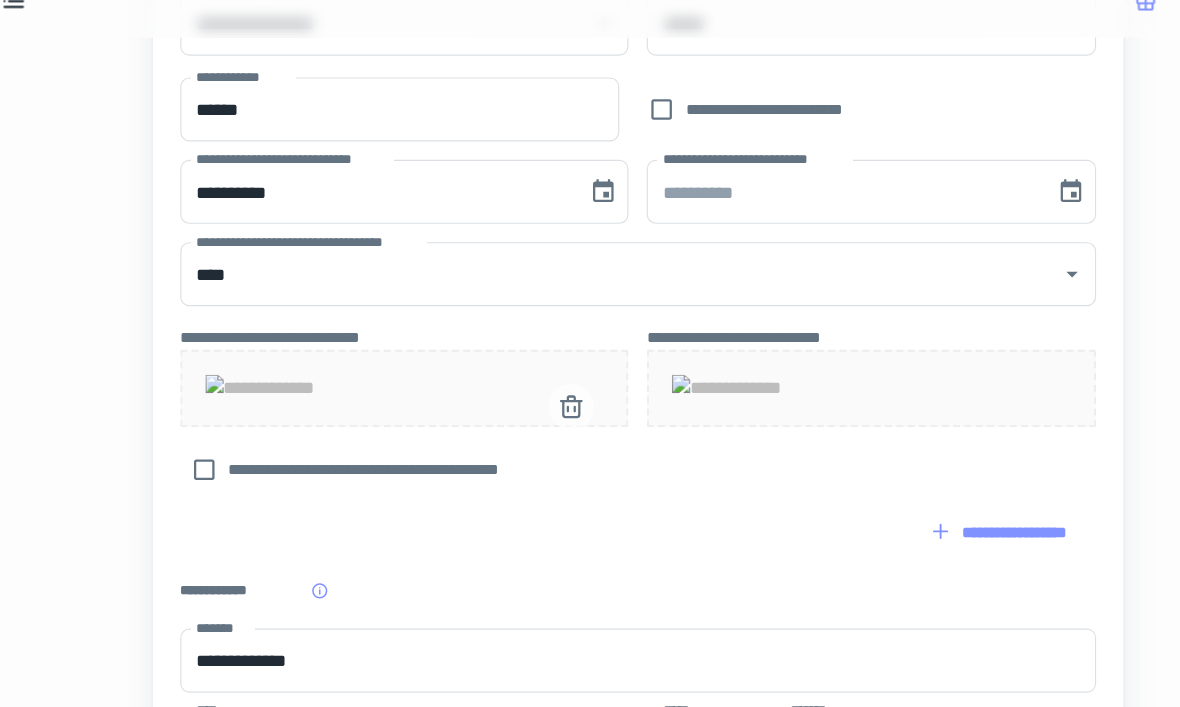 scroll, scrollTop: 505, scrollLeft: 0, axis: vertical 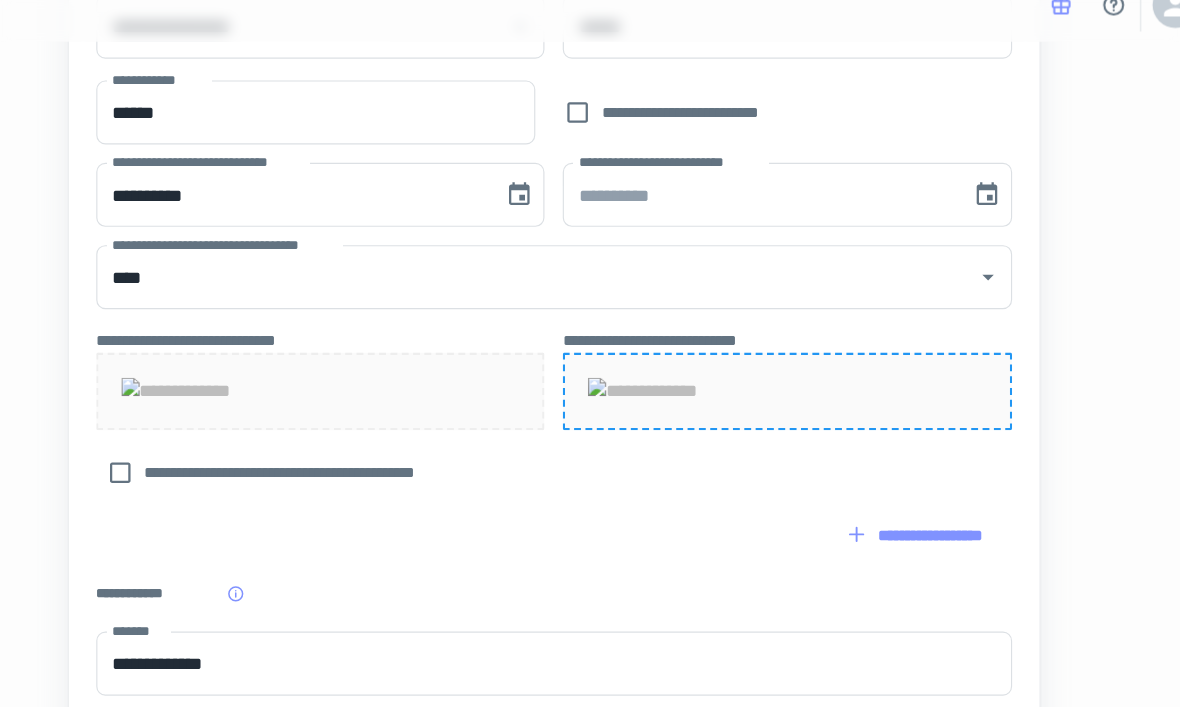 click on "**********" at bounding box center (590, 187) 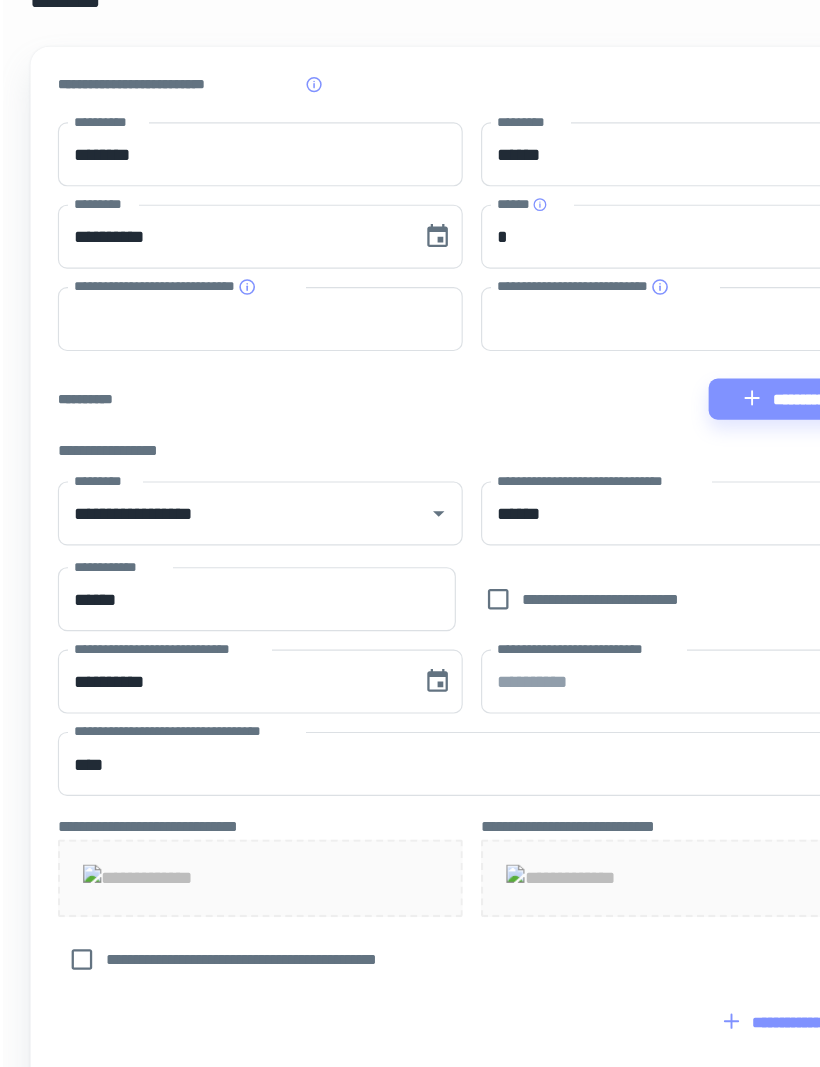 scroll, scrollTop: 29, scrollLeft: 0, axis: vertical 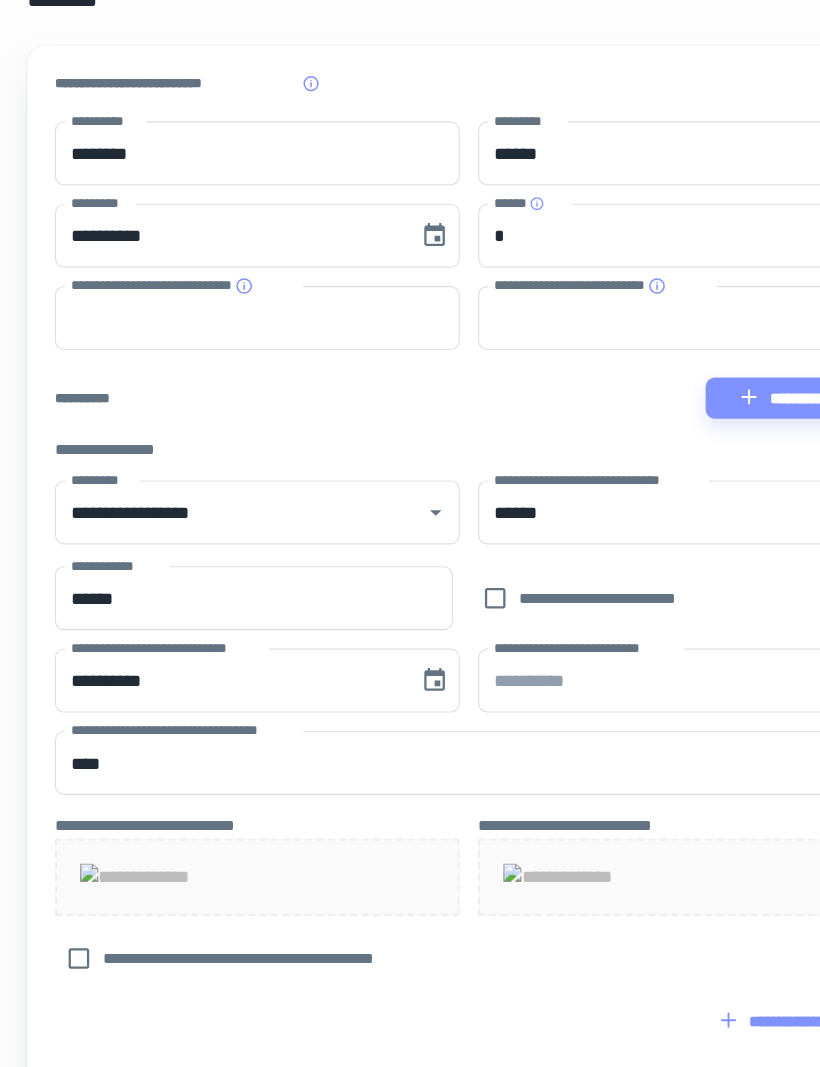click on "**********" at bounding box center (410, 660) 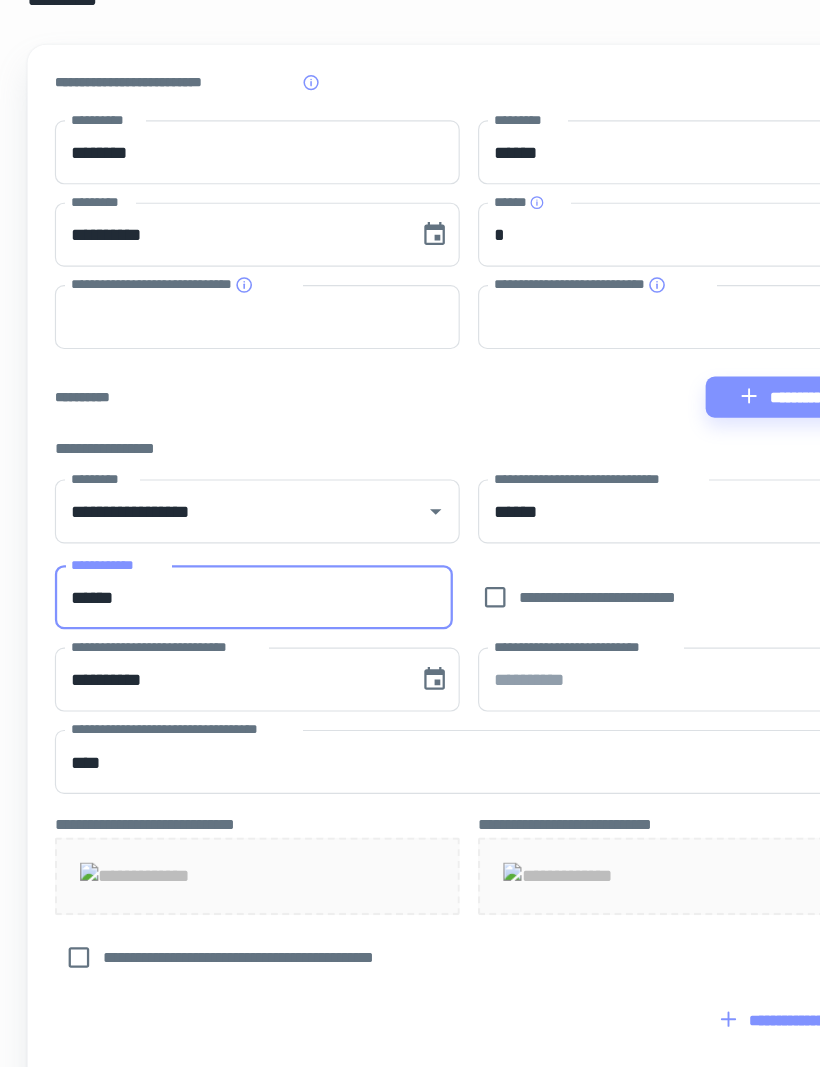scroll, scrollTop: 29, scrollLeft: 0, axis: vertical 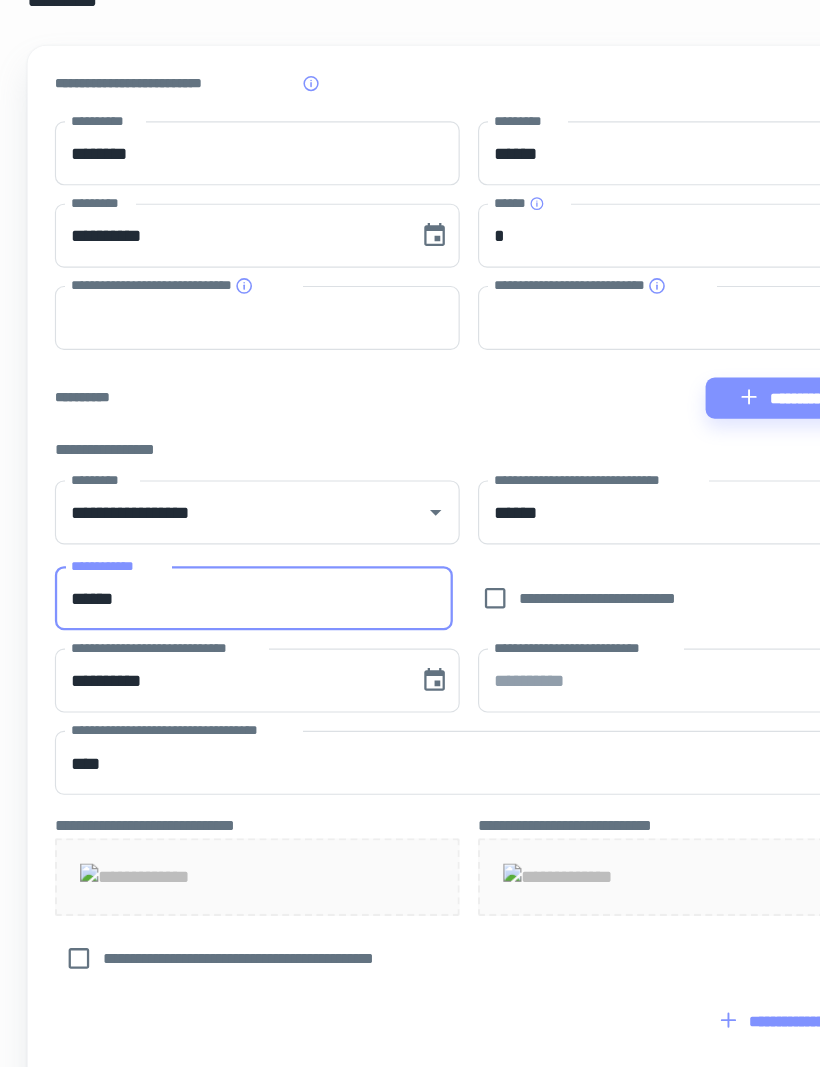 click on "******" at bounding box center [595, 524] 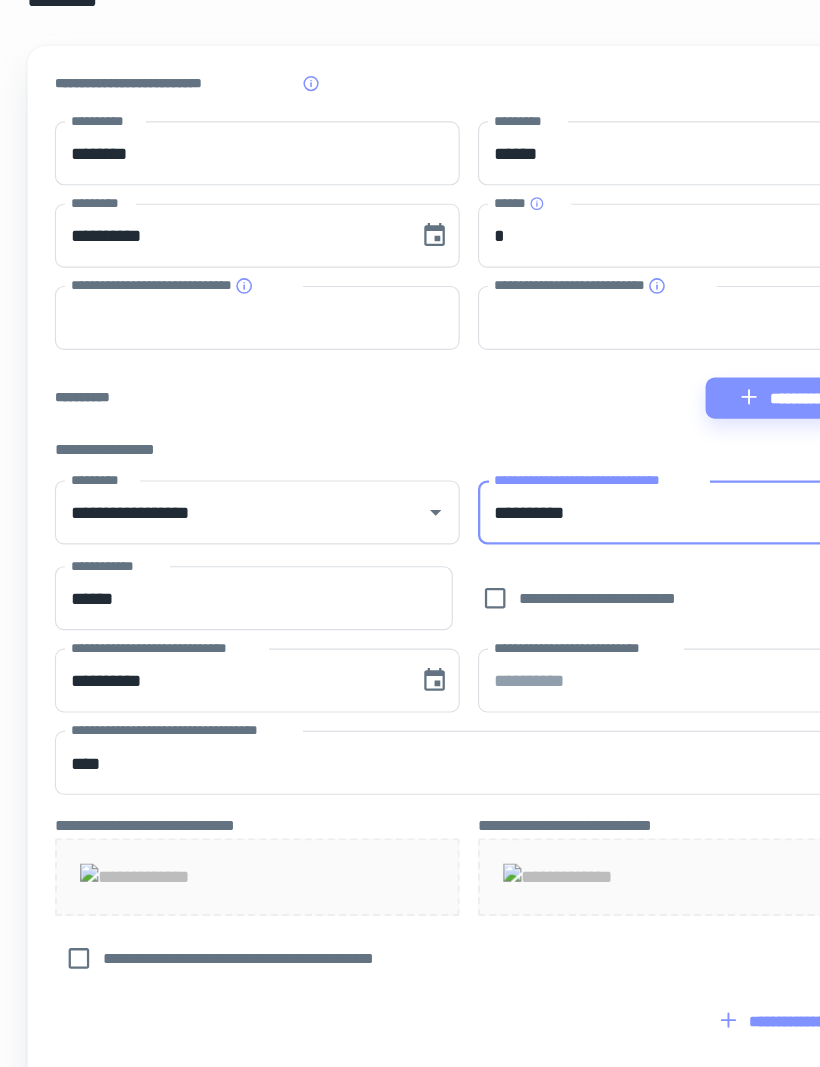 click on "**********" at bounding box center [709, 1223] 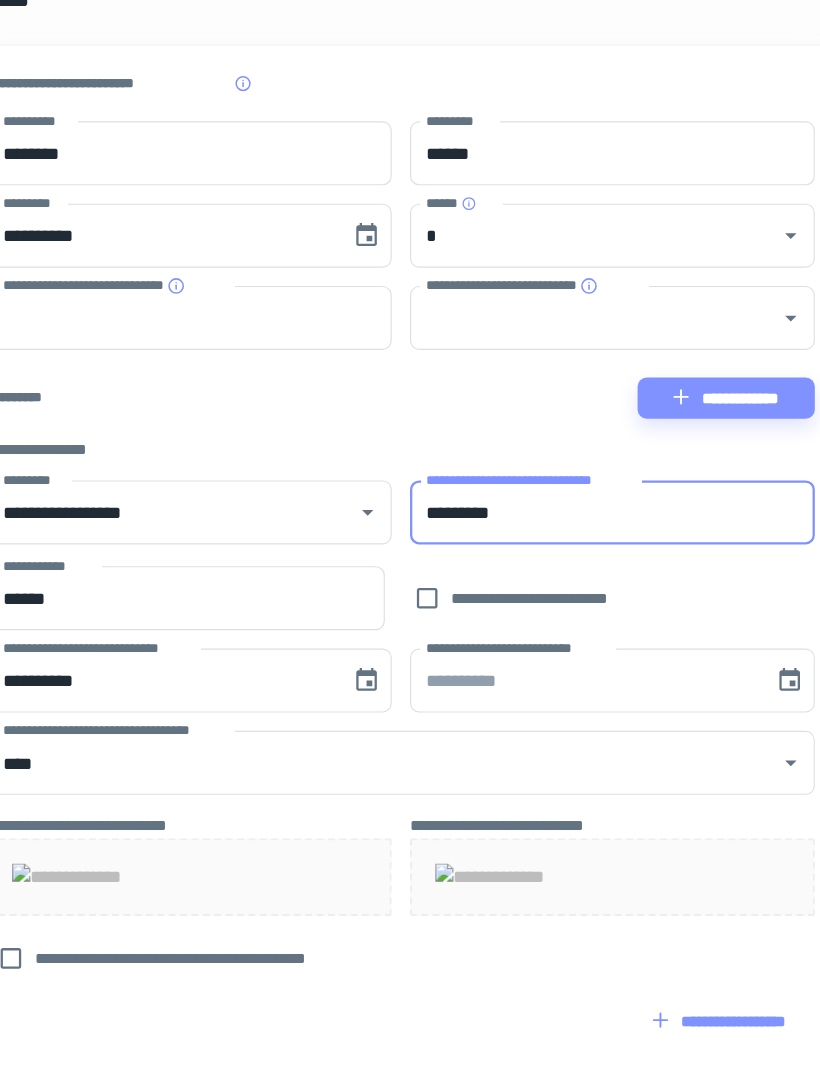 type on "*********" 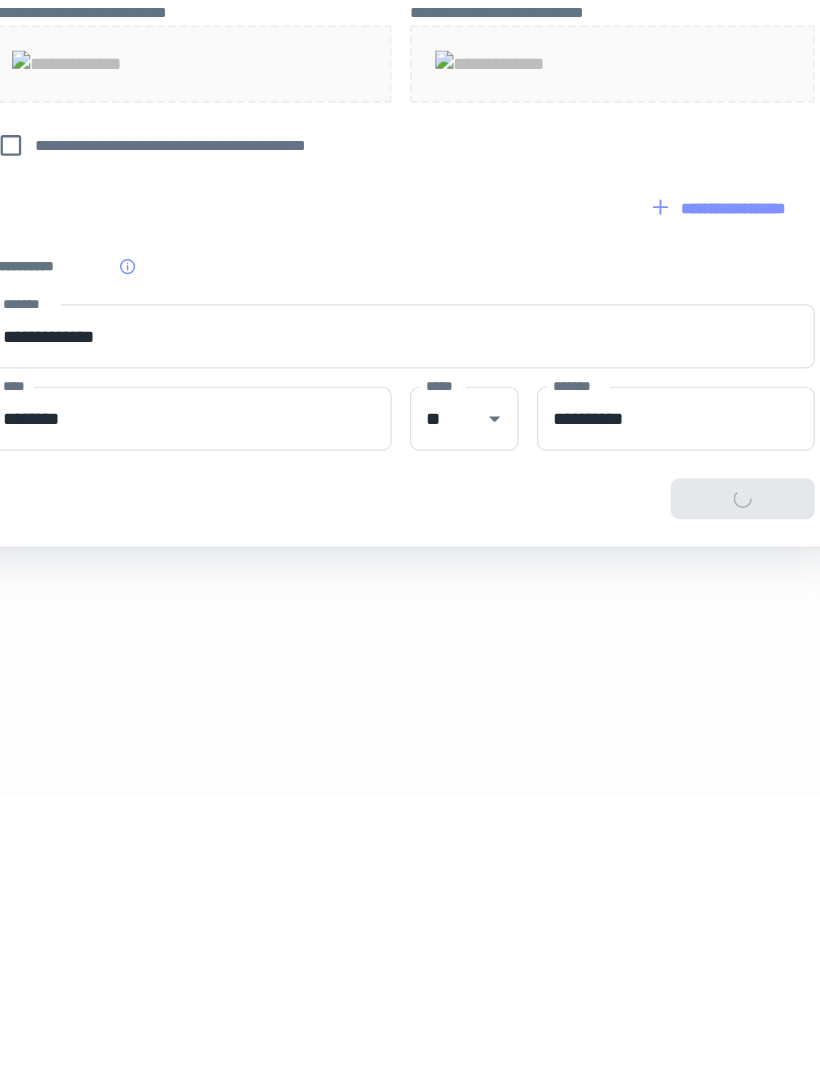 scroll, scrollTop: 516, scrollLeft: 0, axis: vertical 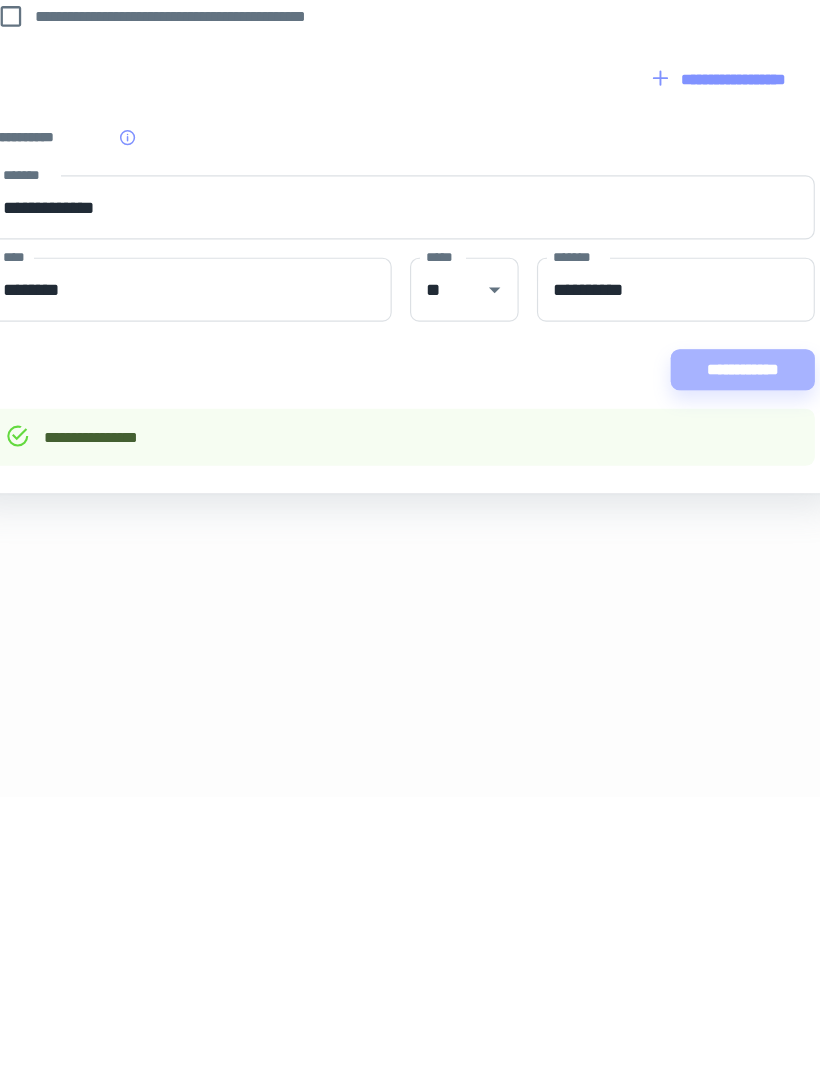 click on "**********" at bounding box center (709, 694) 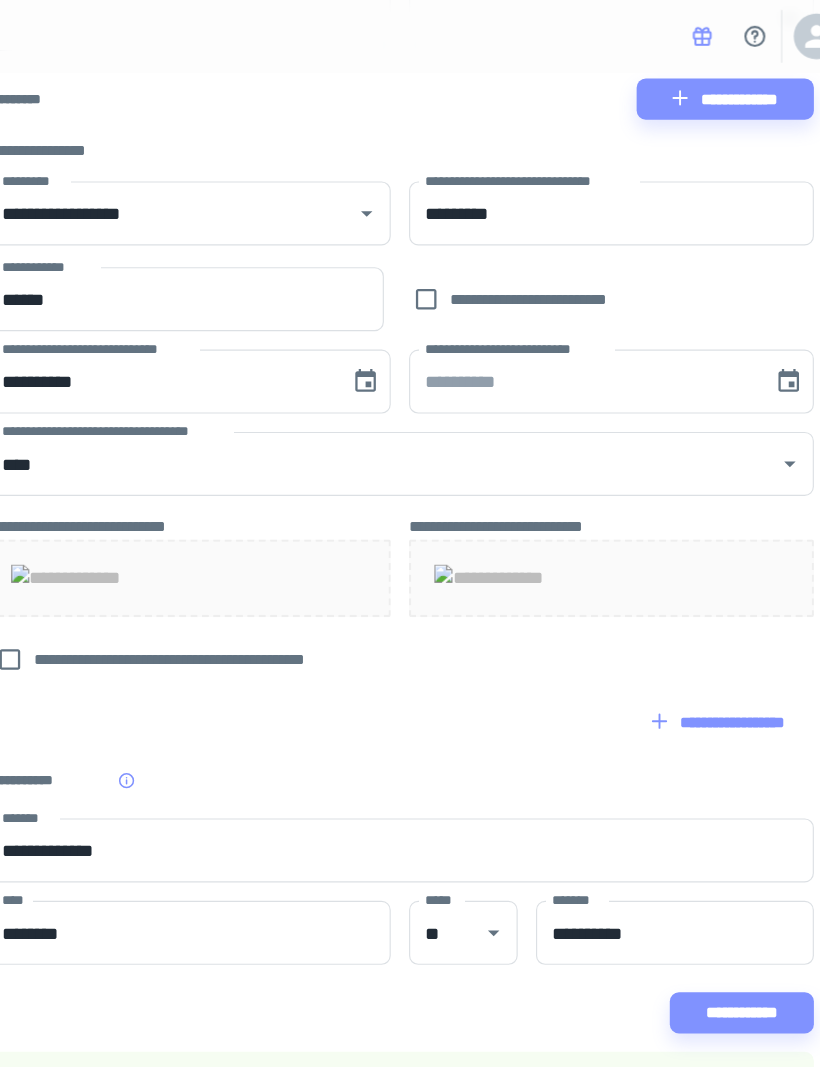 scroll, scrollTop: 353, scrollLeft: 0, axis: vertical 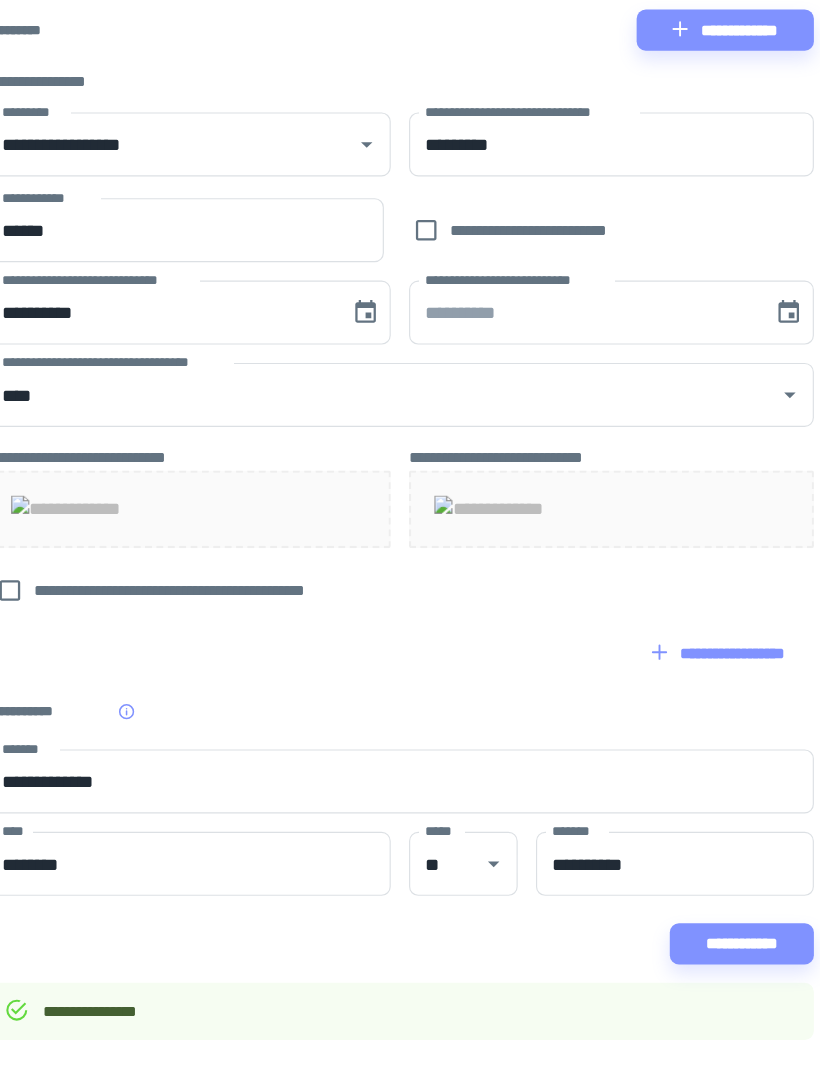 click on "**********" at bounding box center (595, 474) 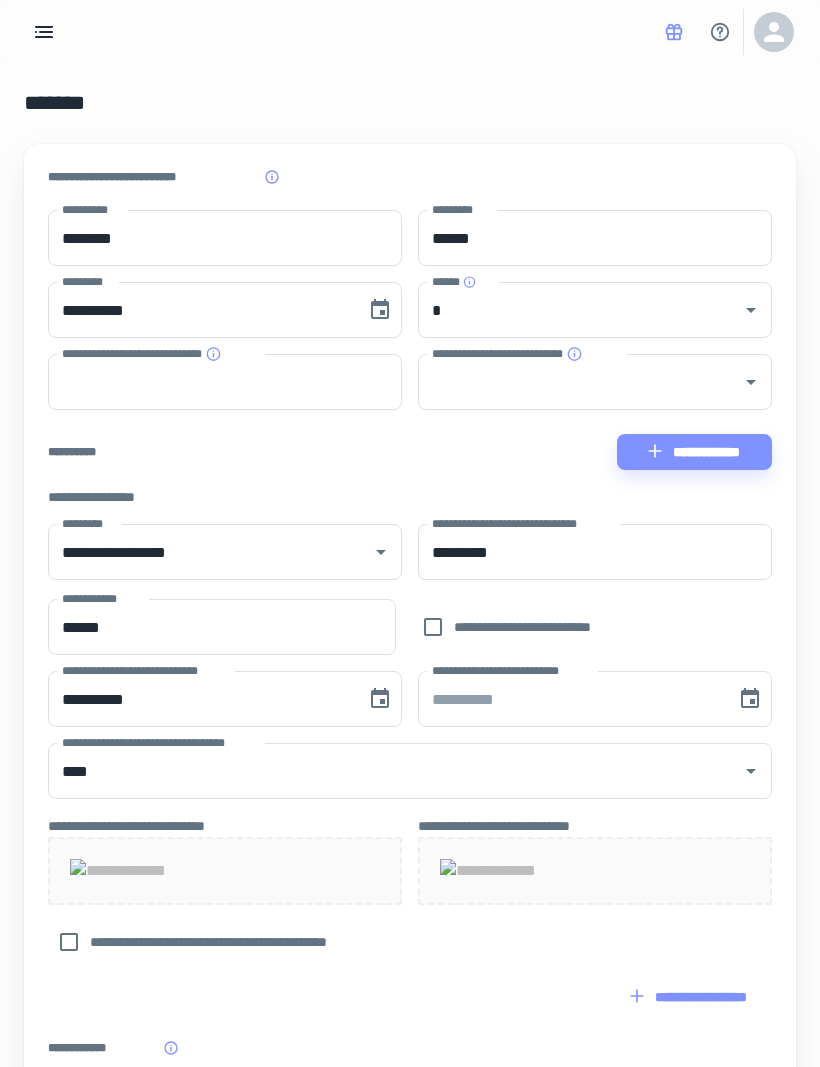 scroll, scrollTop: 0, scrollLeft: 0, axis: both 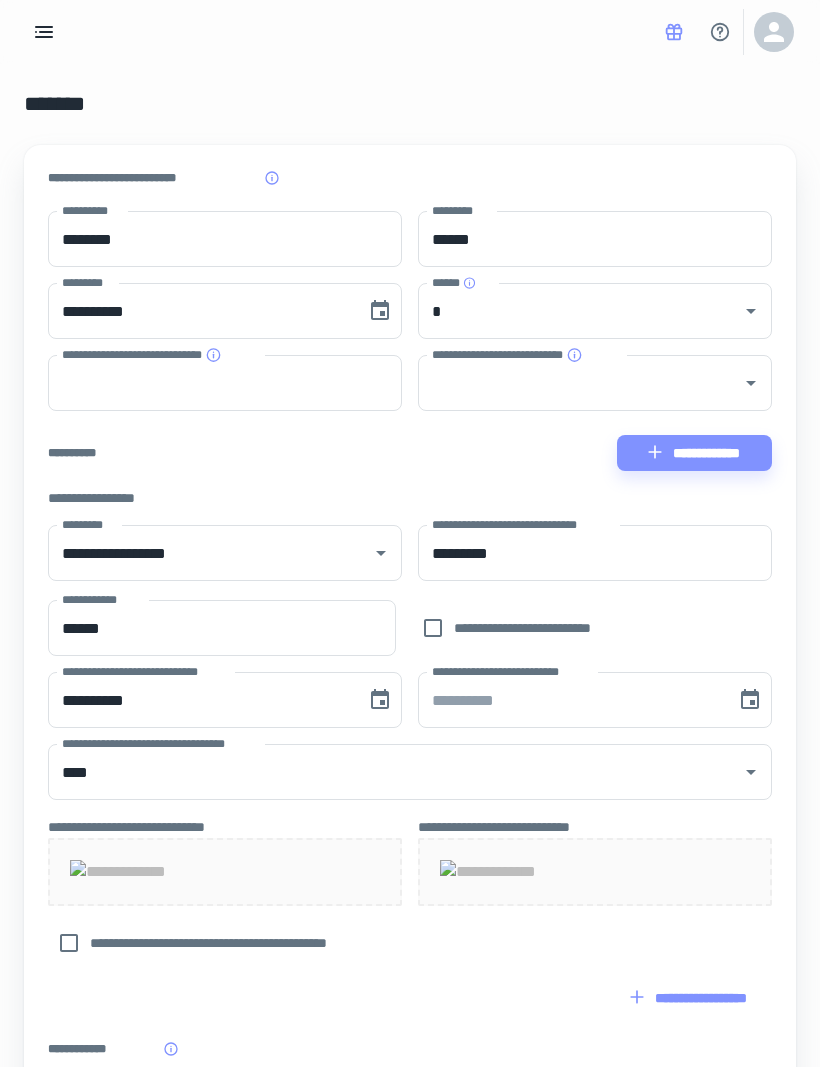 click on "**********" at bounding box center (200, 700) 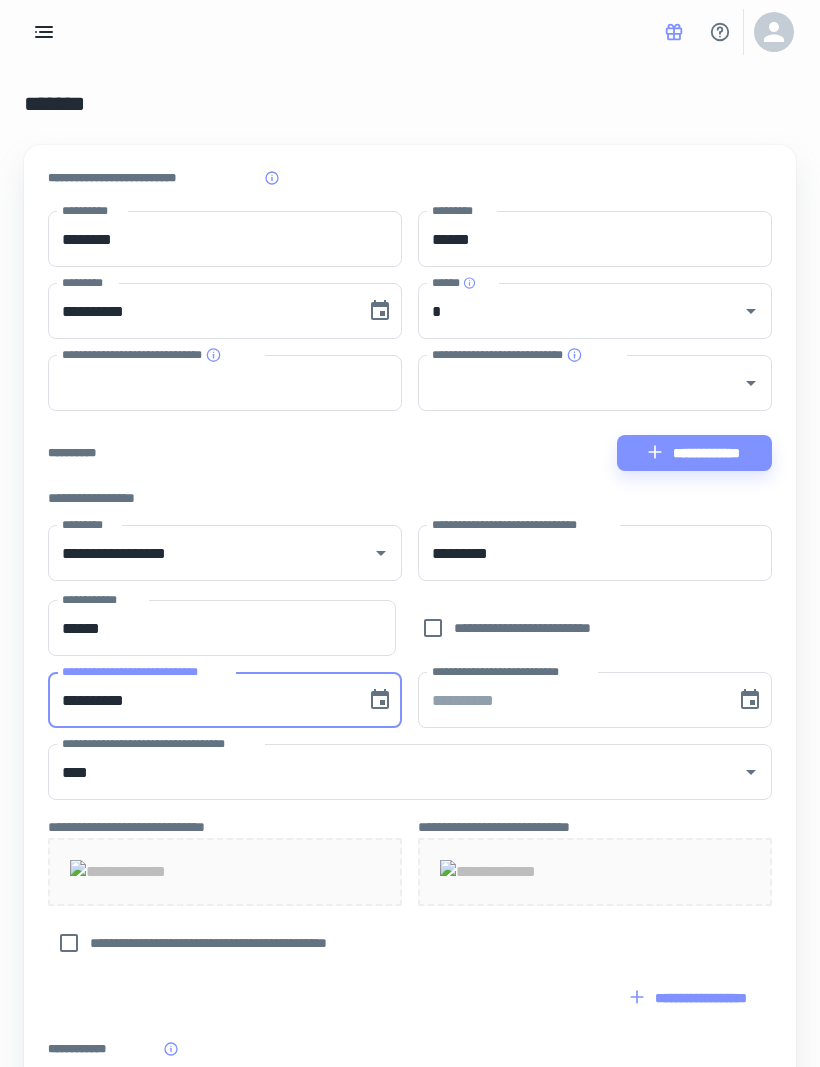click 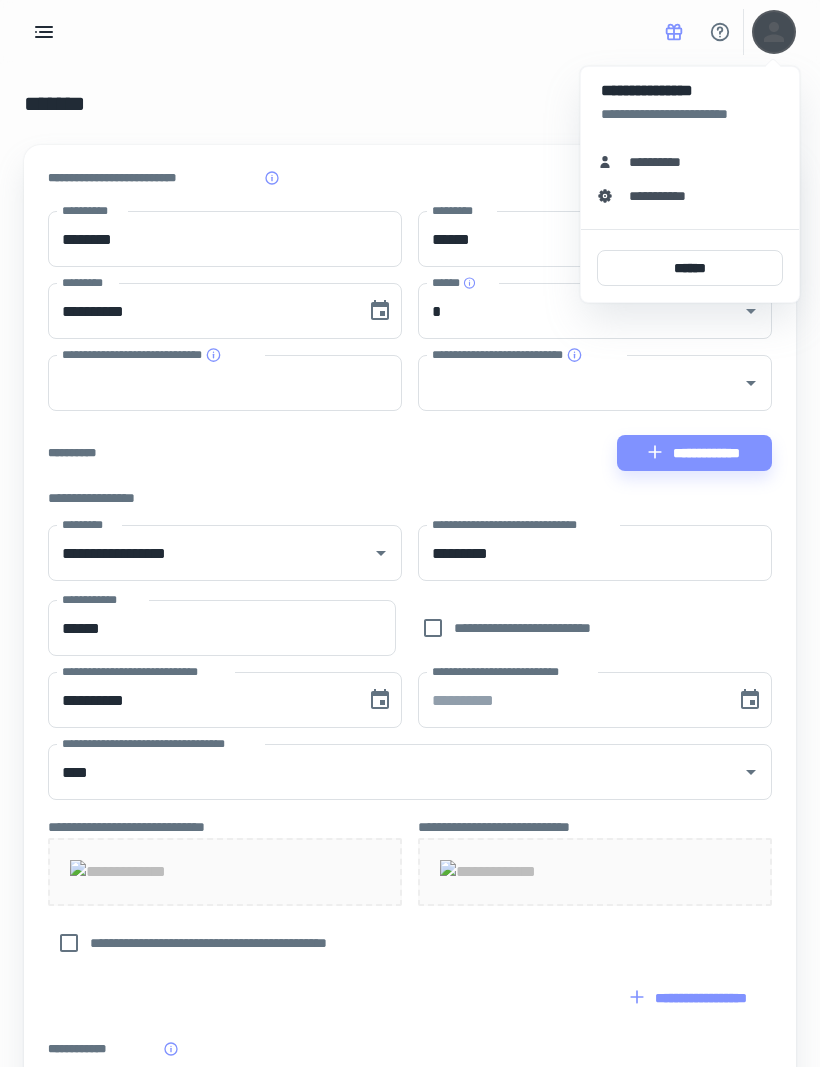click on "**********" at bounding box center [690, 162] 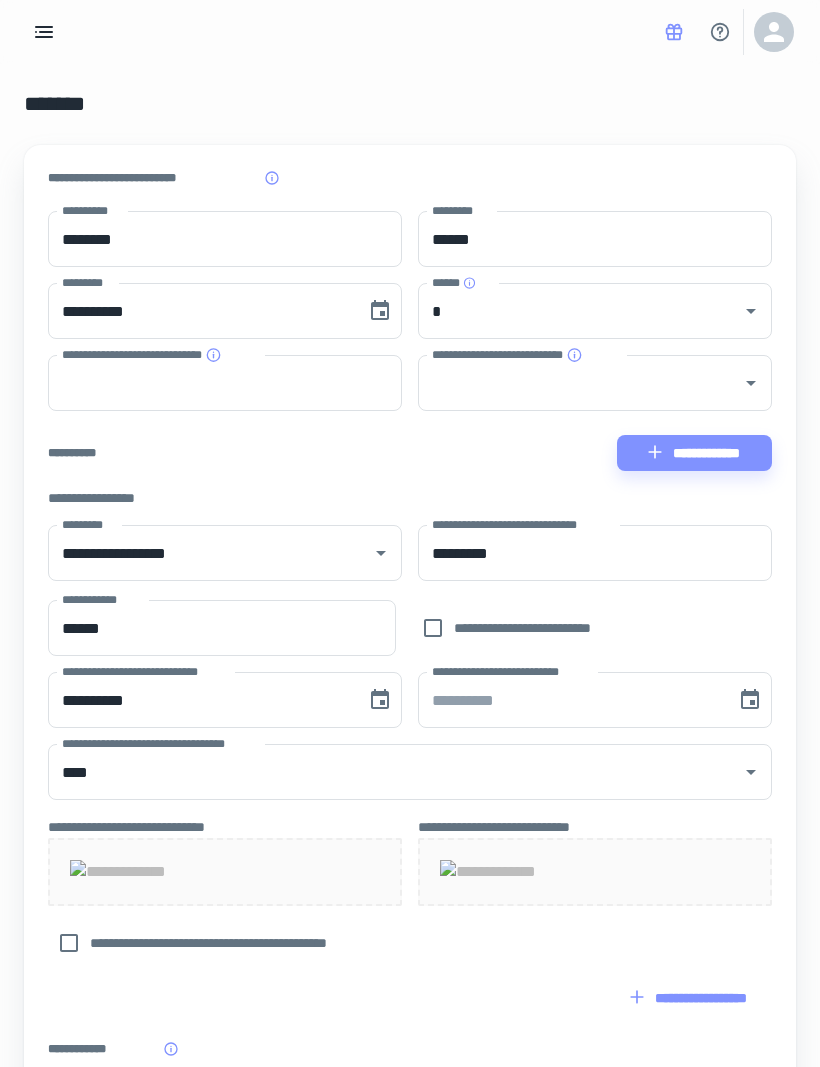 click at bounding box center (774, 32) 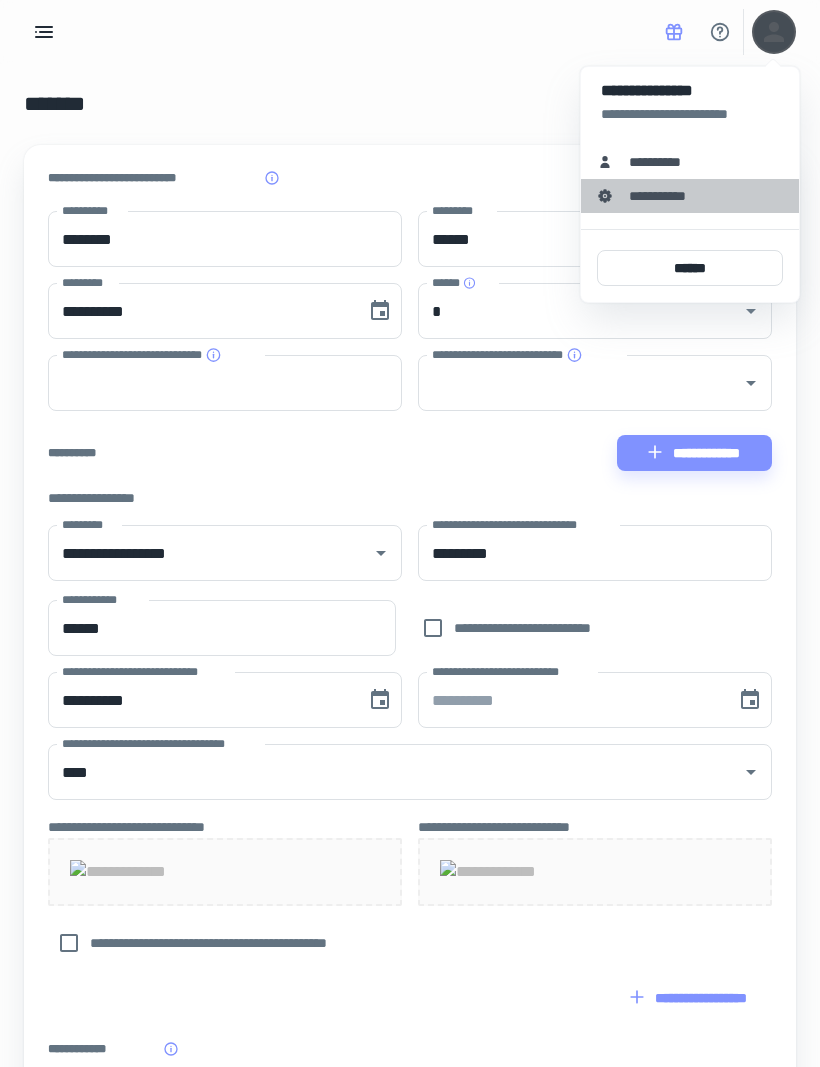 click on "**********" at bounding box center (690, 196) 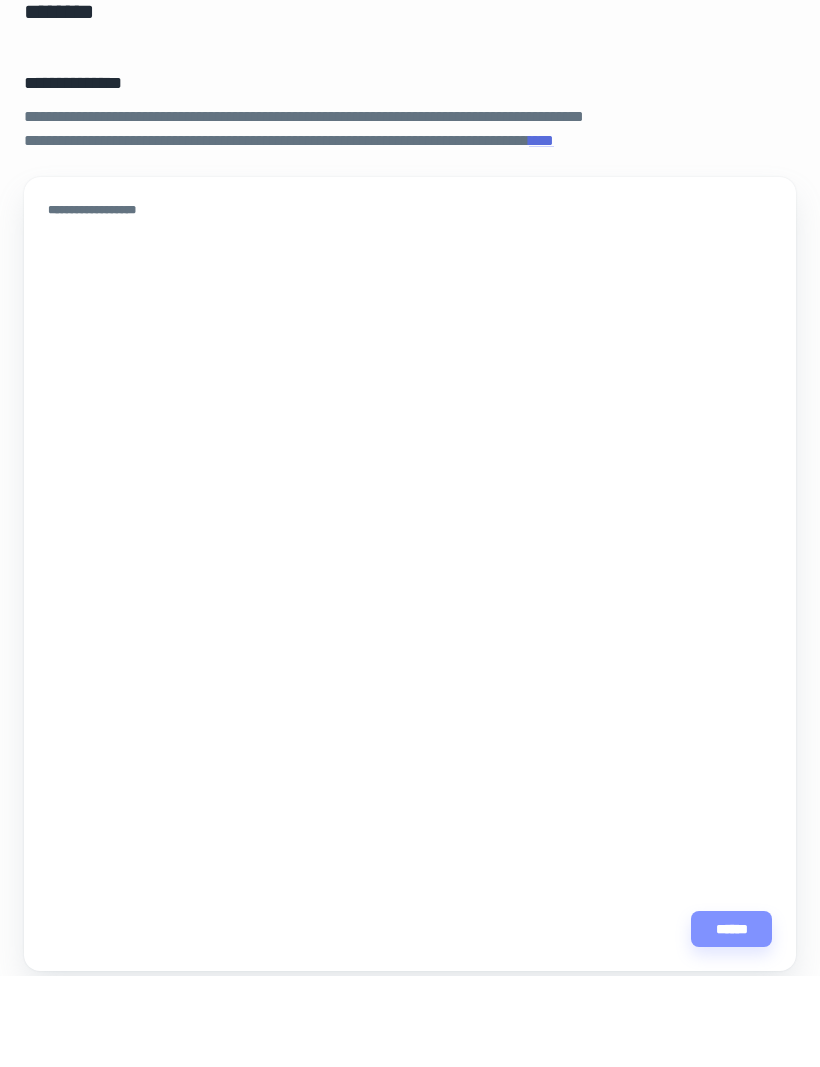 scroll, scrollTop: 77, scrollLeft: 0, axis: vertical 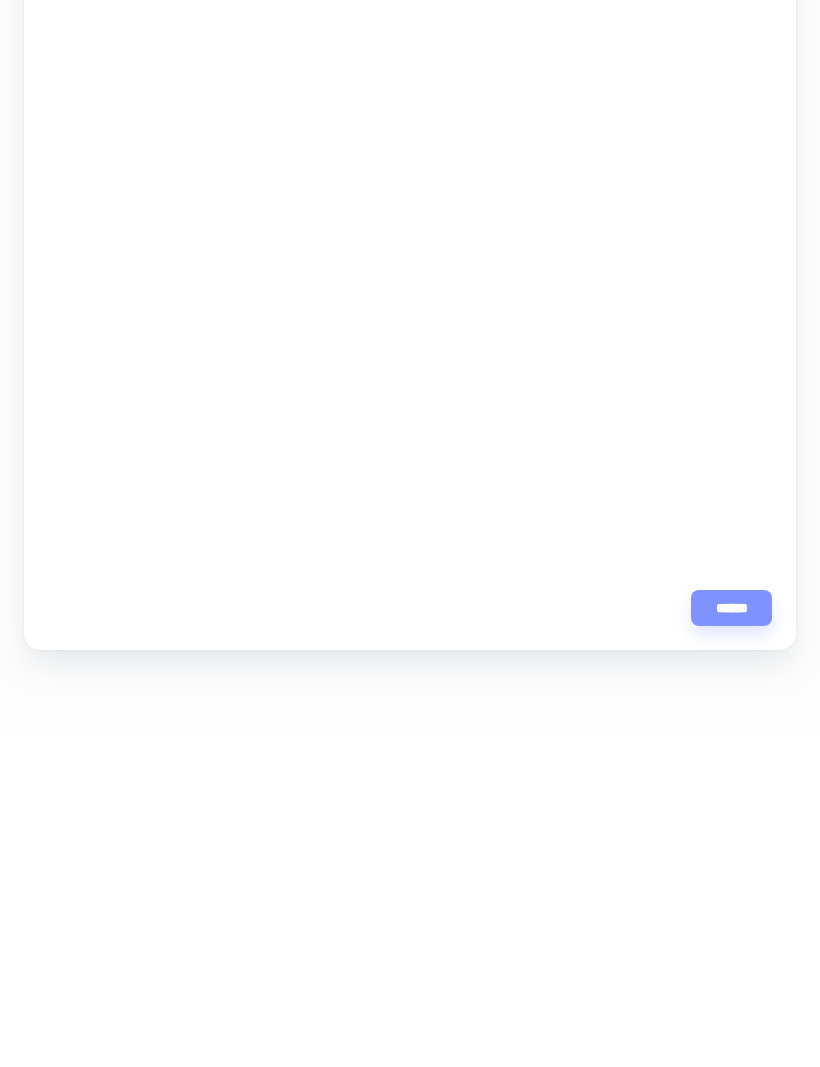 click on "******" at bounding box center (731, 945) 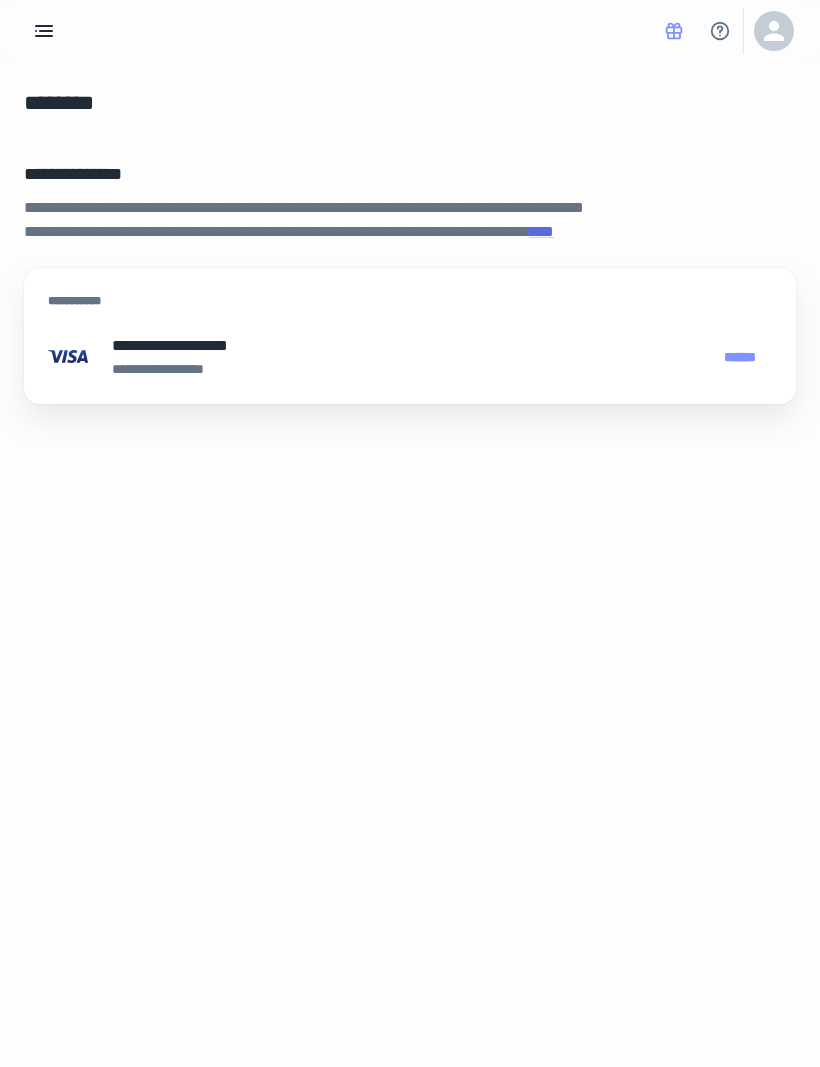 scroll, scrollTop: 0, scrollLeft: 0, axis: both 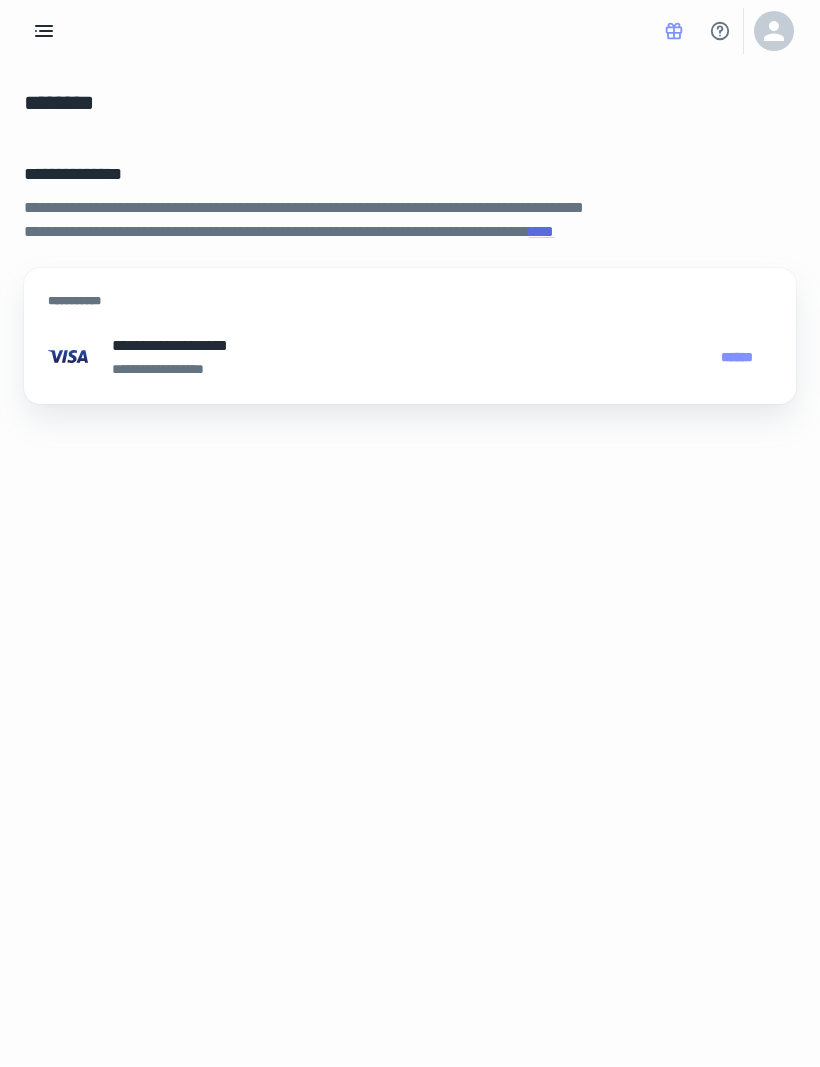 click 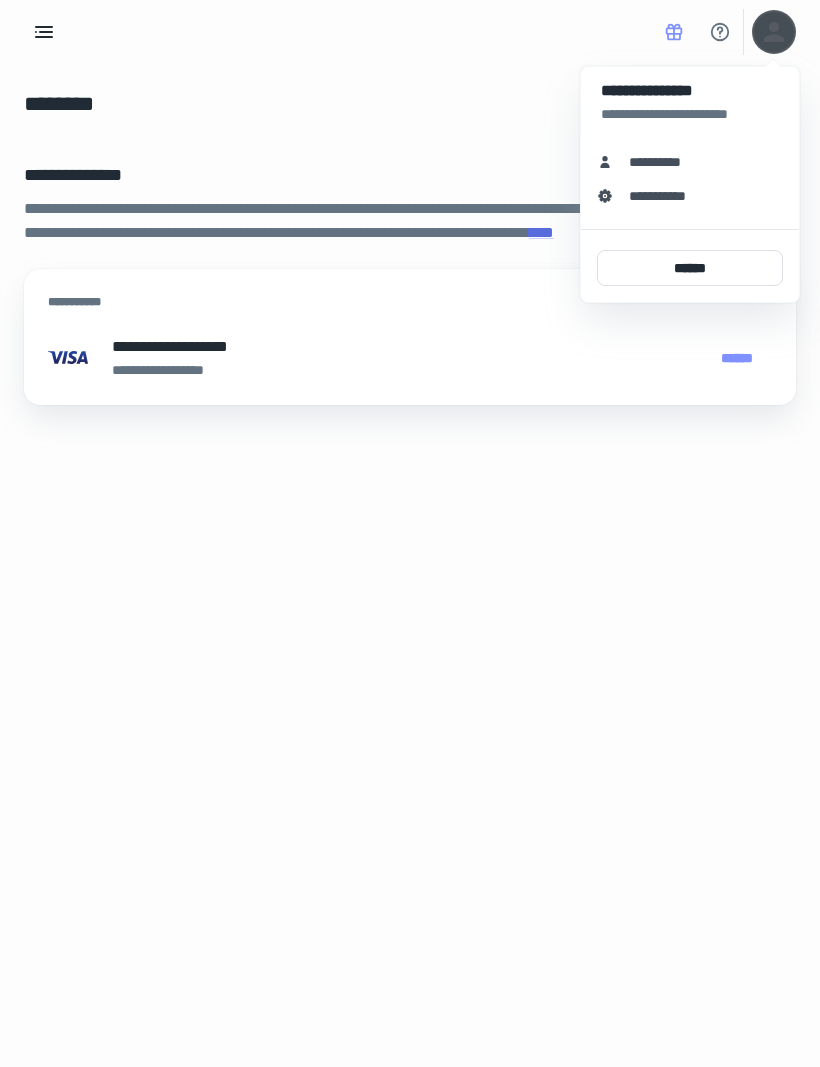 click on "**********" at bounding box center (690, 162) 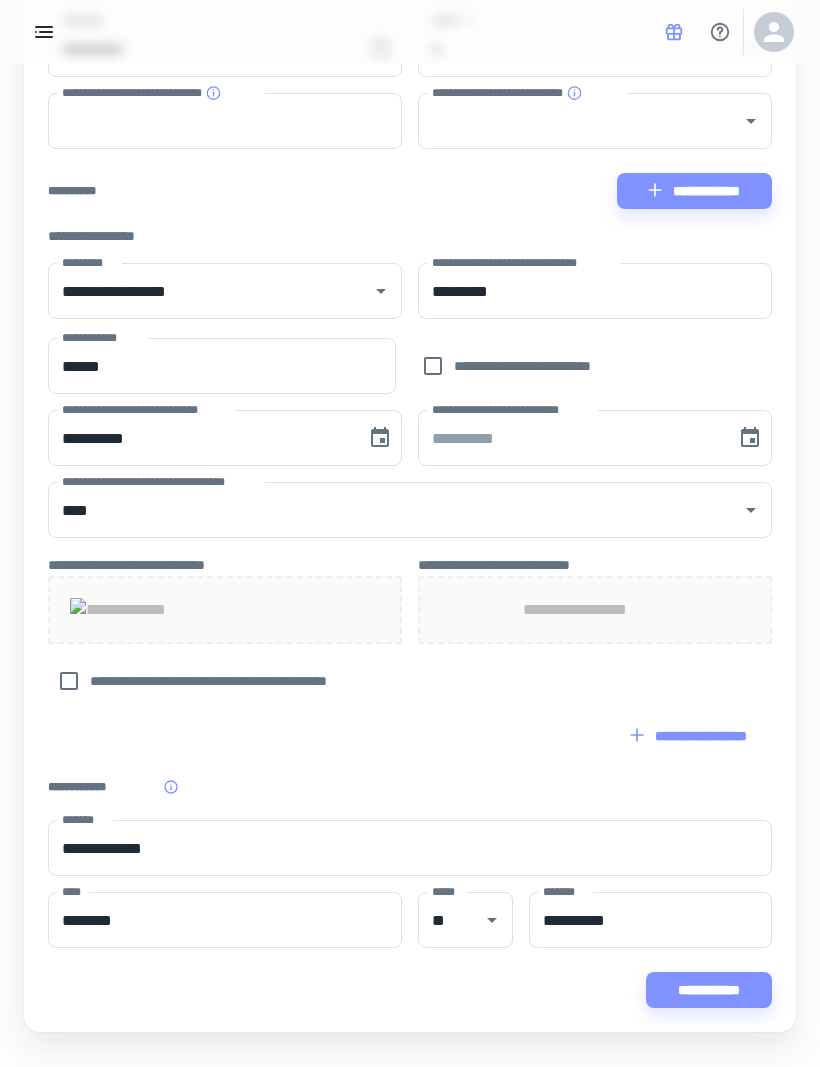 scroll, scrollTop: 449, scrollLeft: 0, axis: vertical 